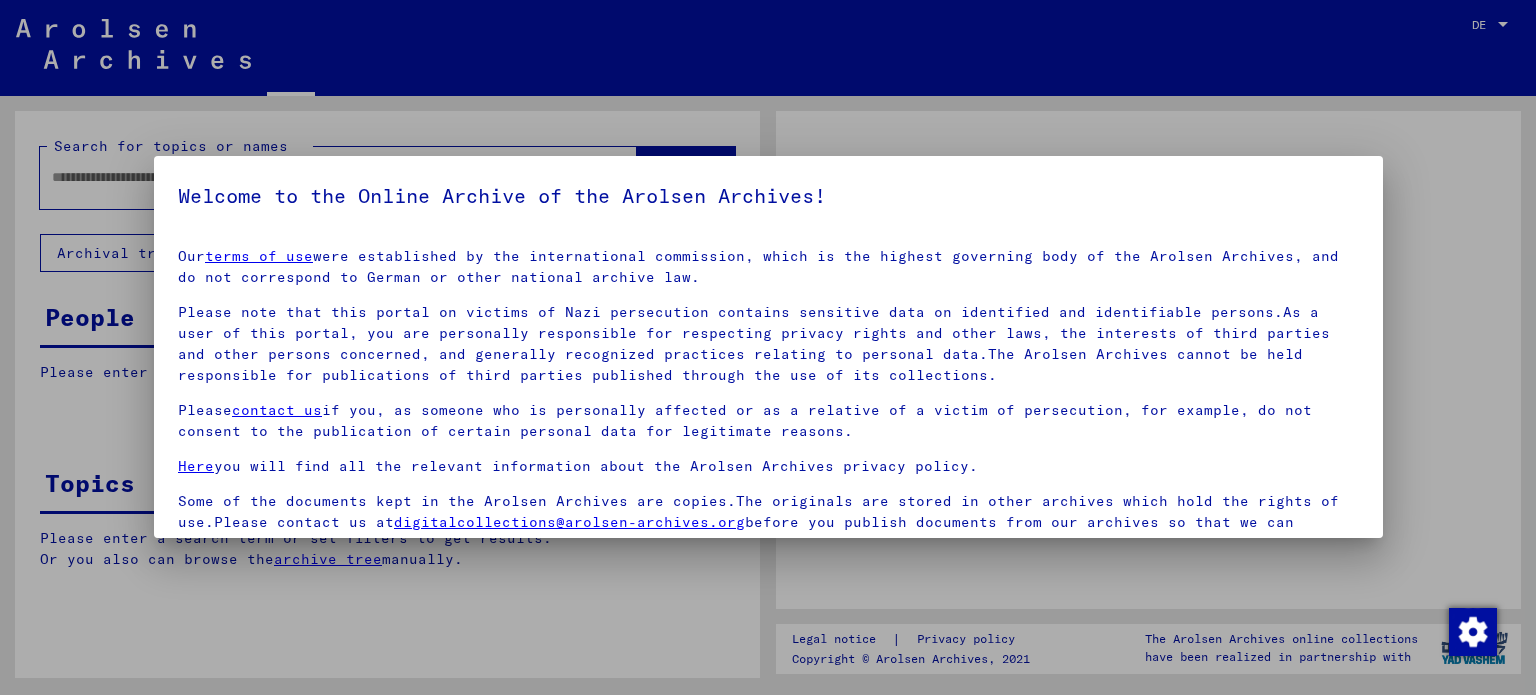 scroll, scrollTop: 0, scrollLeft: 0, axis: both 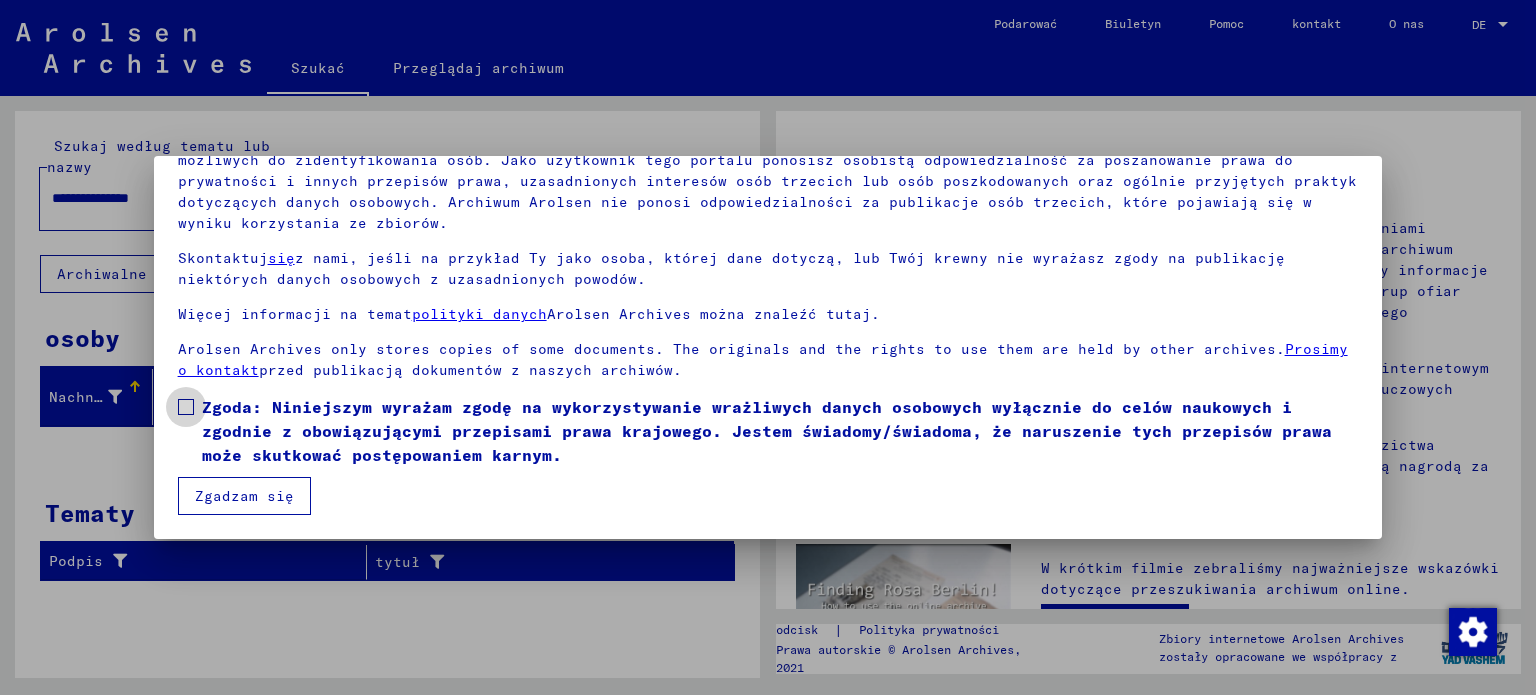 click on "Zgoda: Niniejszym wyrażam zgodę na wykorzystywanie wrażliwych danych osobowych wyłącznie do celów naukowych i zgodnie z obowiązującymi przepisami prawa krajowego. Jestem świadomy/świadoma, że naruszenie tych przepisów prawa może skutkować postępowaniem karnym." at bounding box center (768, 431) 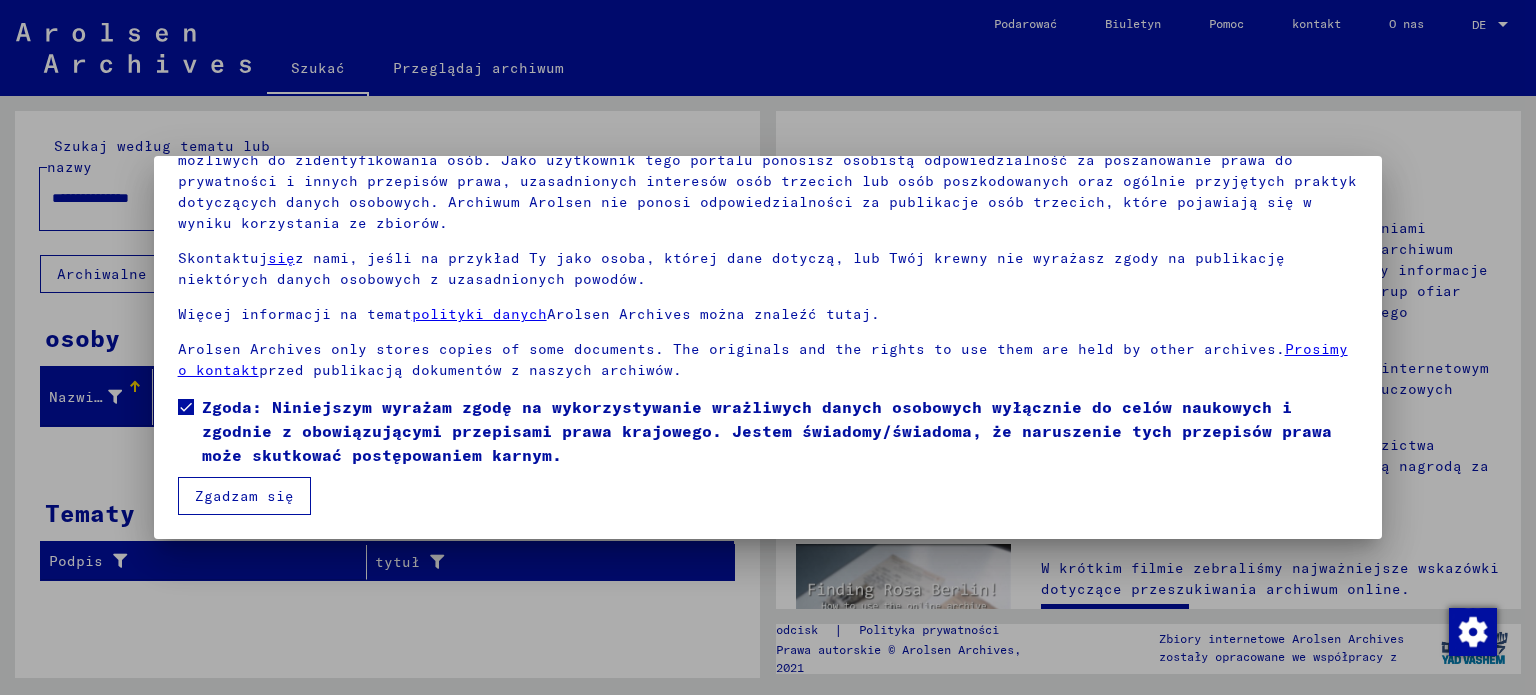 click on "Zgadzam się" at bounding box center [244, 496] 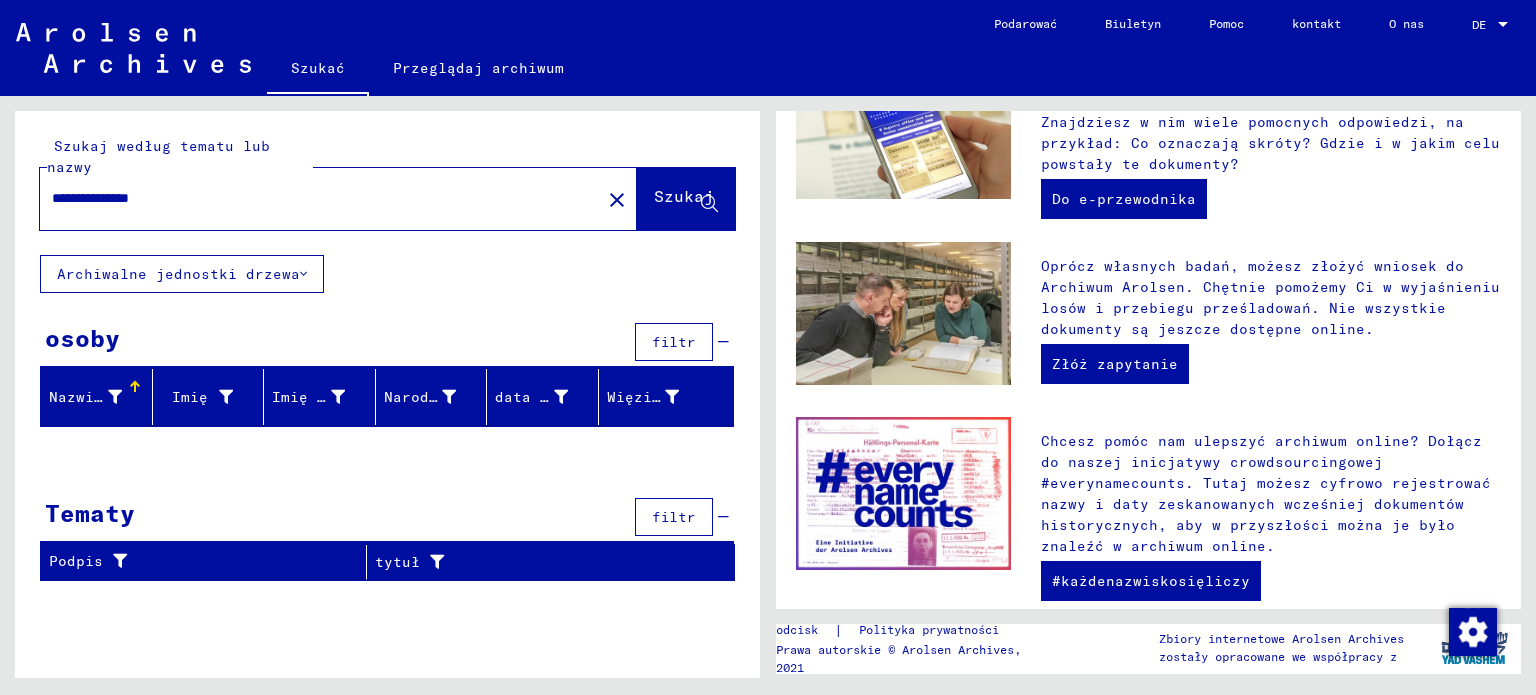 scroll, scrollTop: 697, scrollLeft: 0, axis: vertical 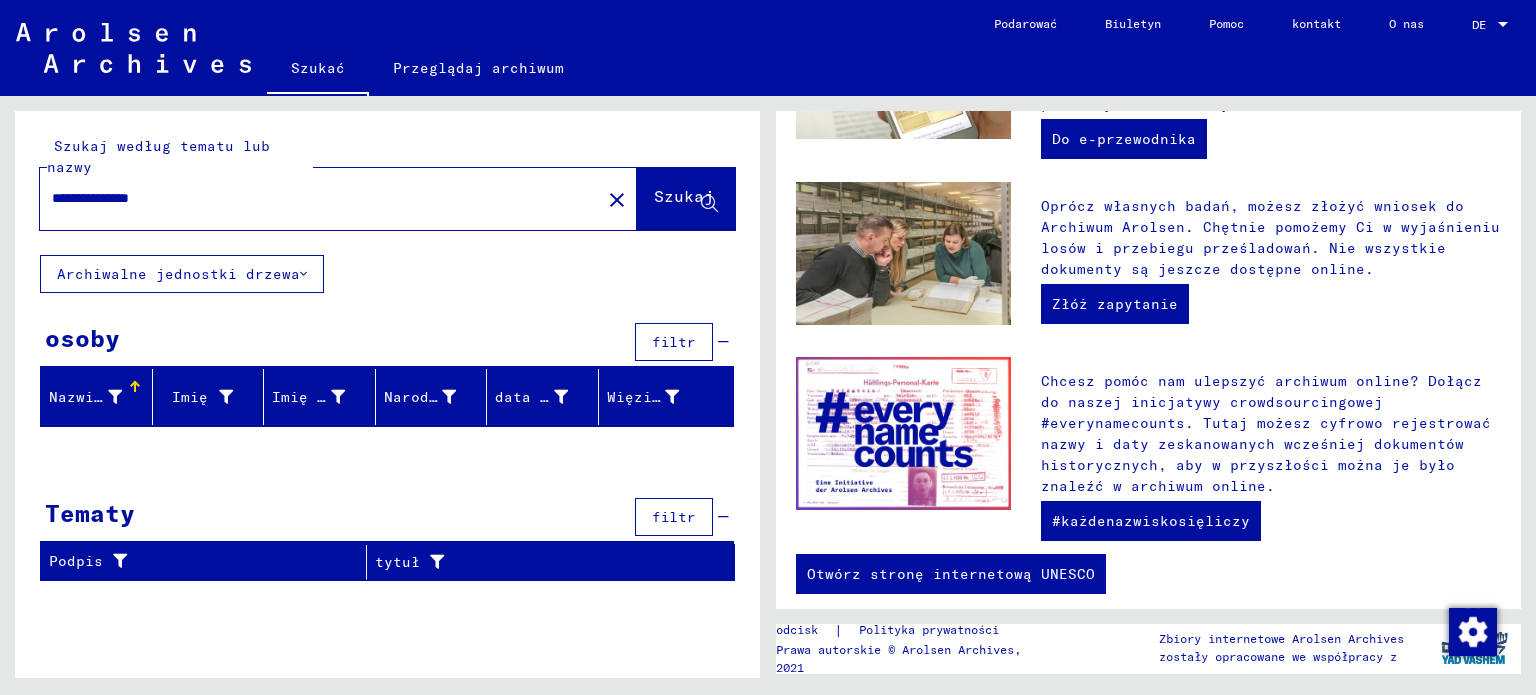 click on "osoby" at bounding box center (82, 338) 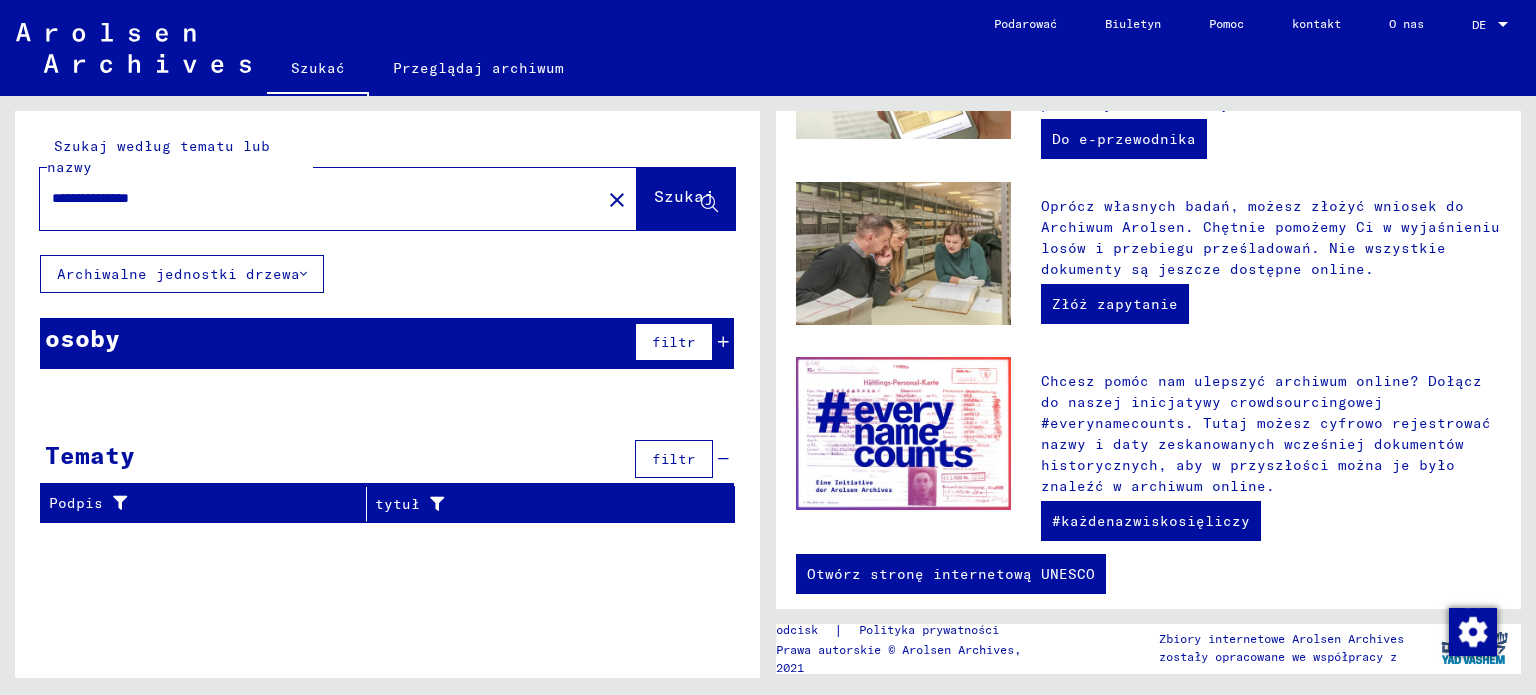 click on "osoby" at bounding box center (82, 338) 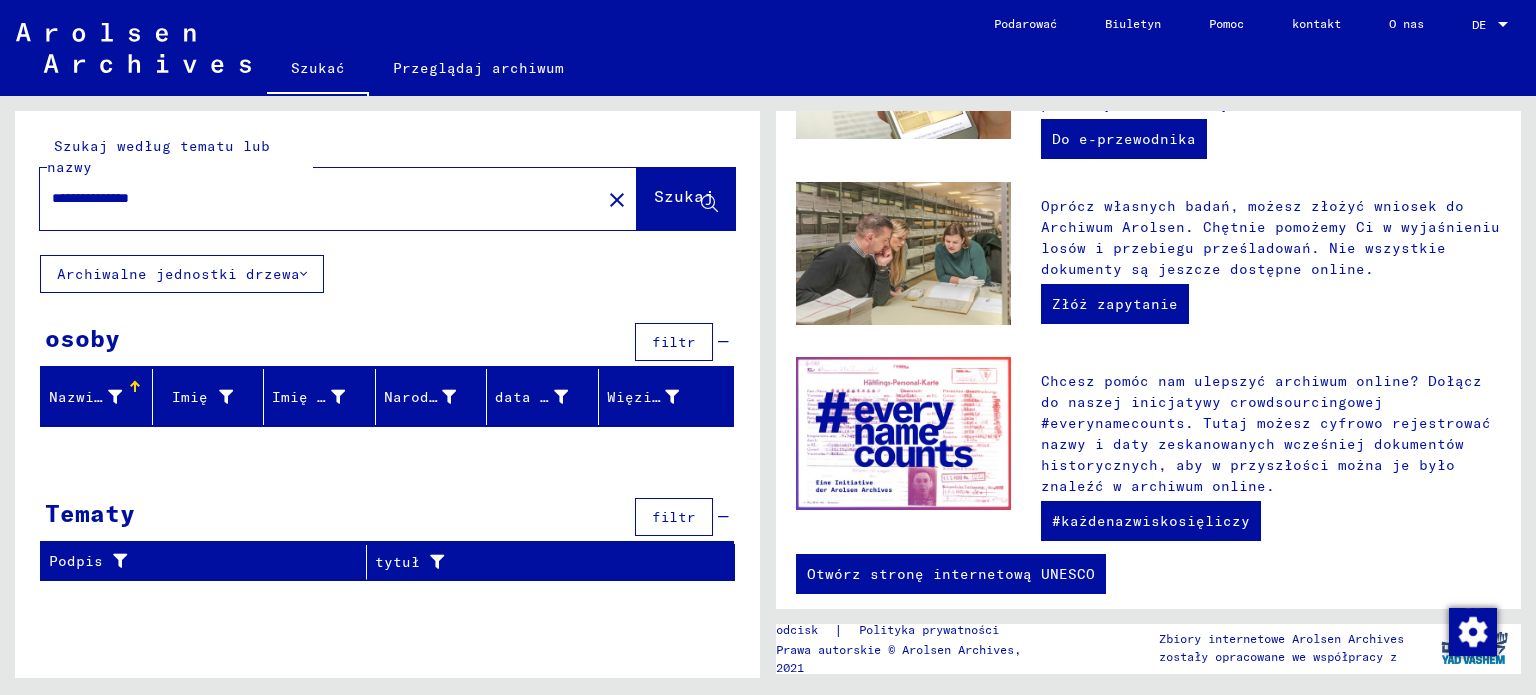 drag, startPoint x: 212, startPoint y: 206, endPoint x: 29, endPoint y: 239, distance: 185.9516 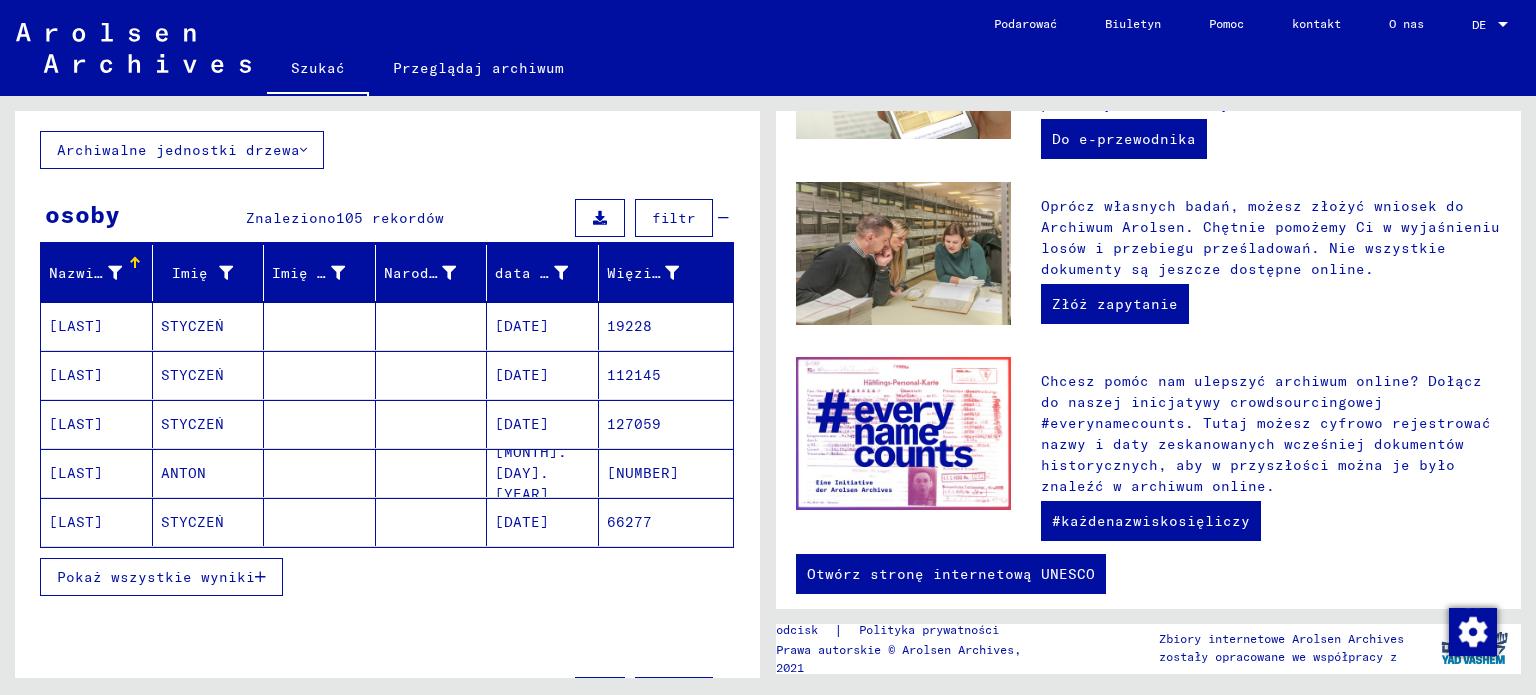 scroll, scrollTop: 100, scrollLeft: 0, axis: vertical 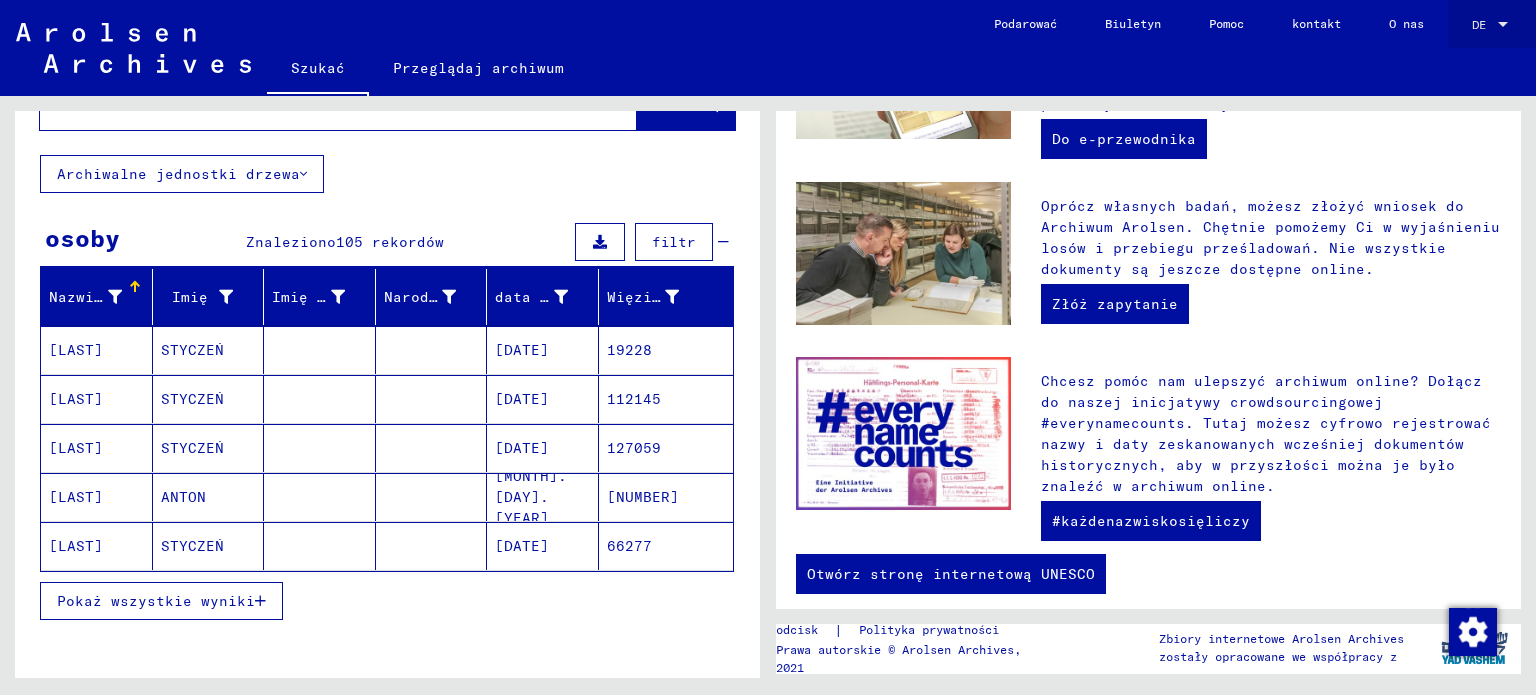 click at bounding box center (1503, 25) 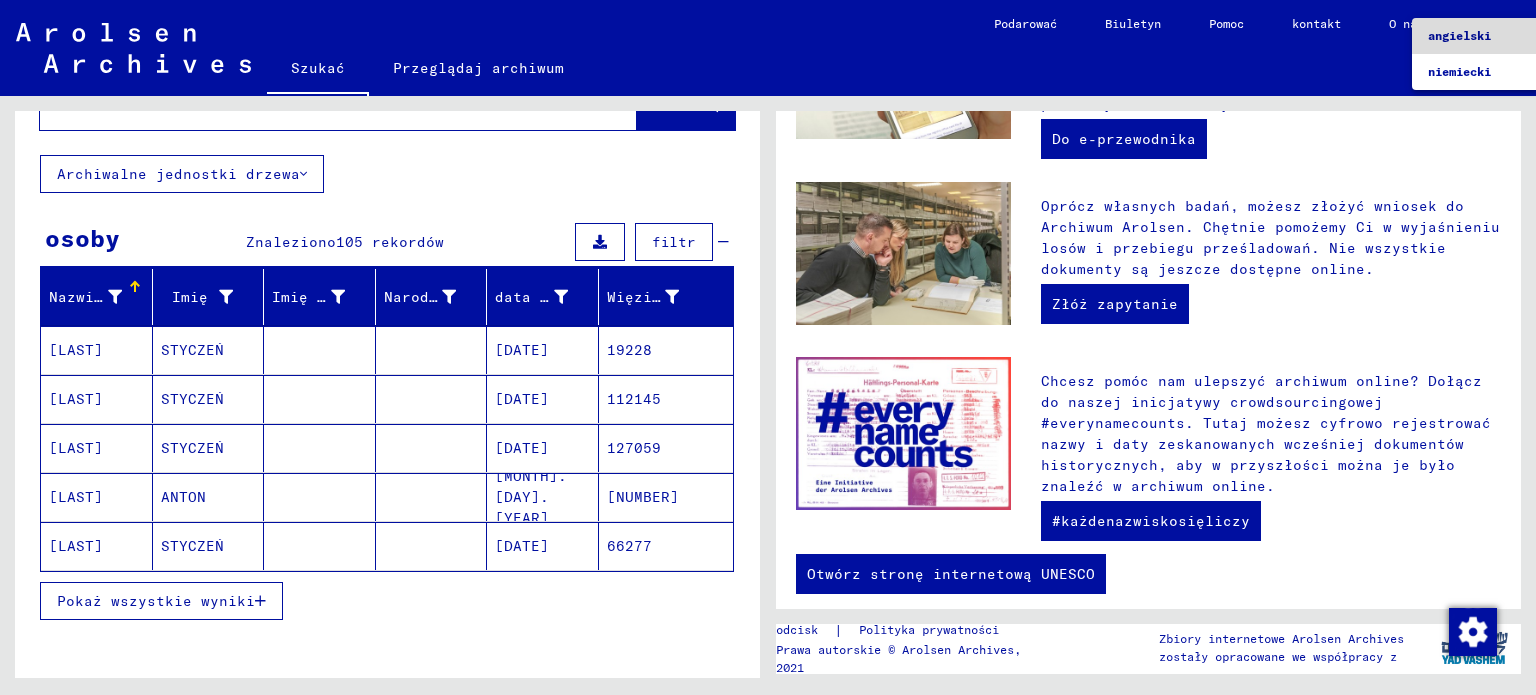 click on "angielski" at bounding box center [1459, 35] 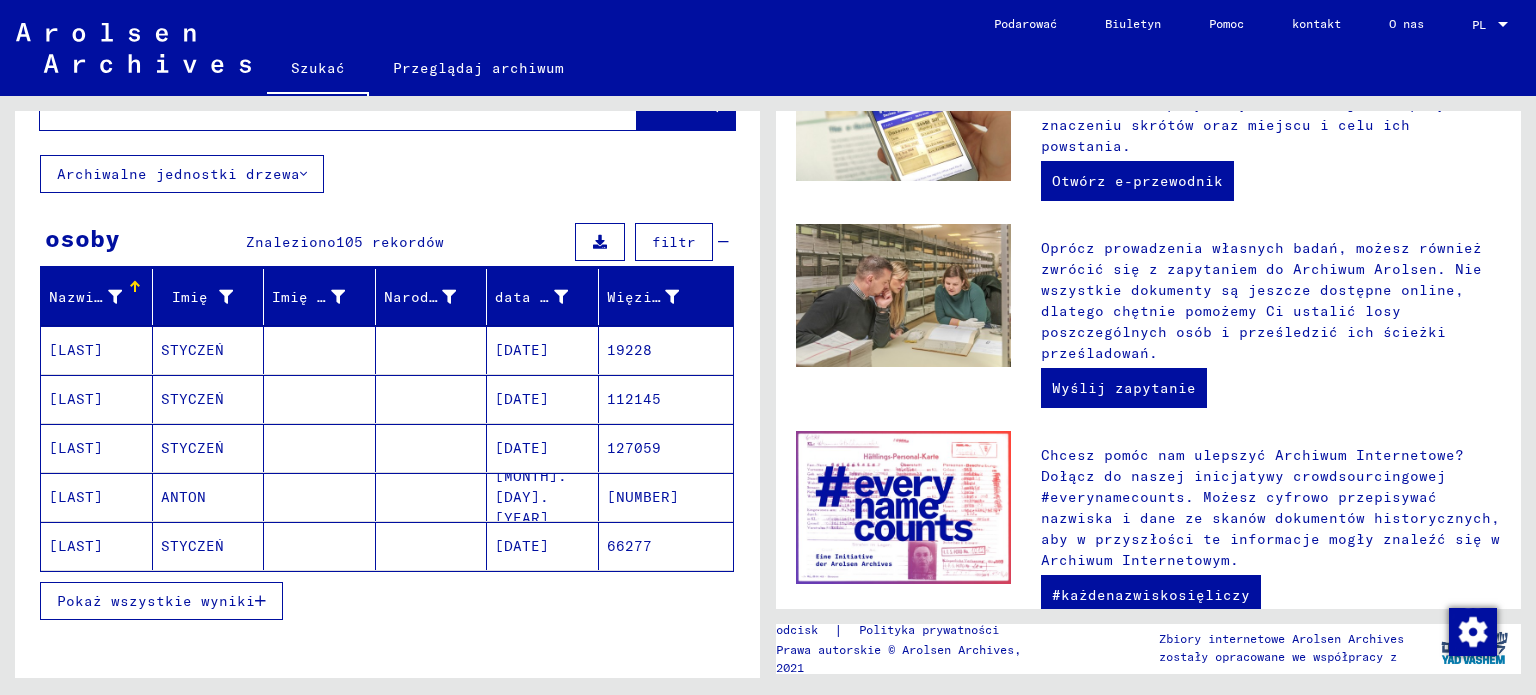 click on "[LAST]" at bounding box center [76, 497] 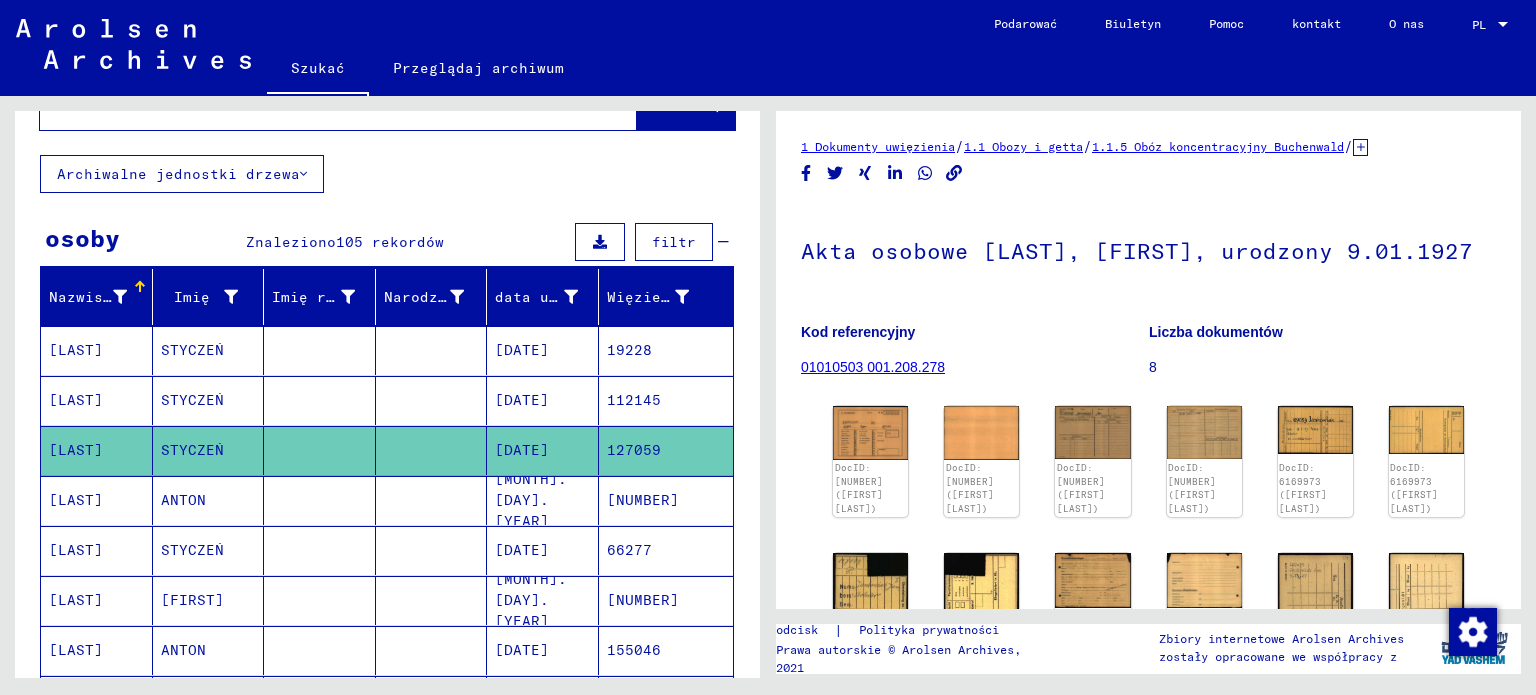 scroll, scrollTop: 0, scrollLeft: 0, axis: both 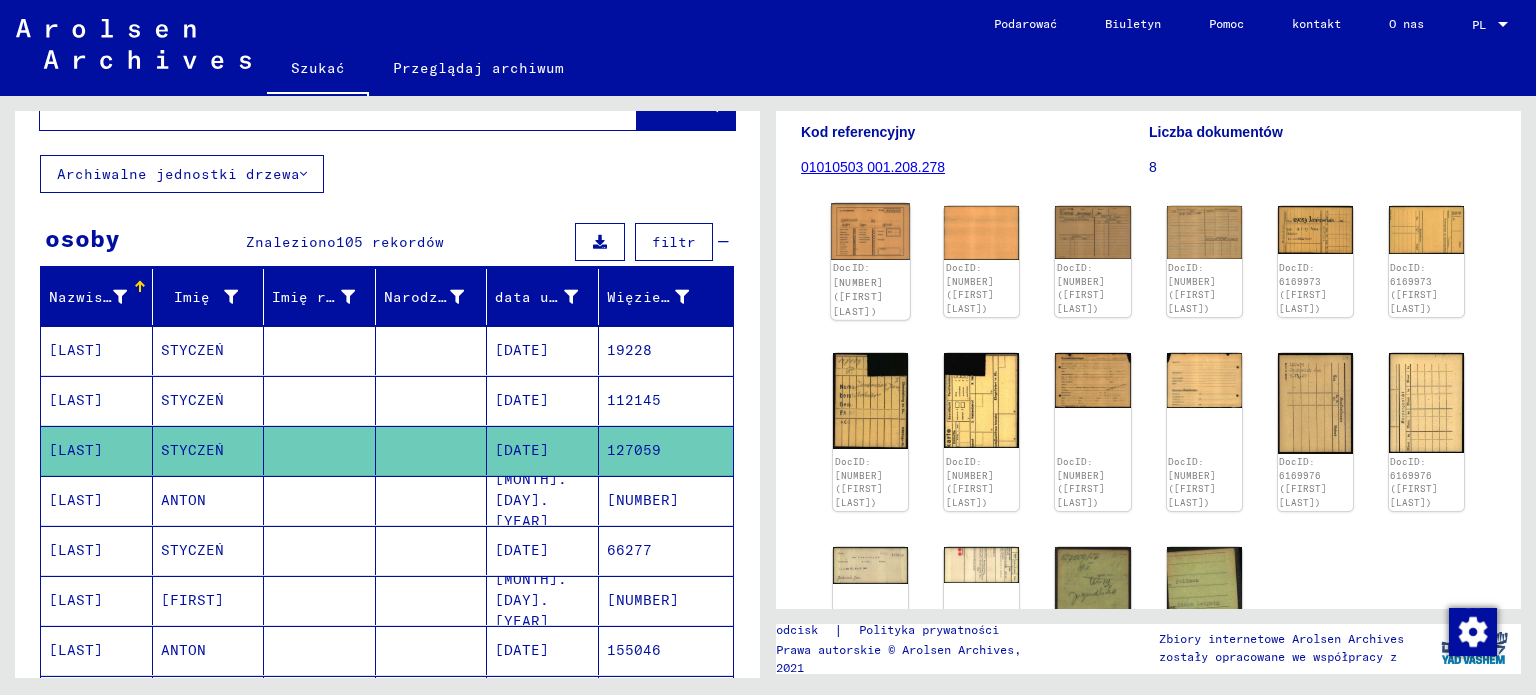 click 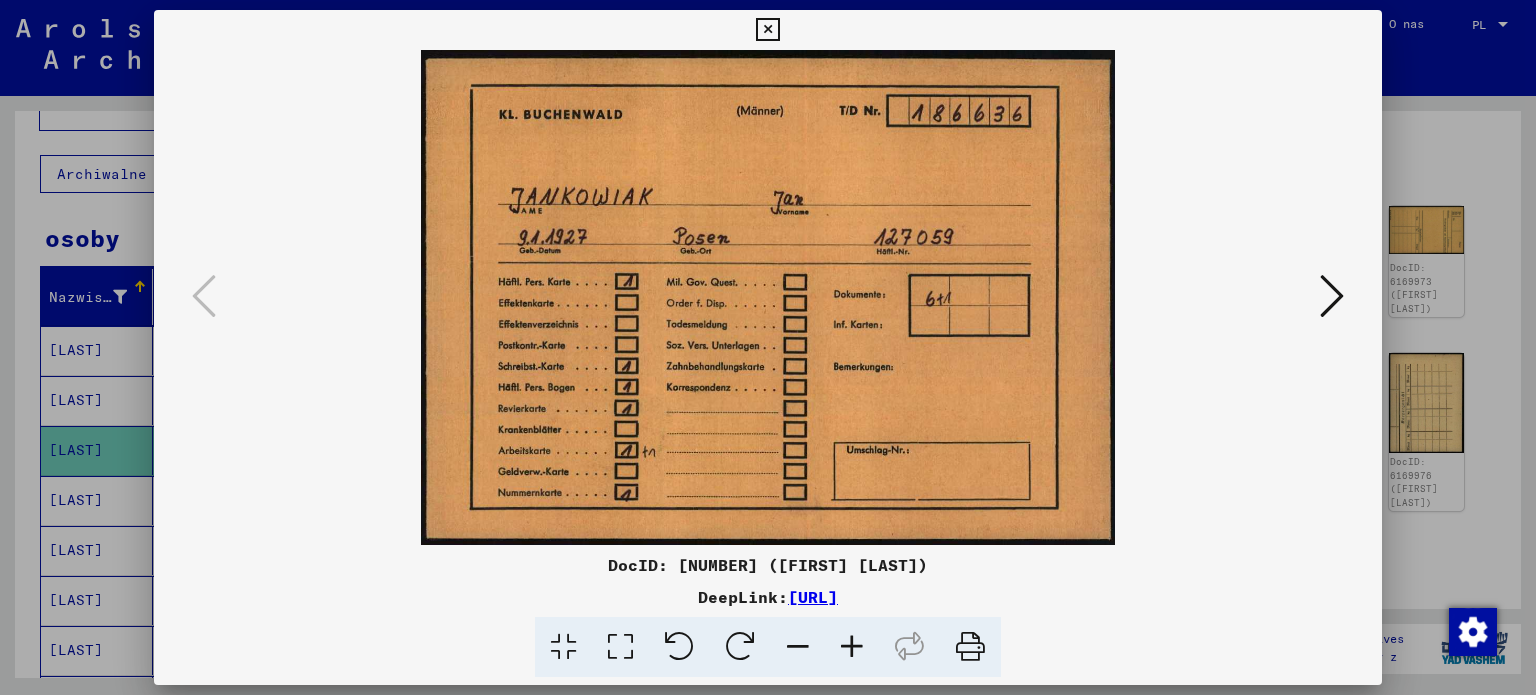 click at bounding box center (768, 297) 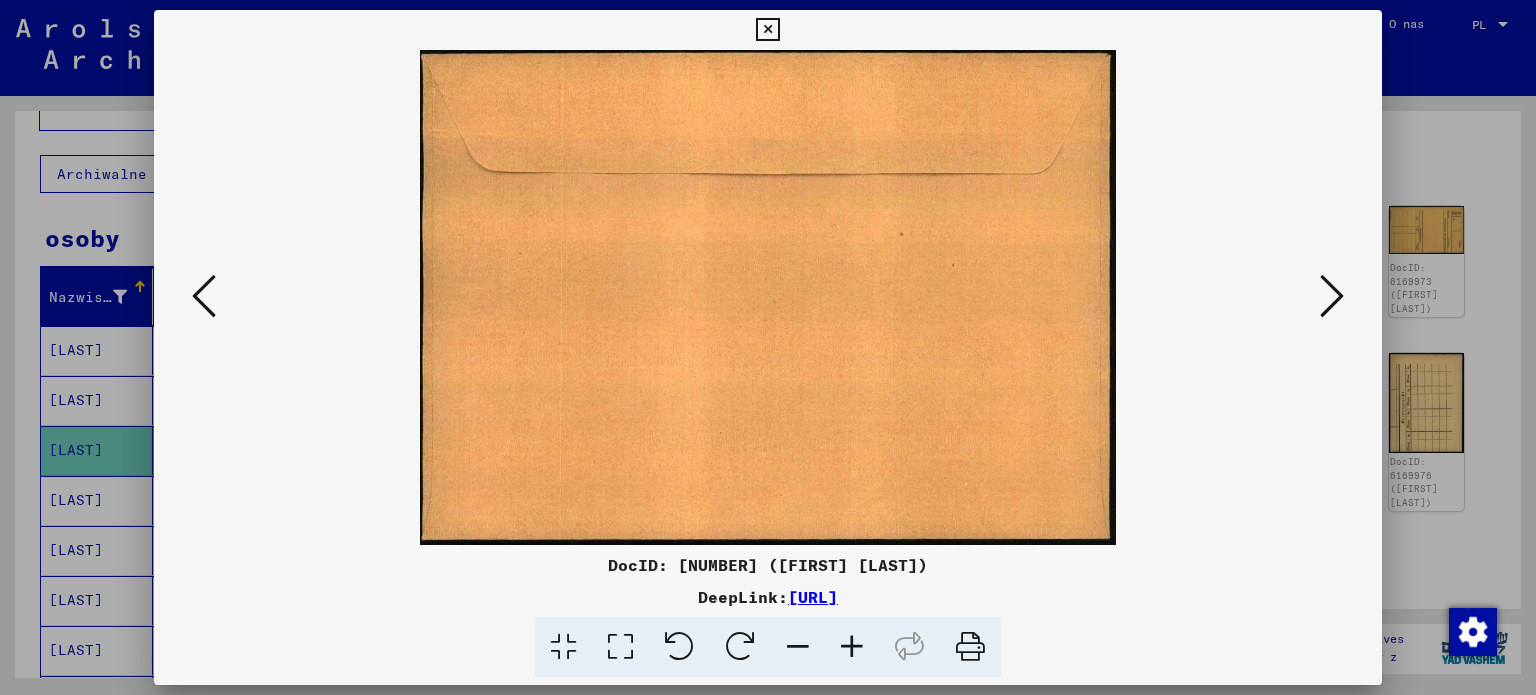 click at bounding box center [1332, 296] 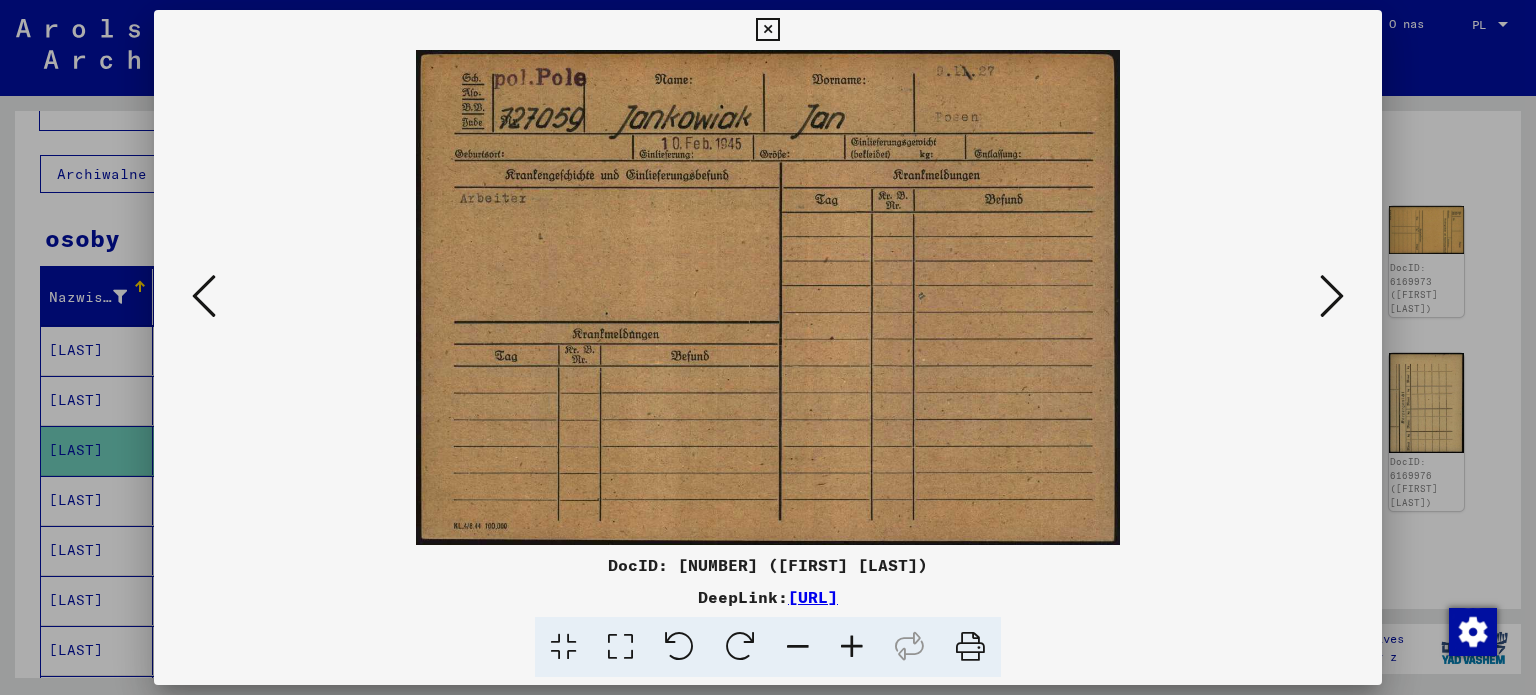 click at bounding box center (1332, 296) 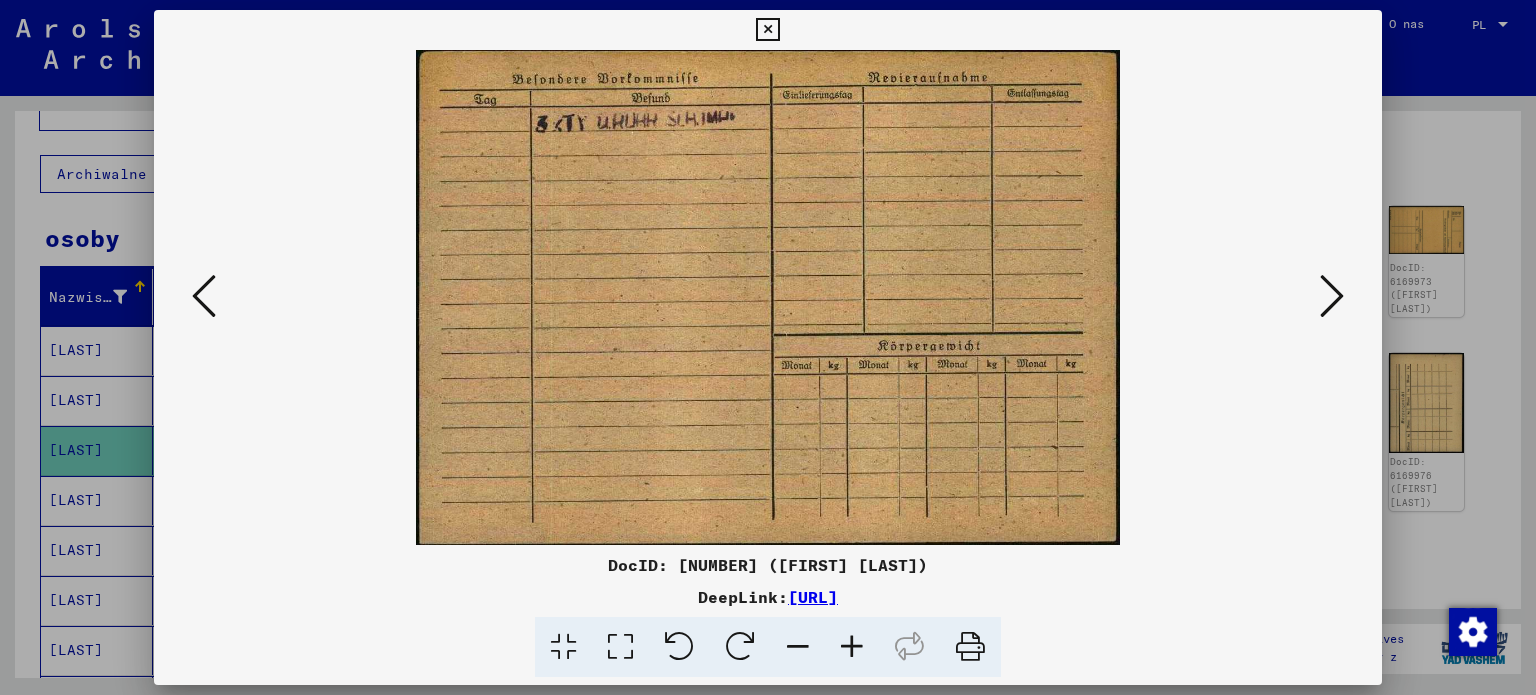 click at bounding box center [204, 296] 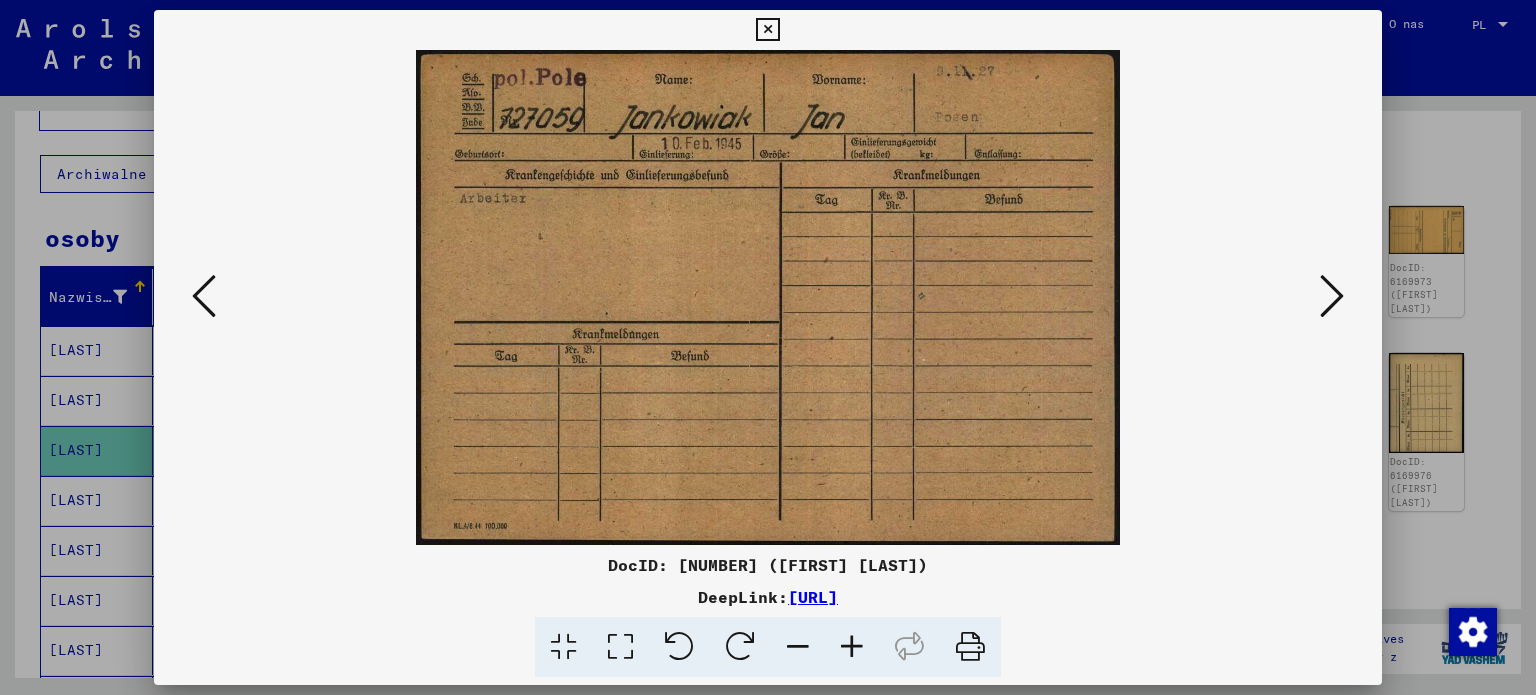 click at bounding box center (1332, 296) 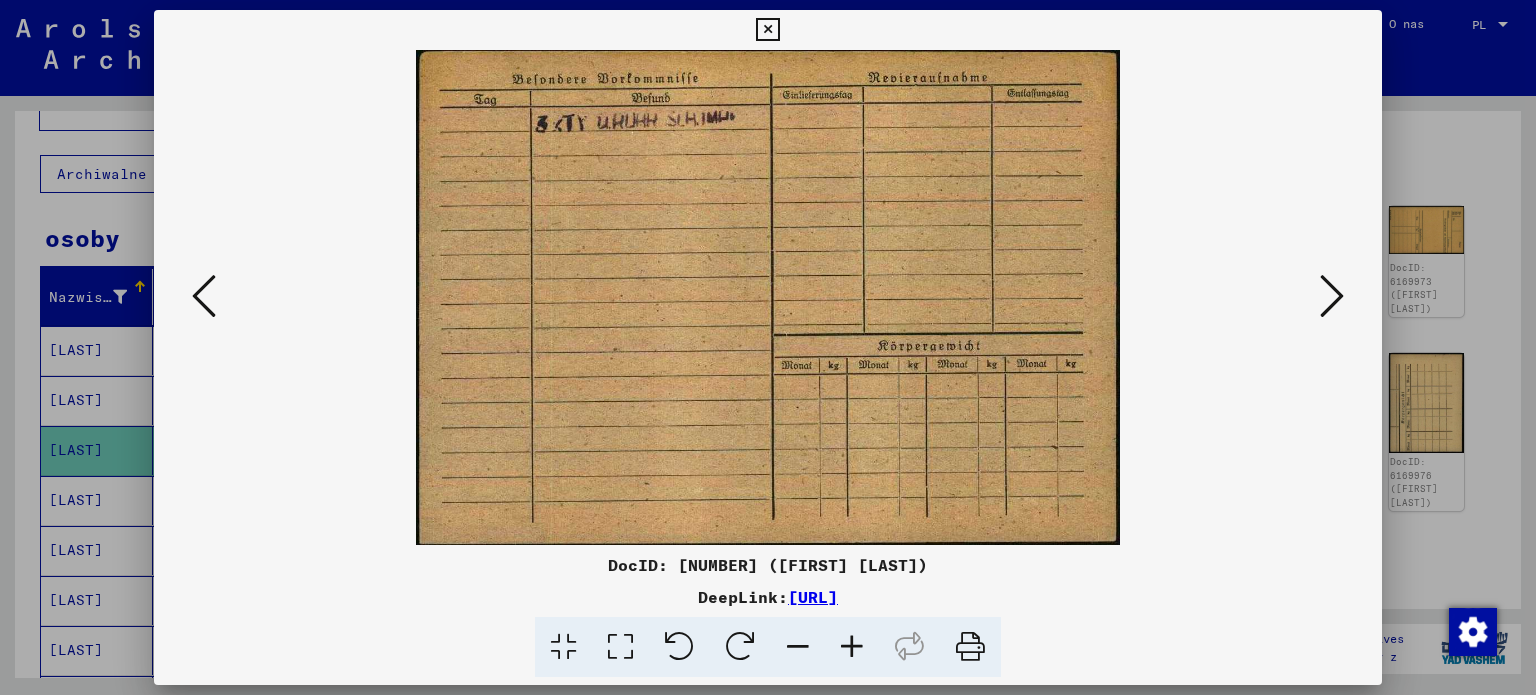 click at bounding box center (1332, 296) 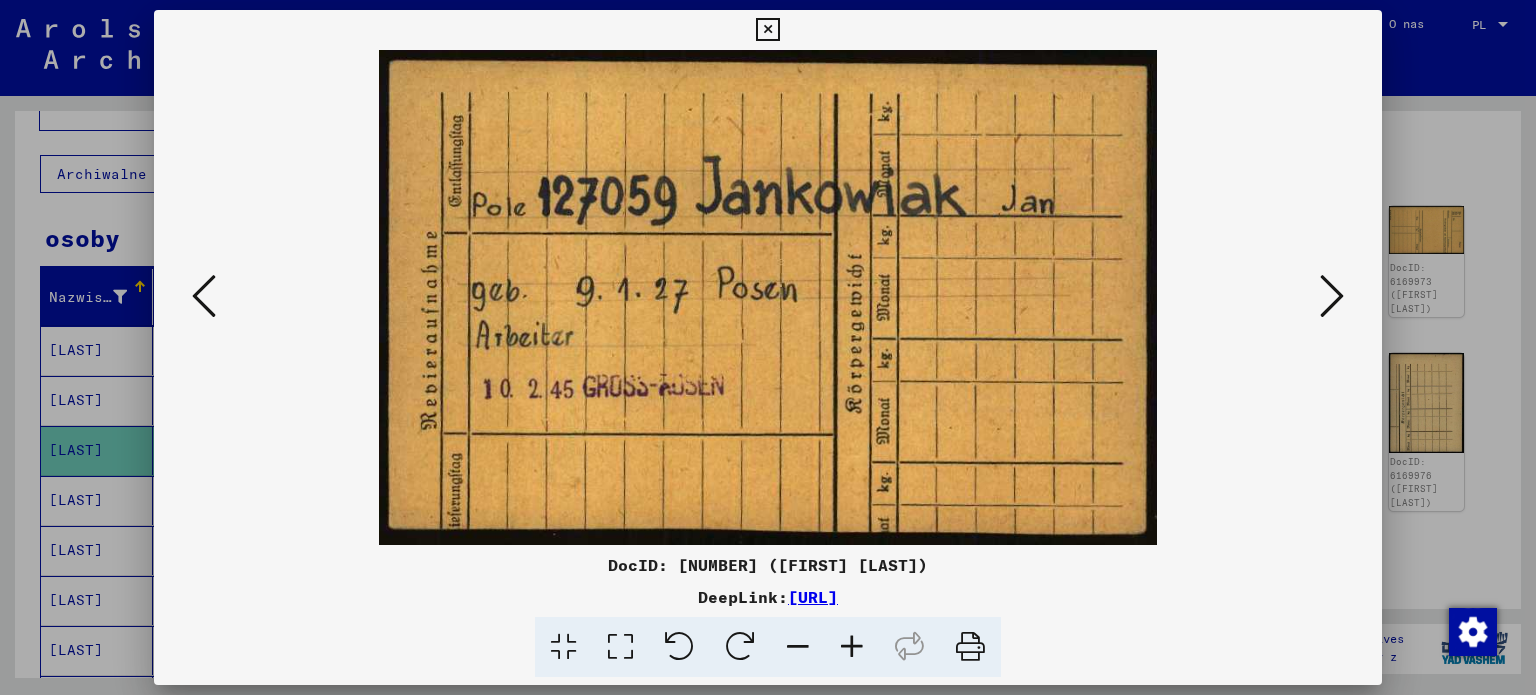 click at bounding box center [768, 297] 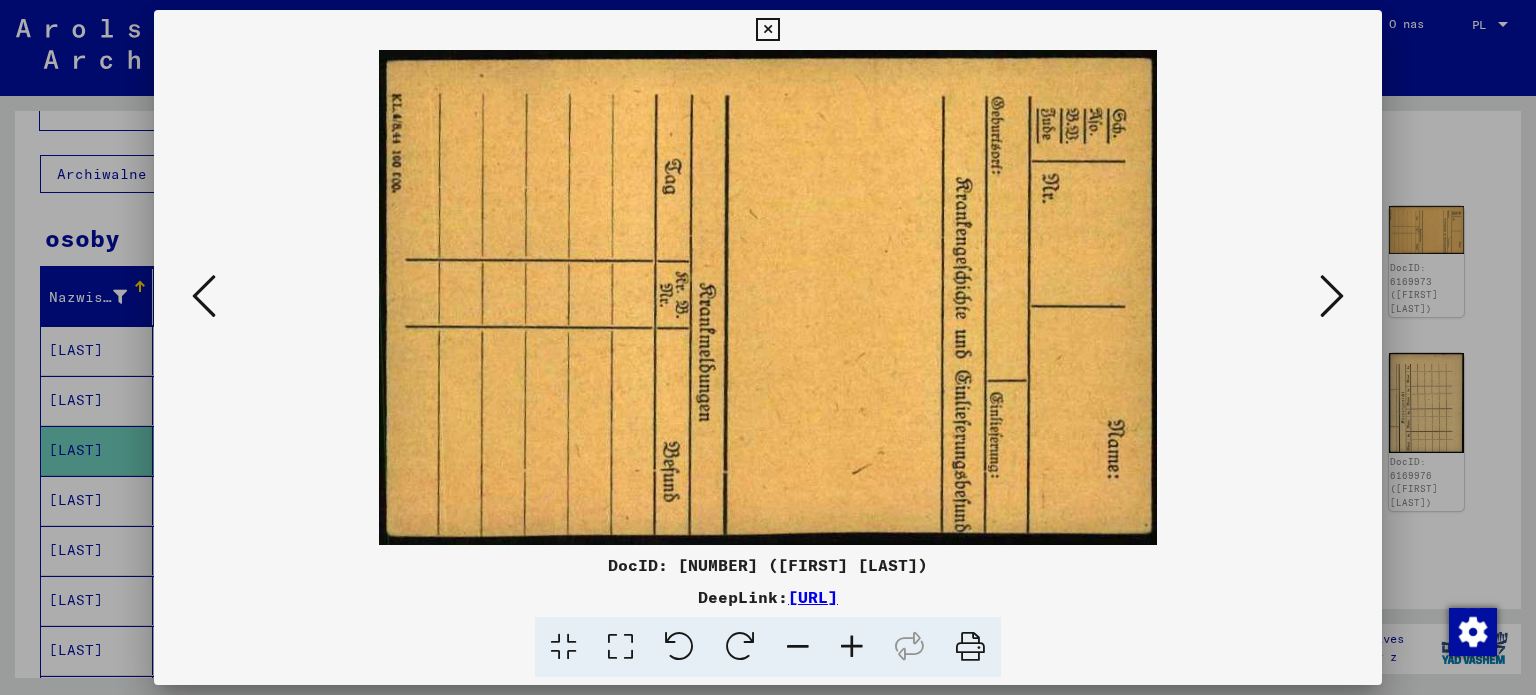 click at bounding box center [1332, 296] 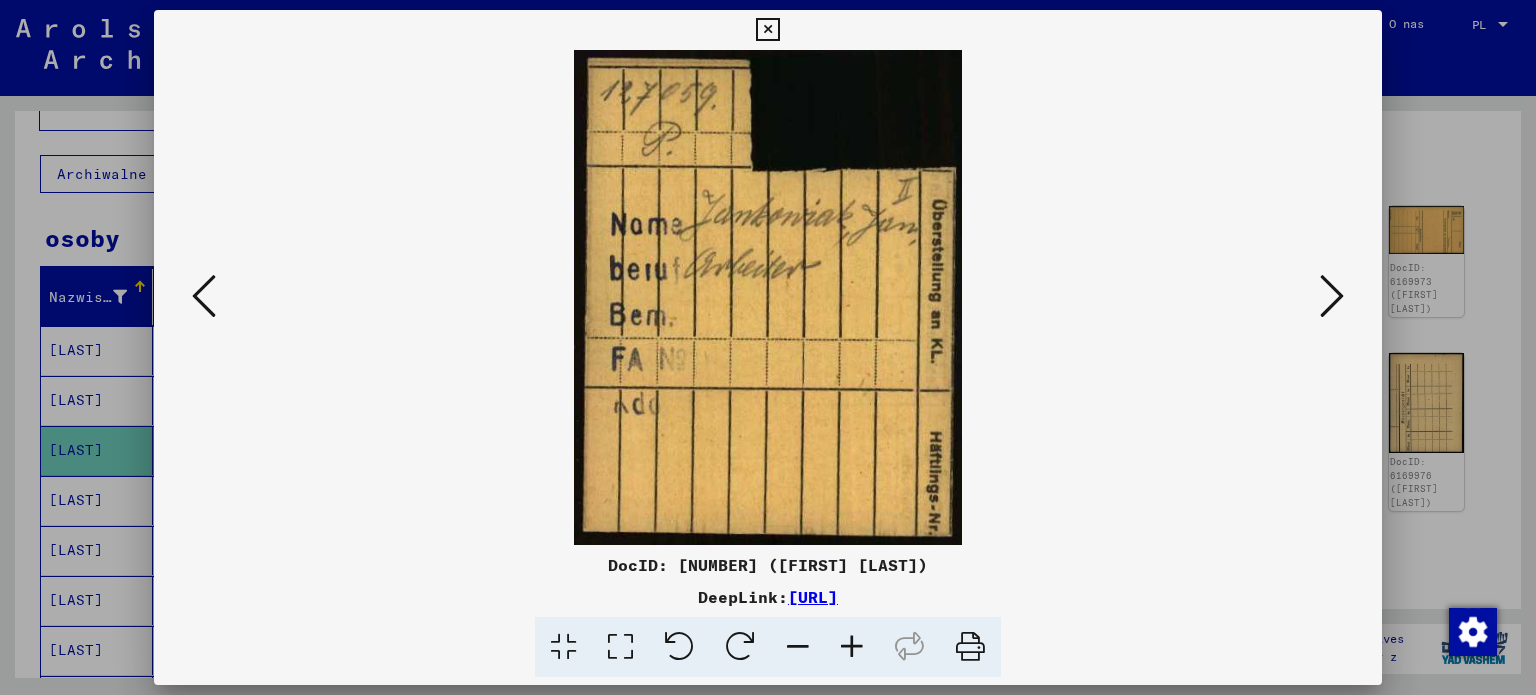 click at bounding box center [1332, 297] 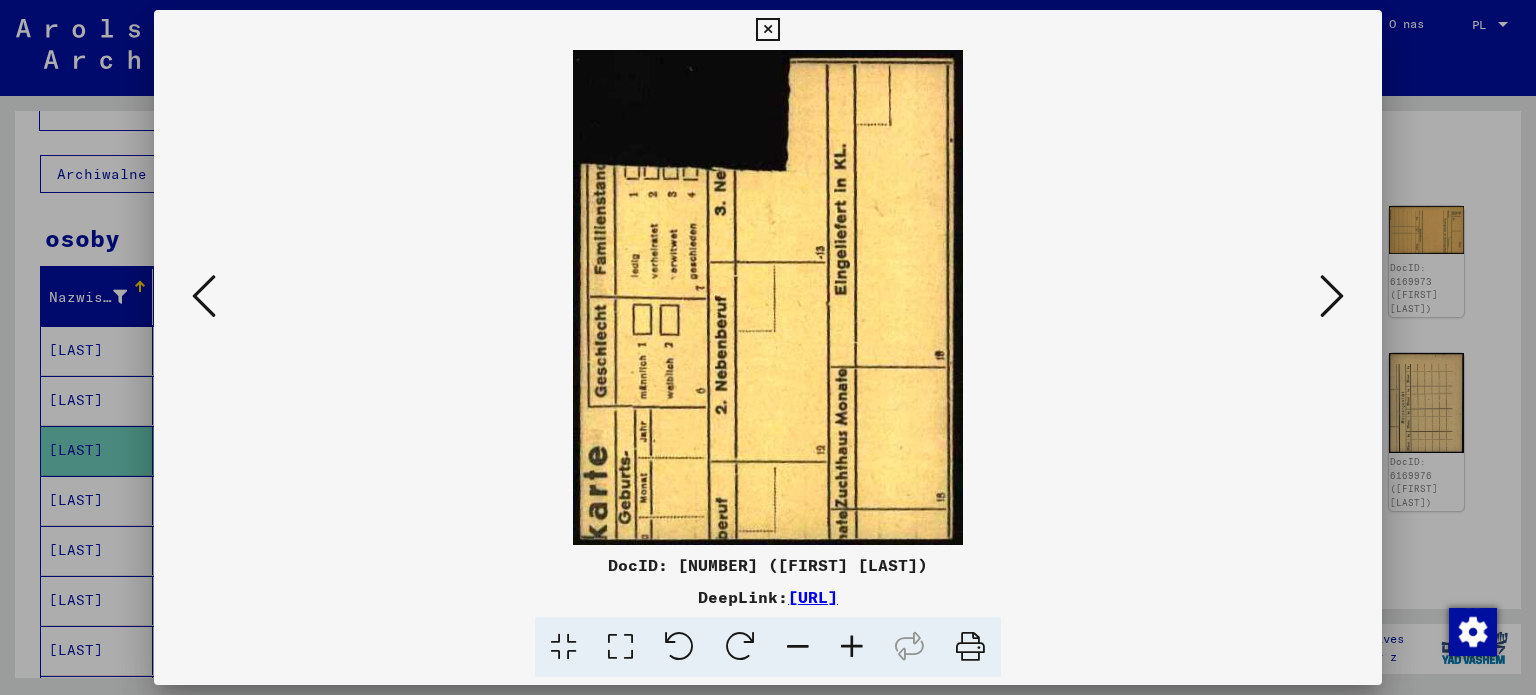 click at bounding box center (1332, 296) 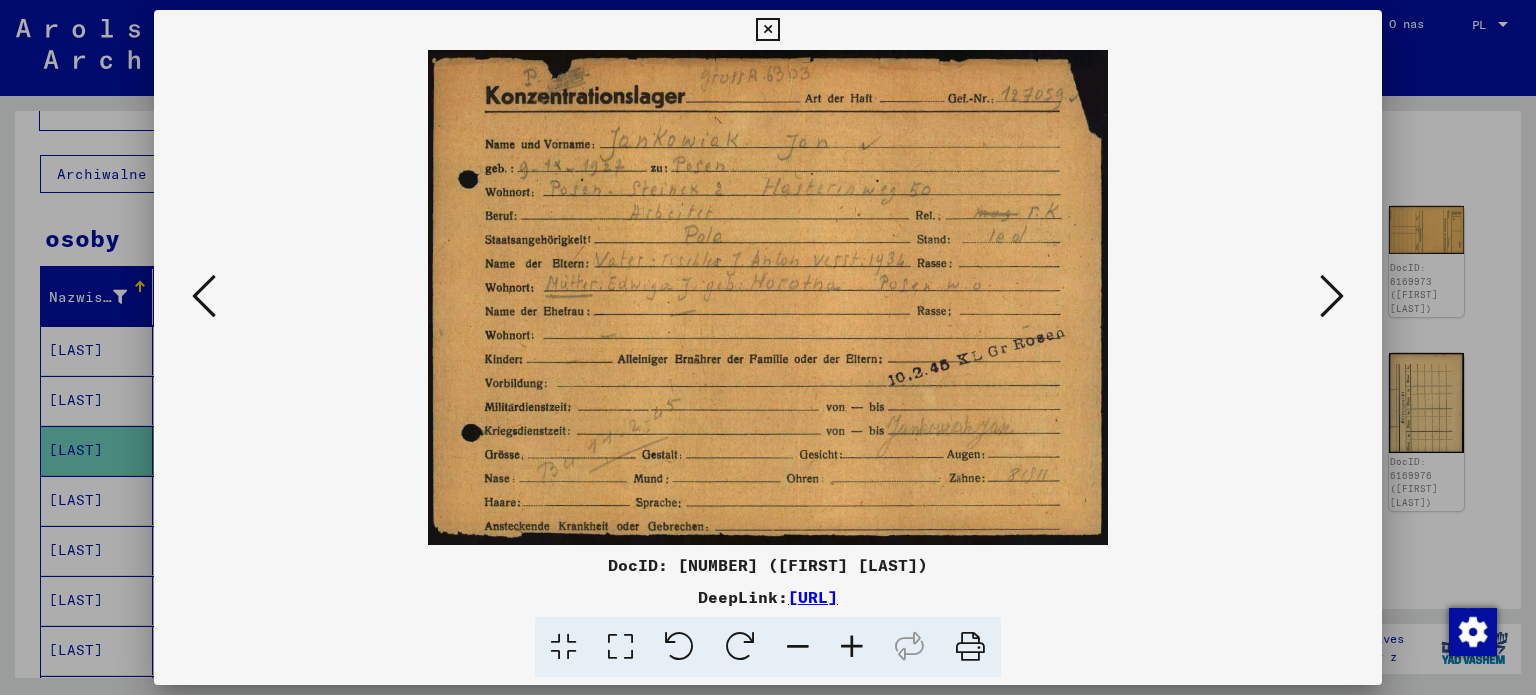 click at bounding box center (768, 297) 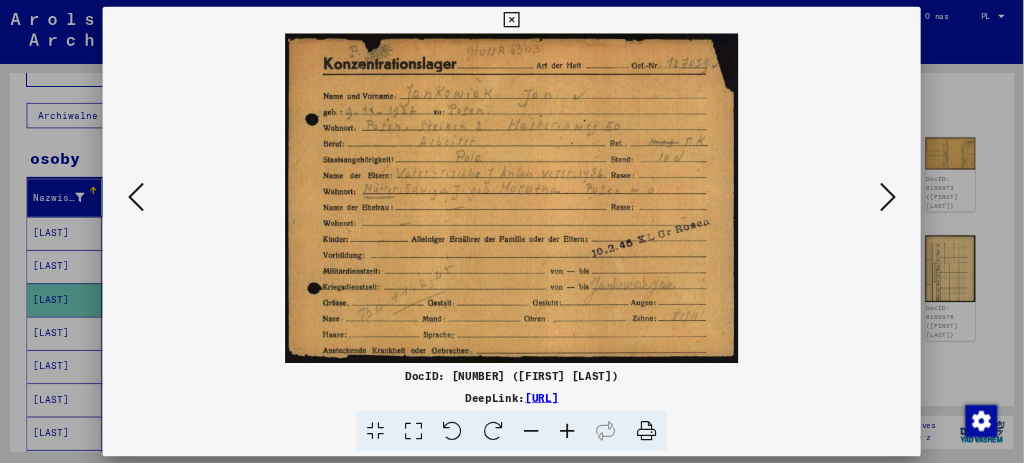 scroll, scrollTop: 100, scrollLeft: 0, axis: vertical 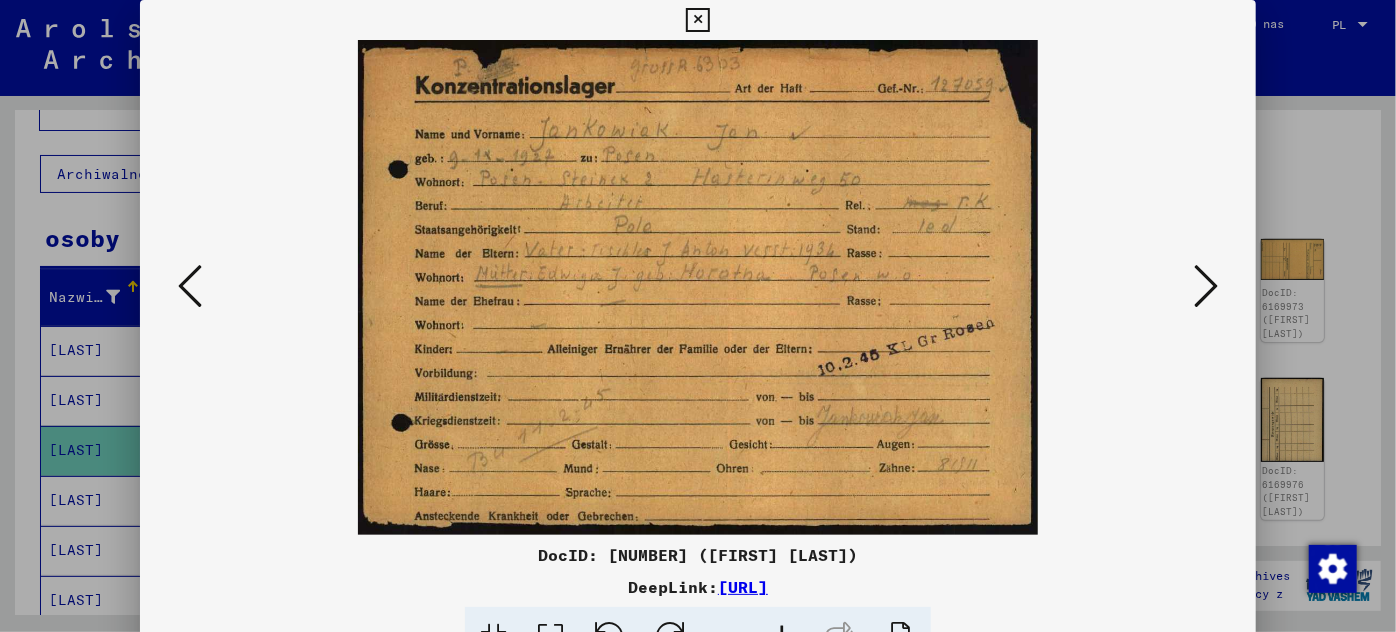 click at bounding box center [698, 287] 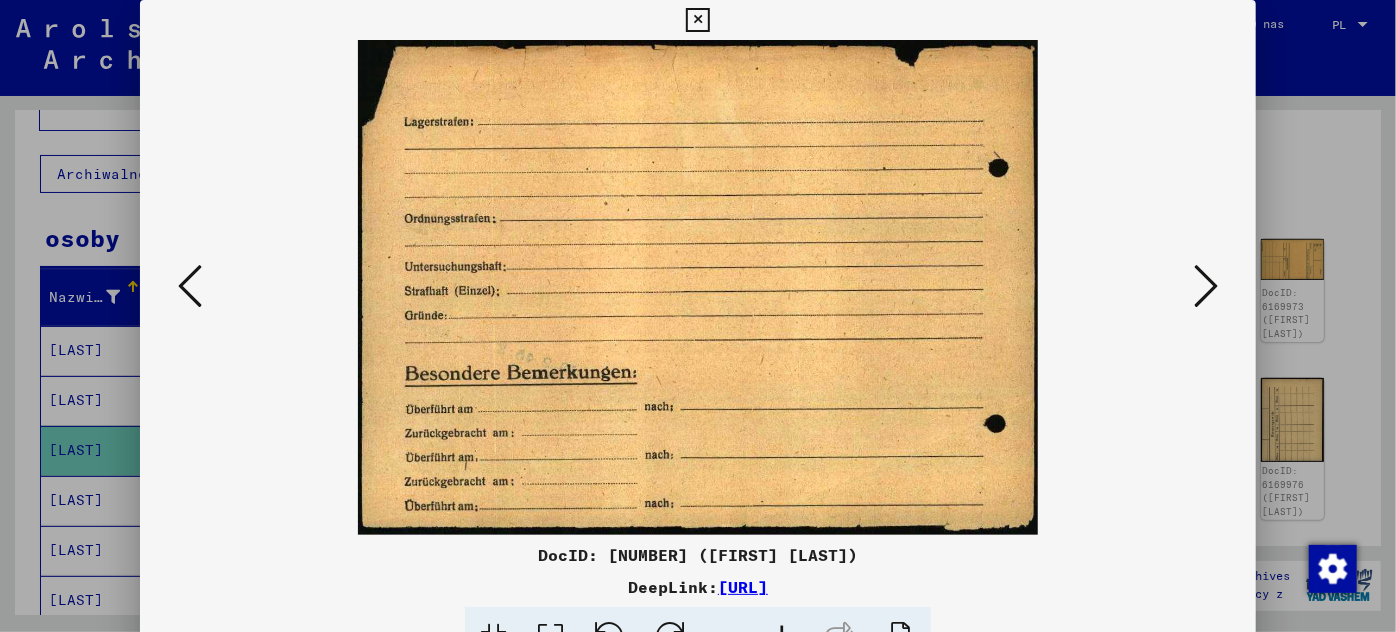 click at bounding box center [1206, 286] 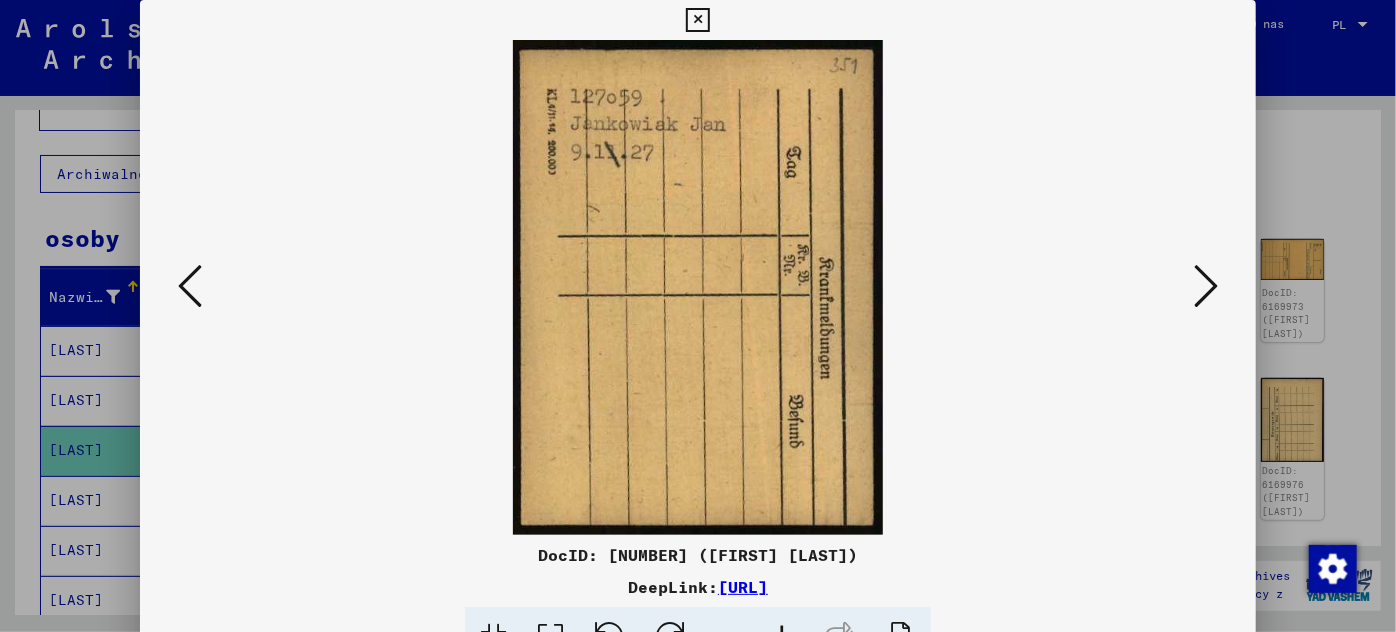 click at bounding box center [698, 287] 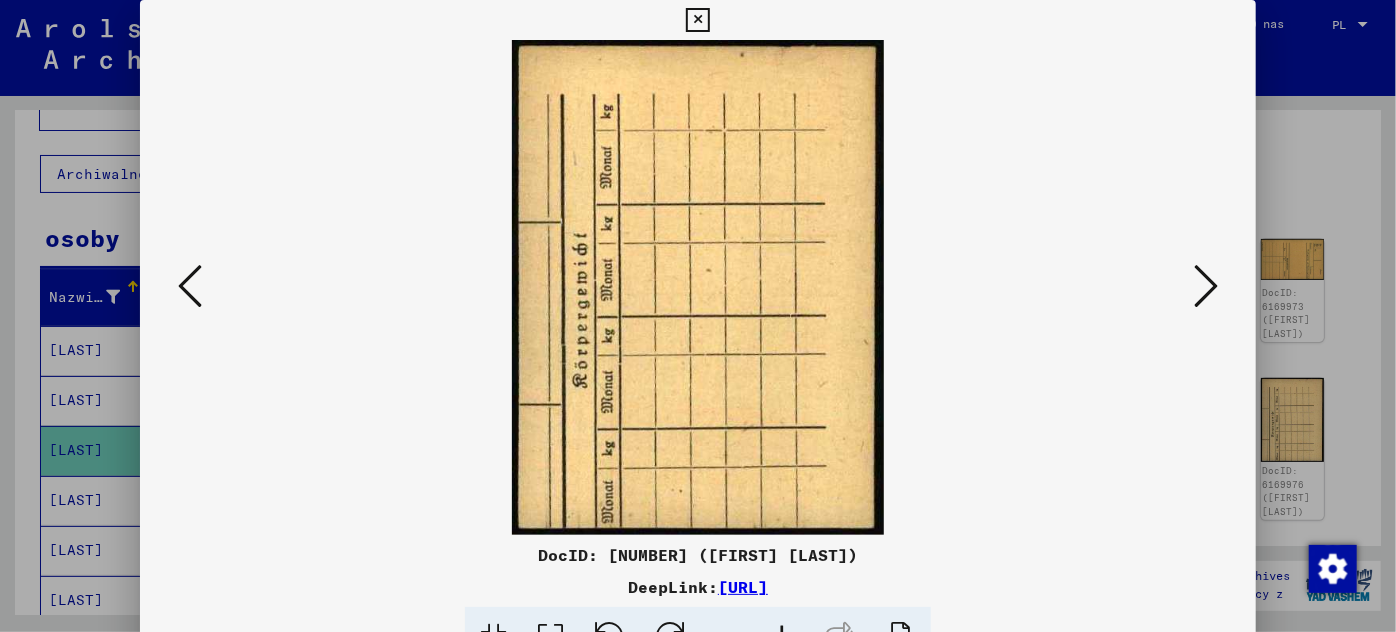 click at bounding box center (1206, 286) 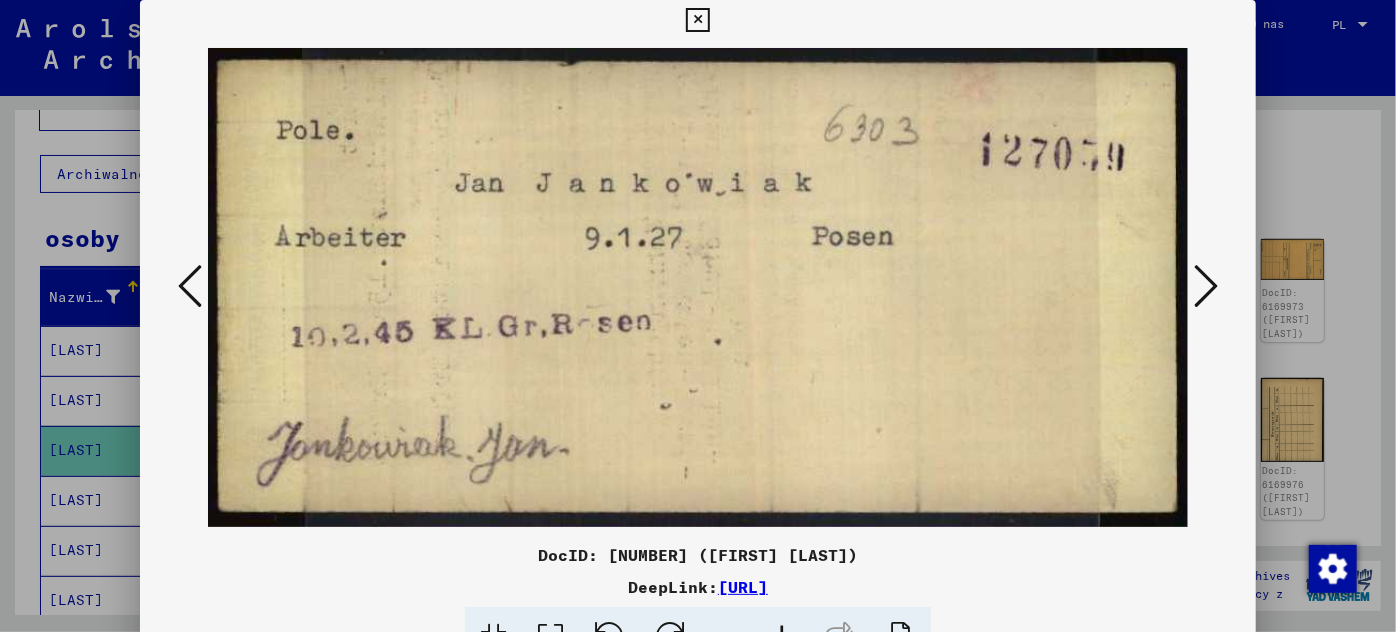 click at bounding box center [698, 287] 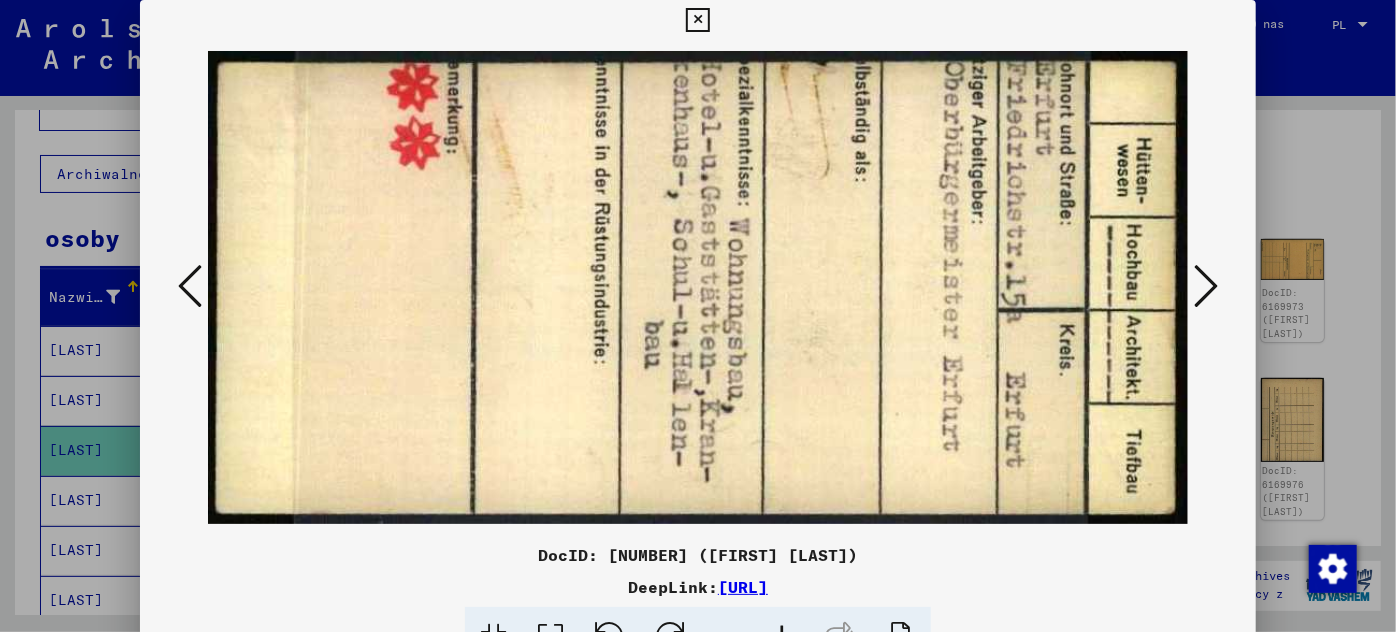 click at bounding box center [1206, 286] 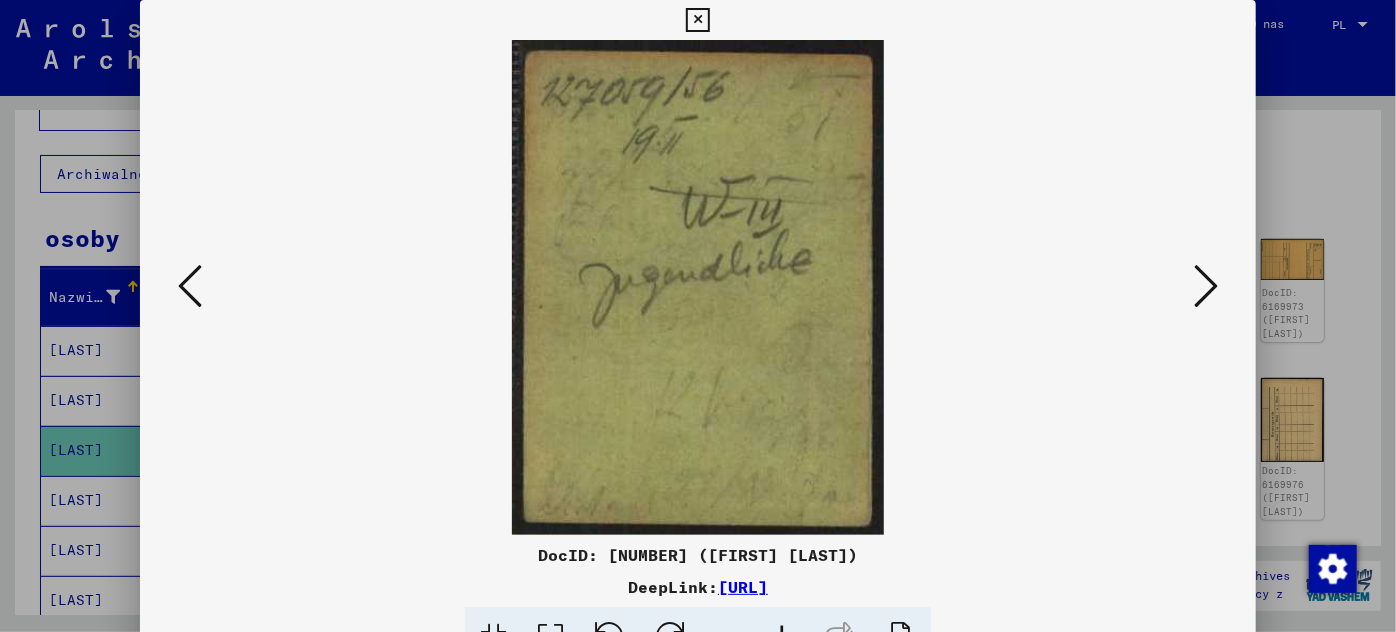 click at bounding box center (1206, 286) 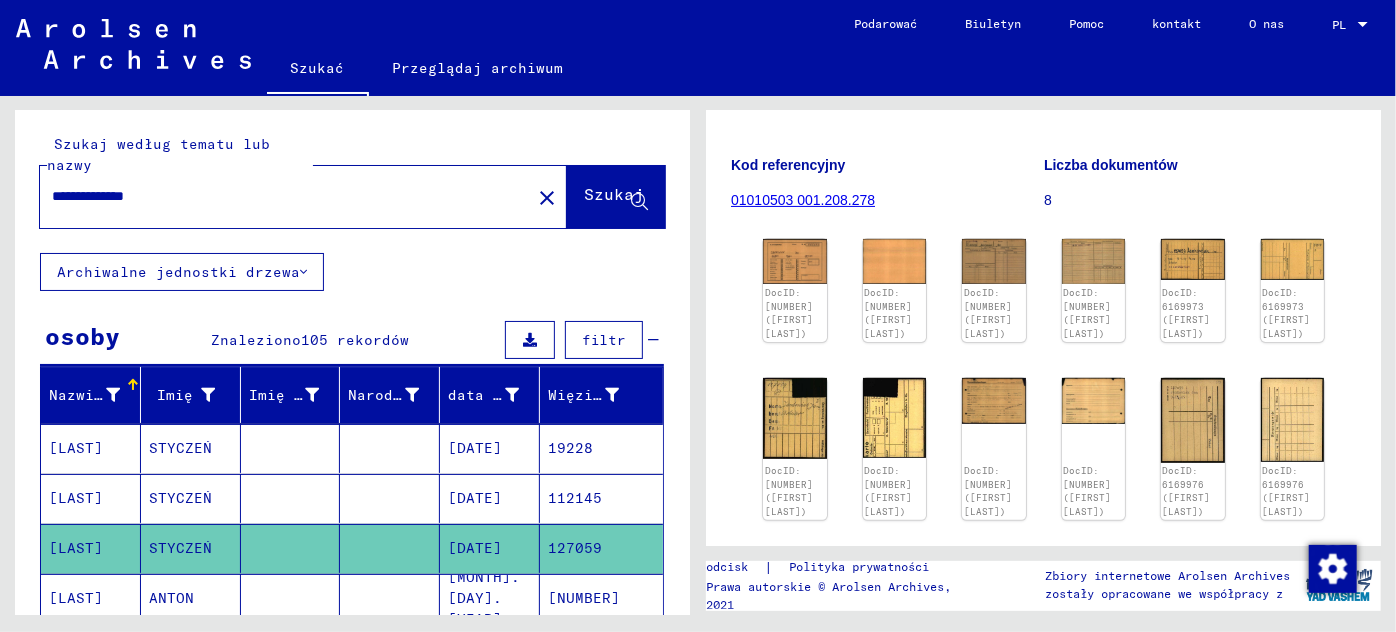 scroll, scrollTop: 0, scrollLeft: 0, axis: both 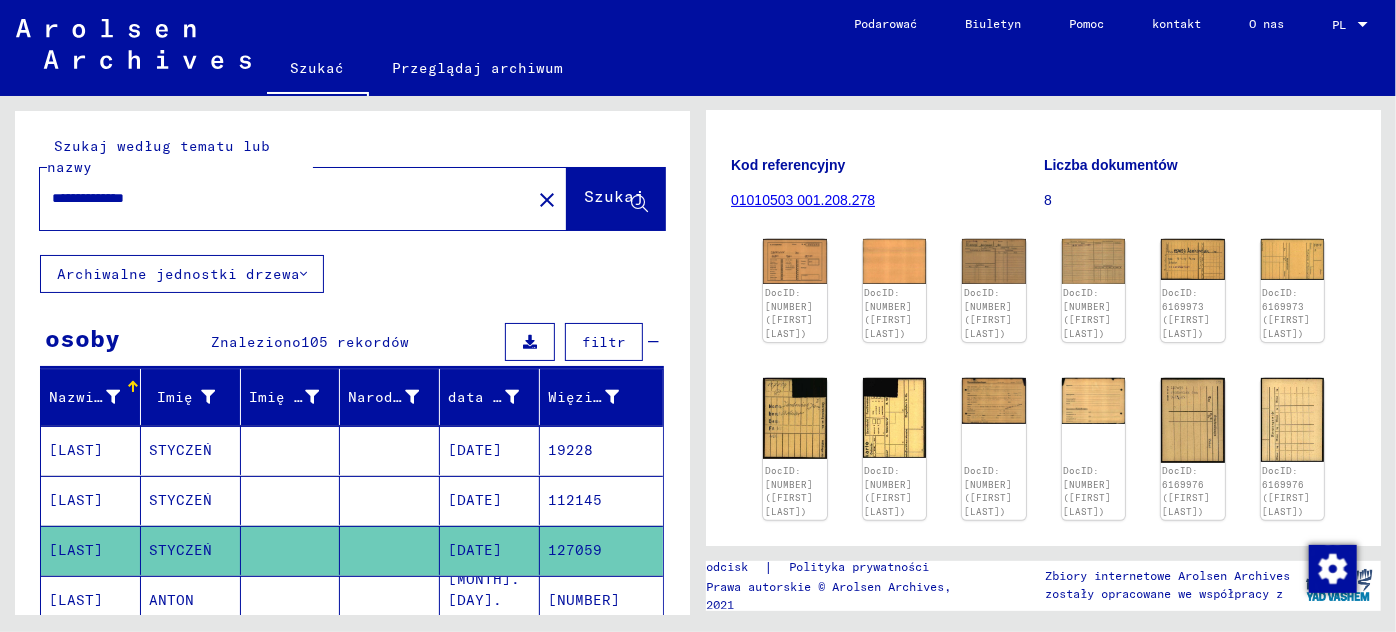 click on "**********" 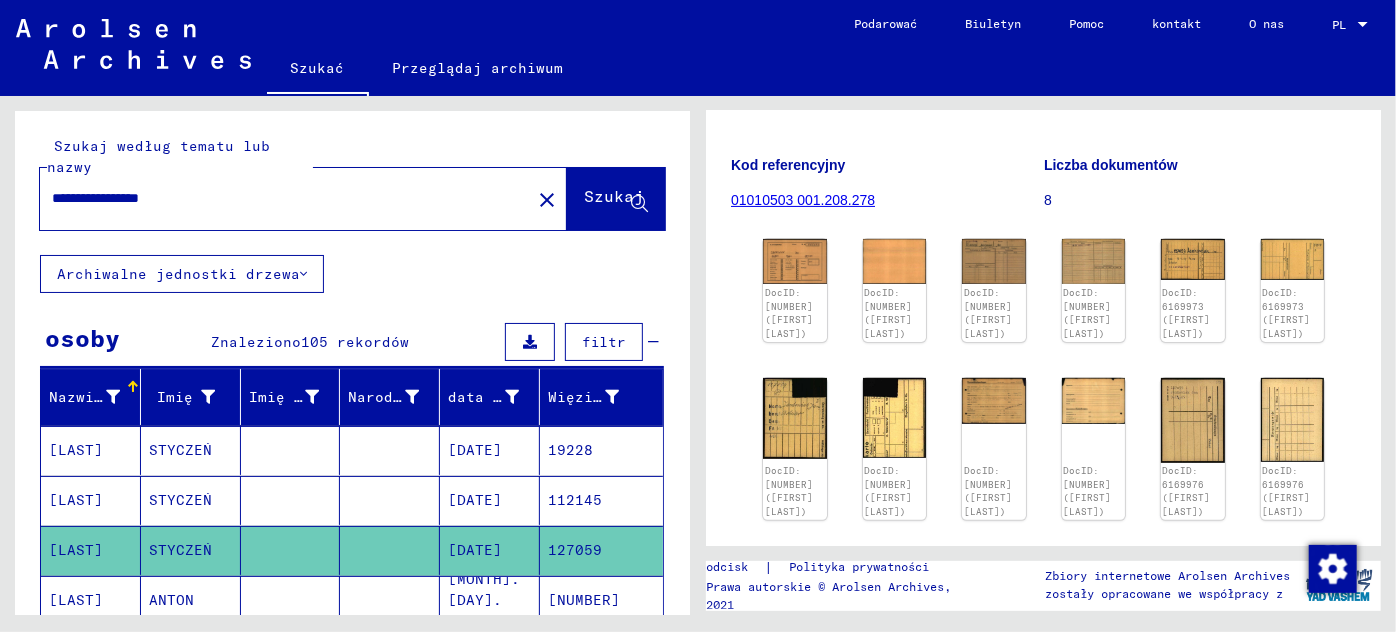 type on "**********" 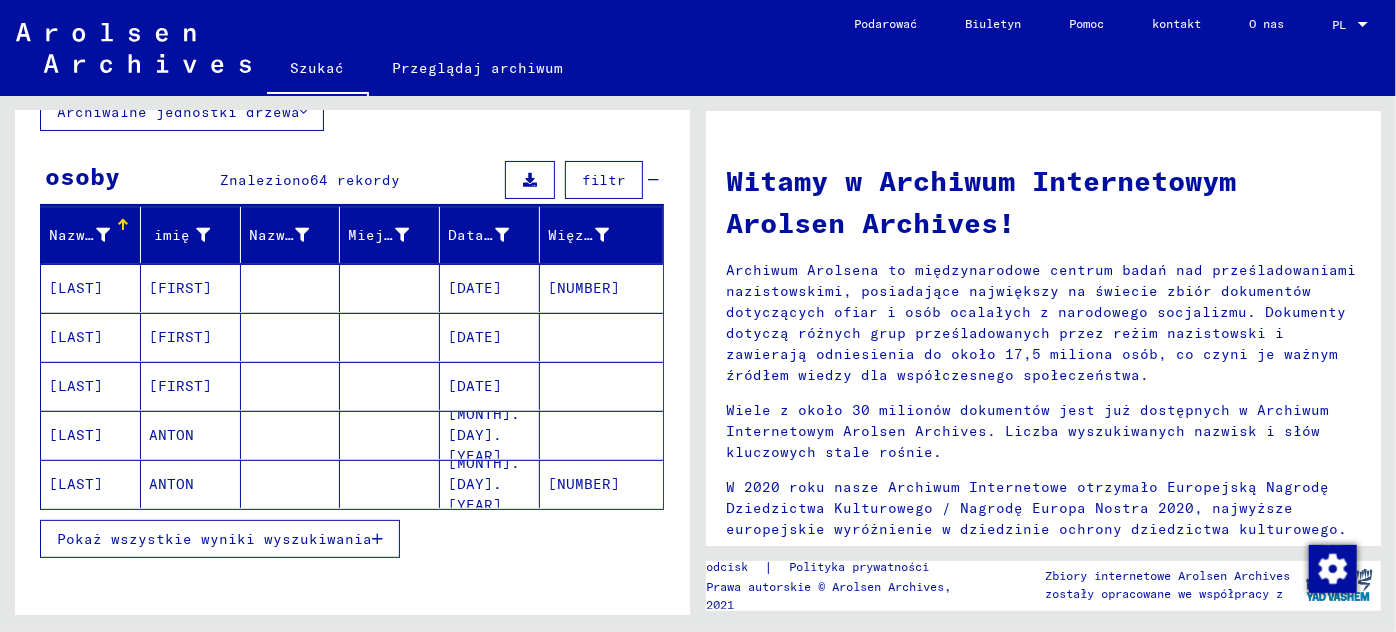 scroll, scrollTop: 181, scrollLeft: 0, axis: vertical 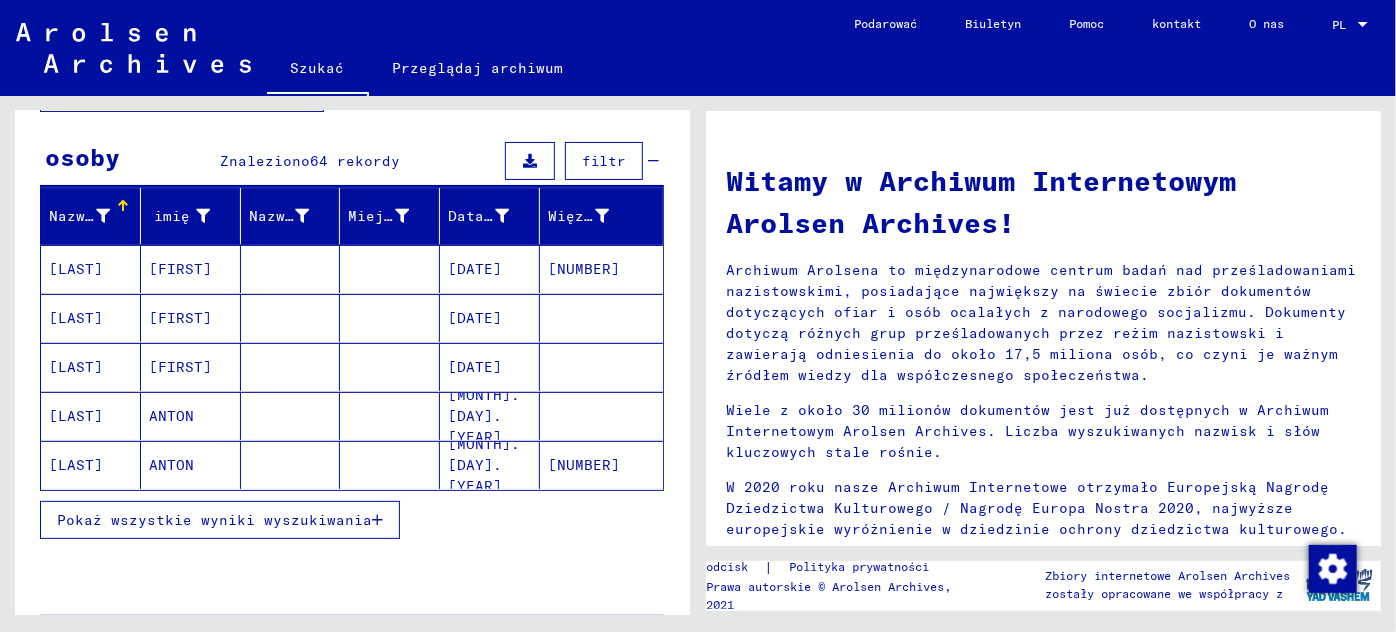 click on "Pokaż wszystkie wyniki wyszukiwania" at bounding box center (214, 520) 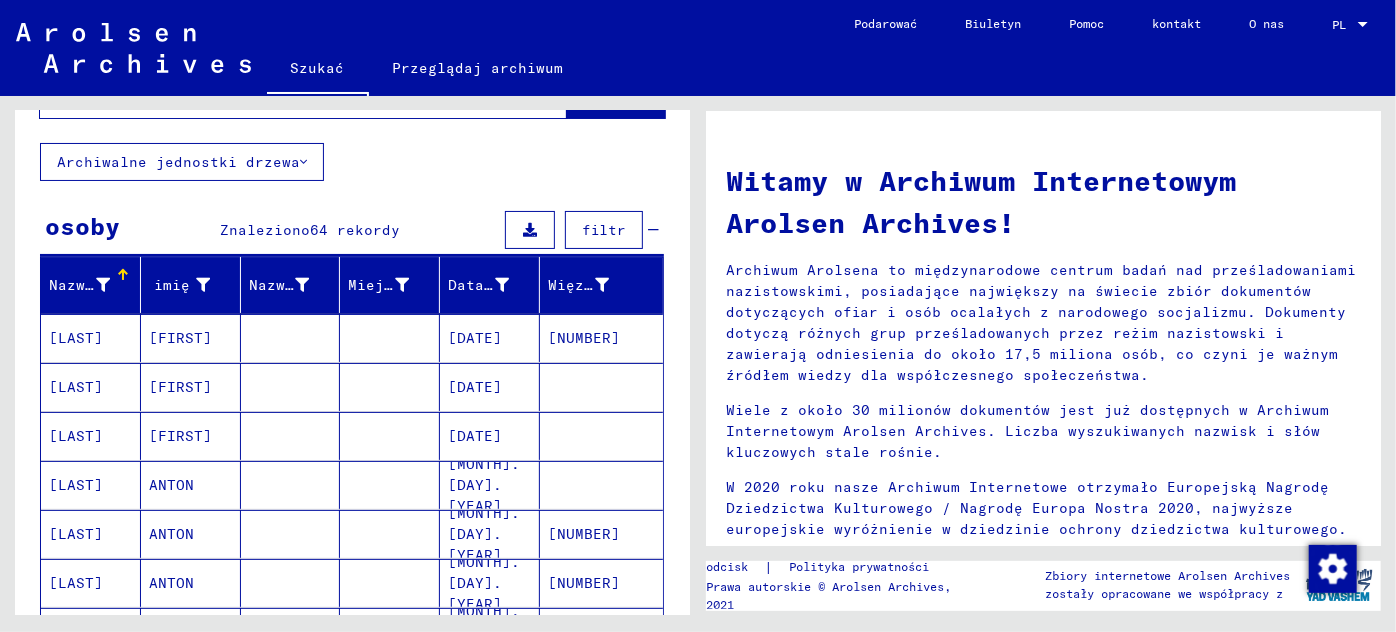 scroll, scrollTop: 90, scrollLeft: 0, axis: vertical 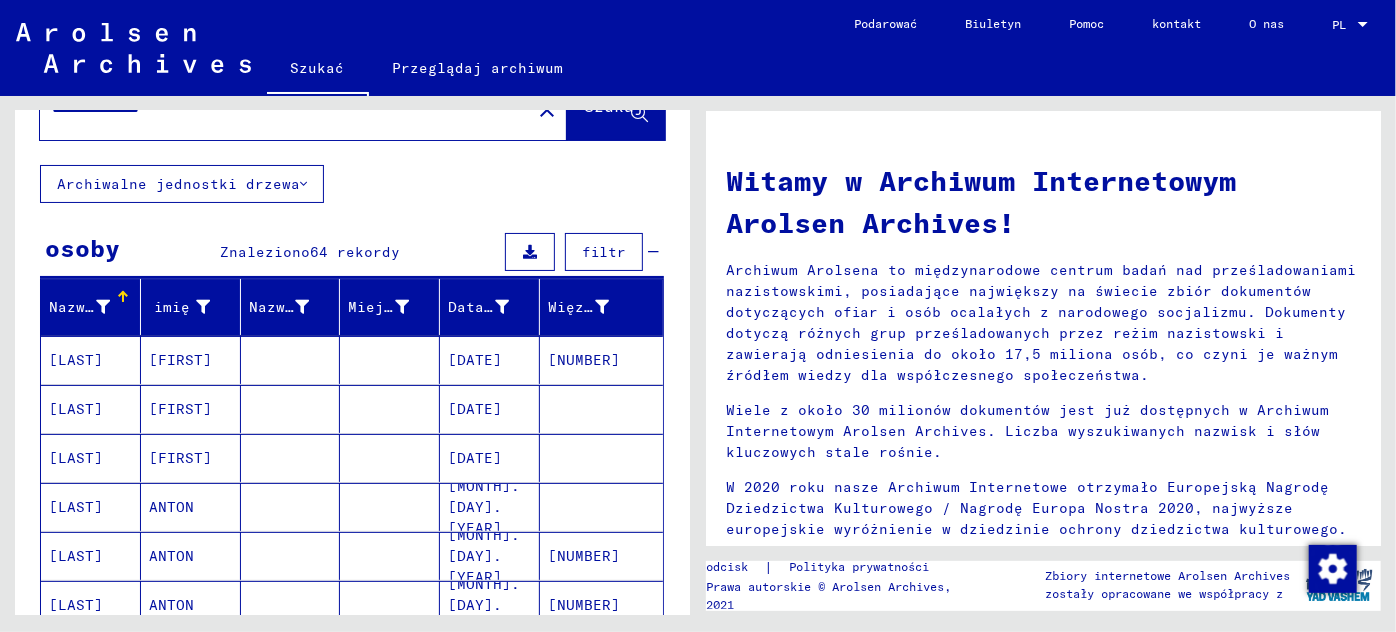 click on "[LAST]" at bounding box center (76, 409) 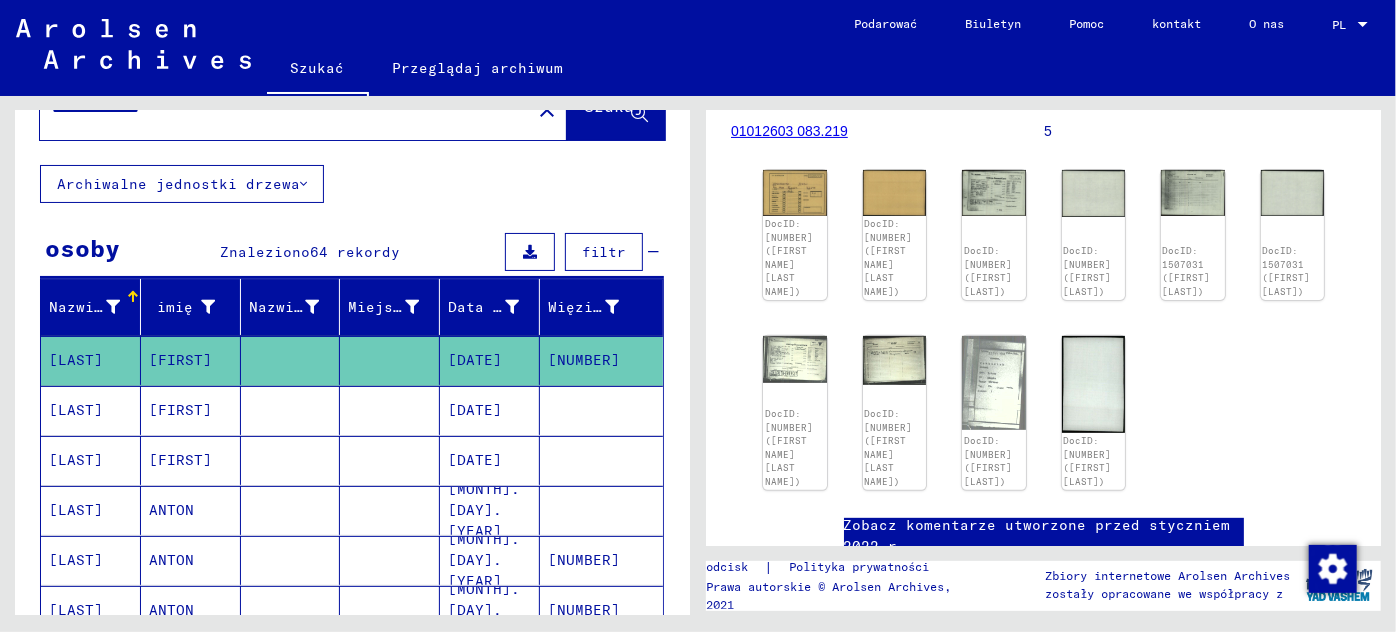 scroll, scrollTop: 271, scrollLeft: 0, axis: vertical 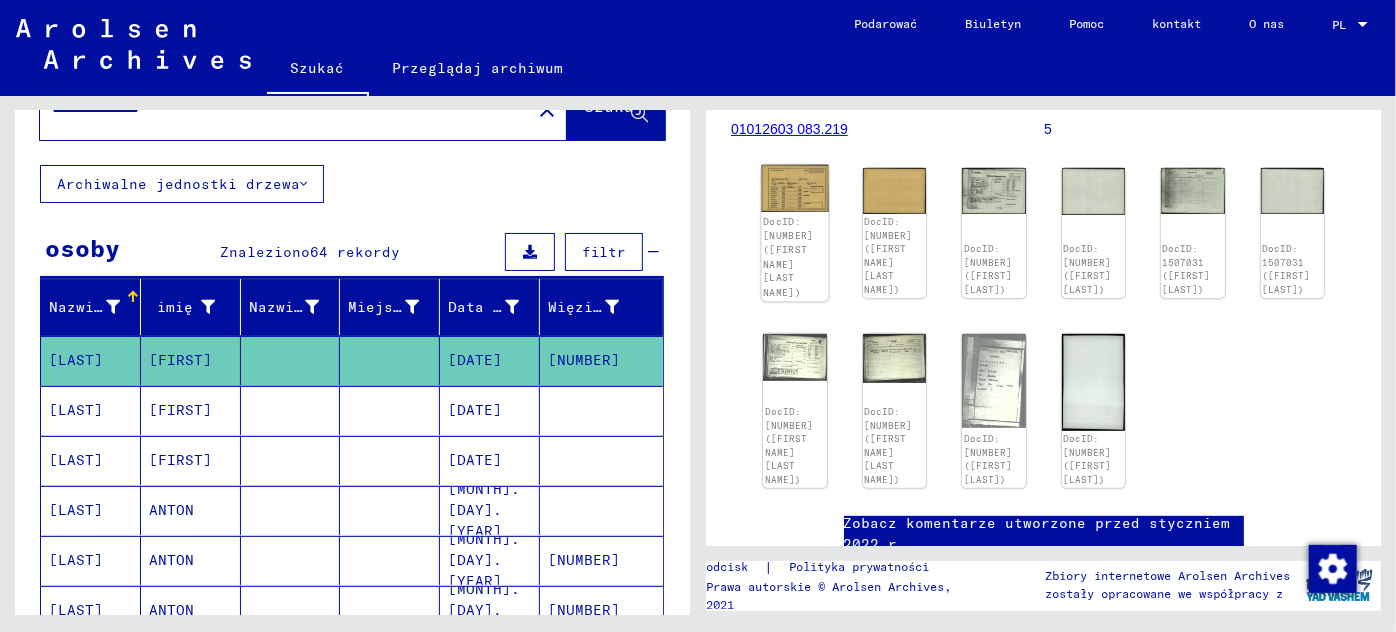 click 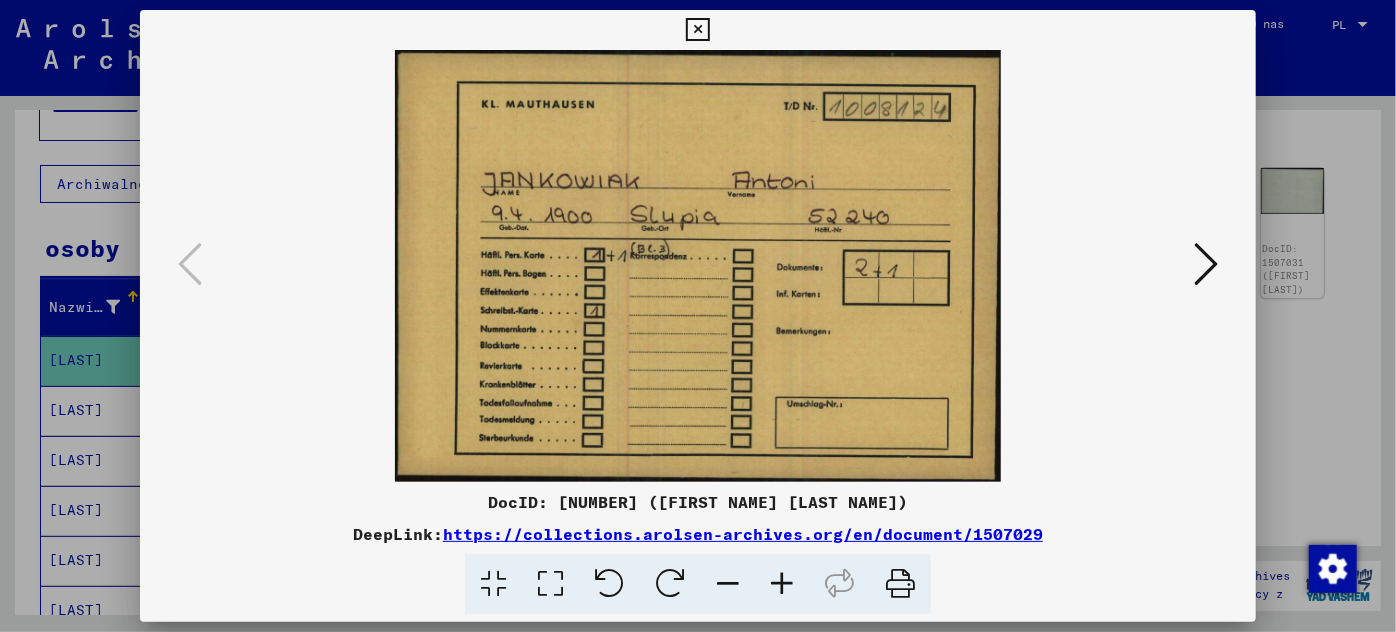 click at bounding box center (698, 266) 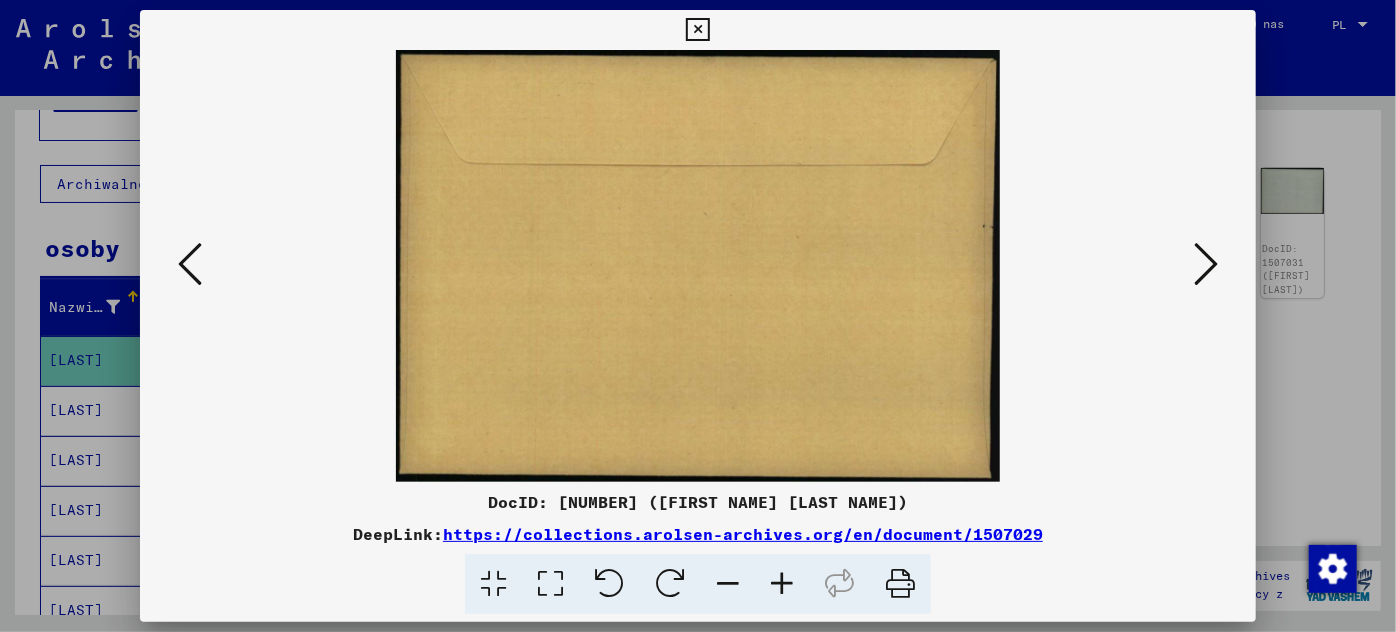 click at bounding box center (1206, 265) 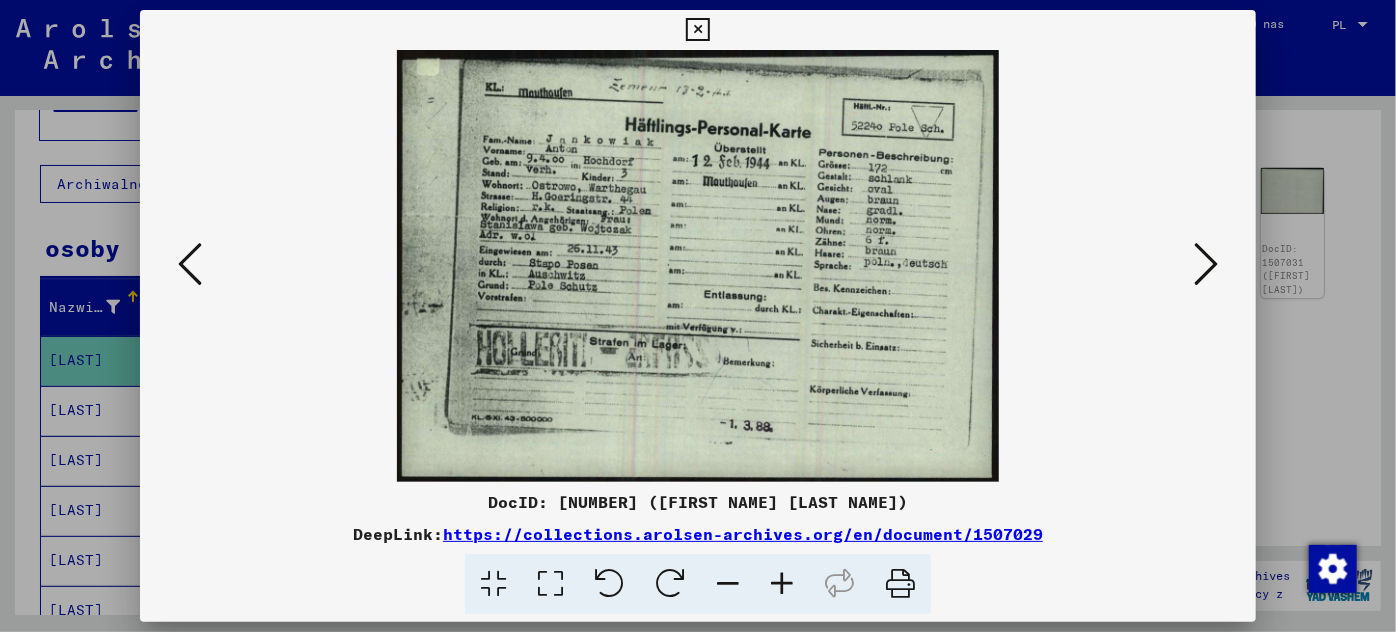 click at bounding box center [1206, 264] 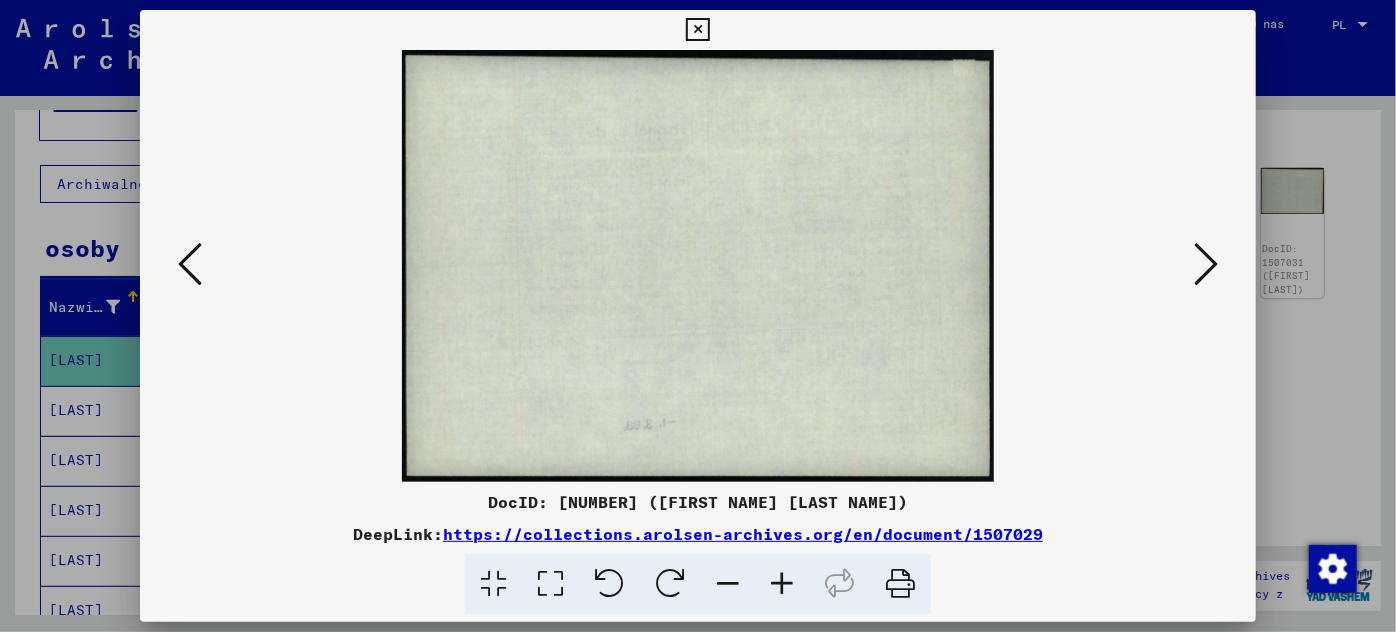 click at bounding box center (1206, 264) 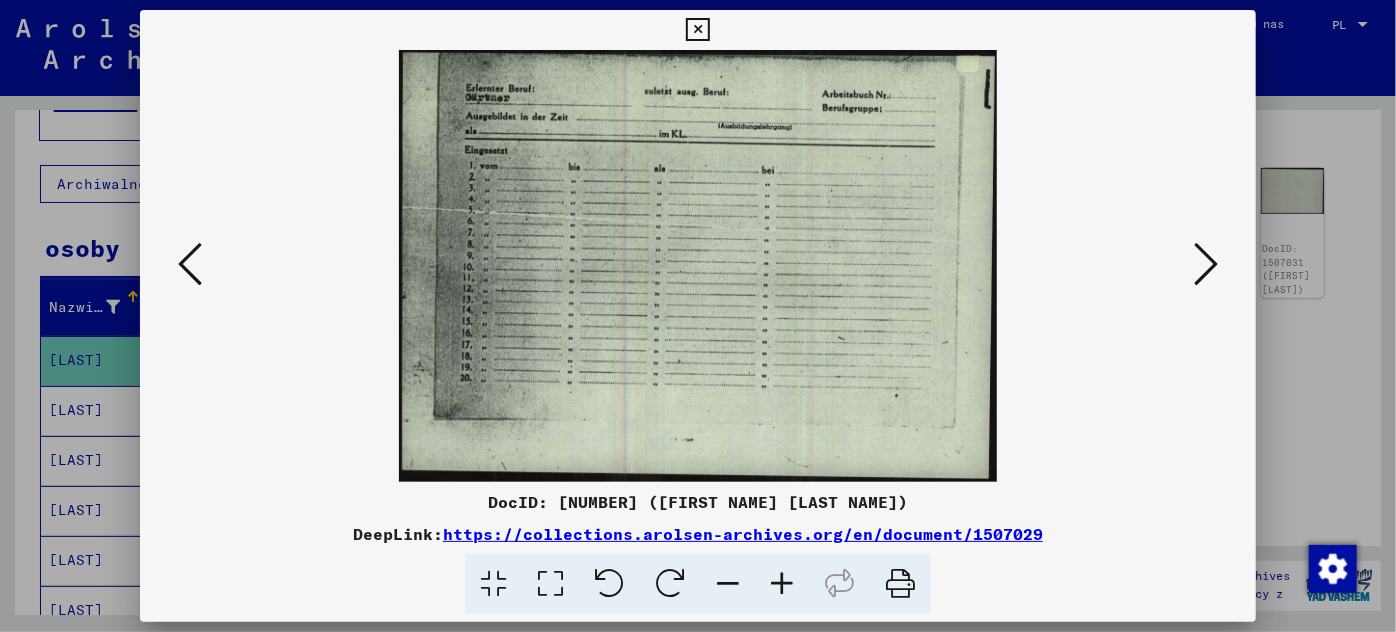click at bounding box center [1206, 264] 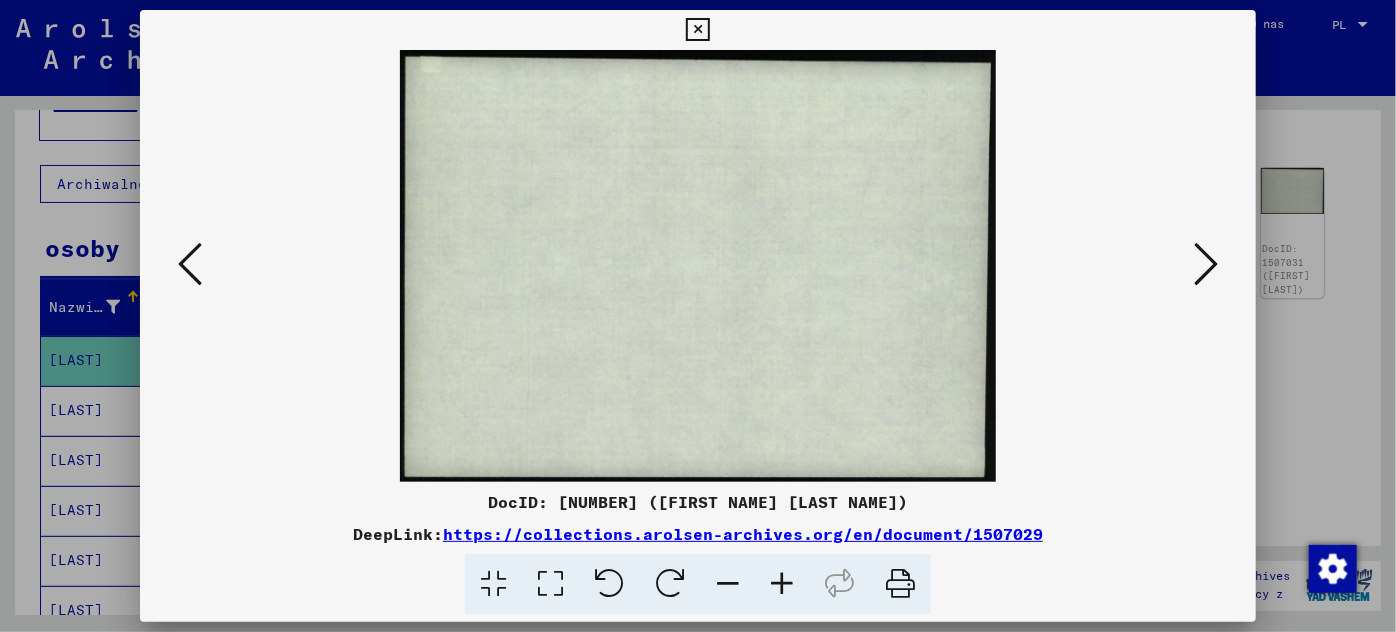 click at bounding box center [1206, 264] 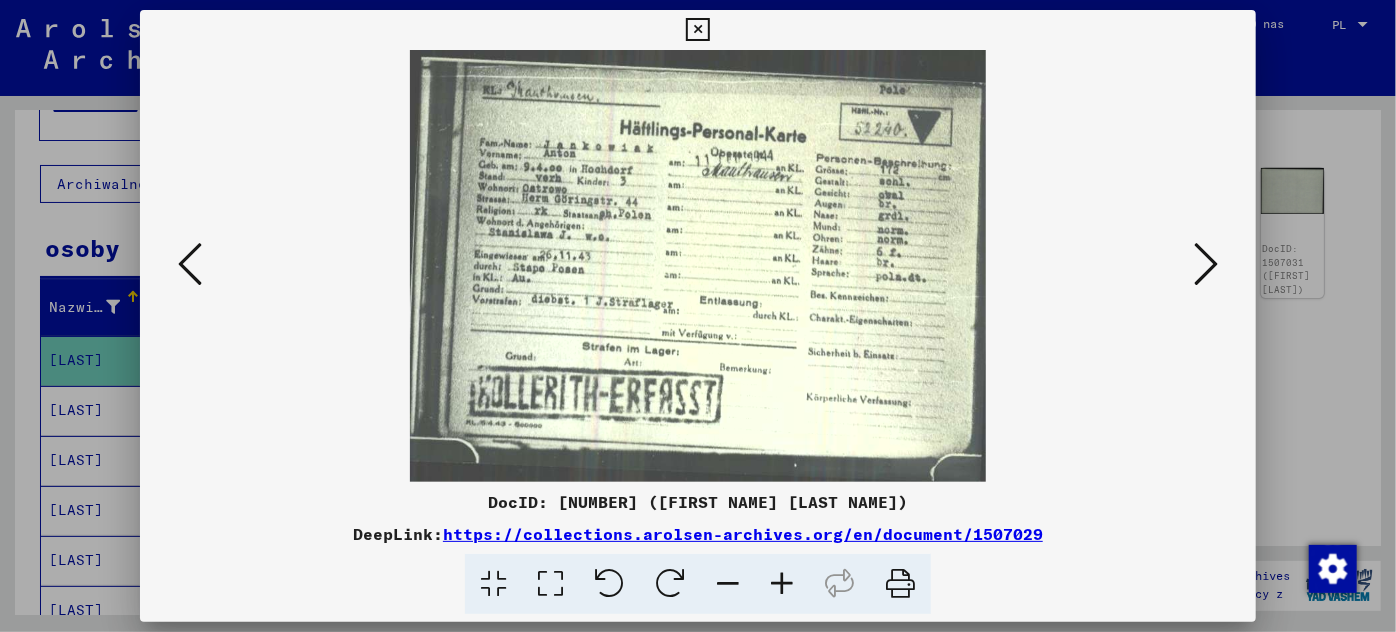click at bounding box center (1206, 264) 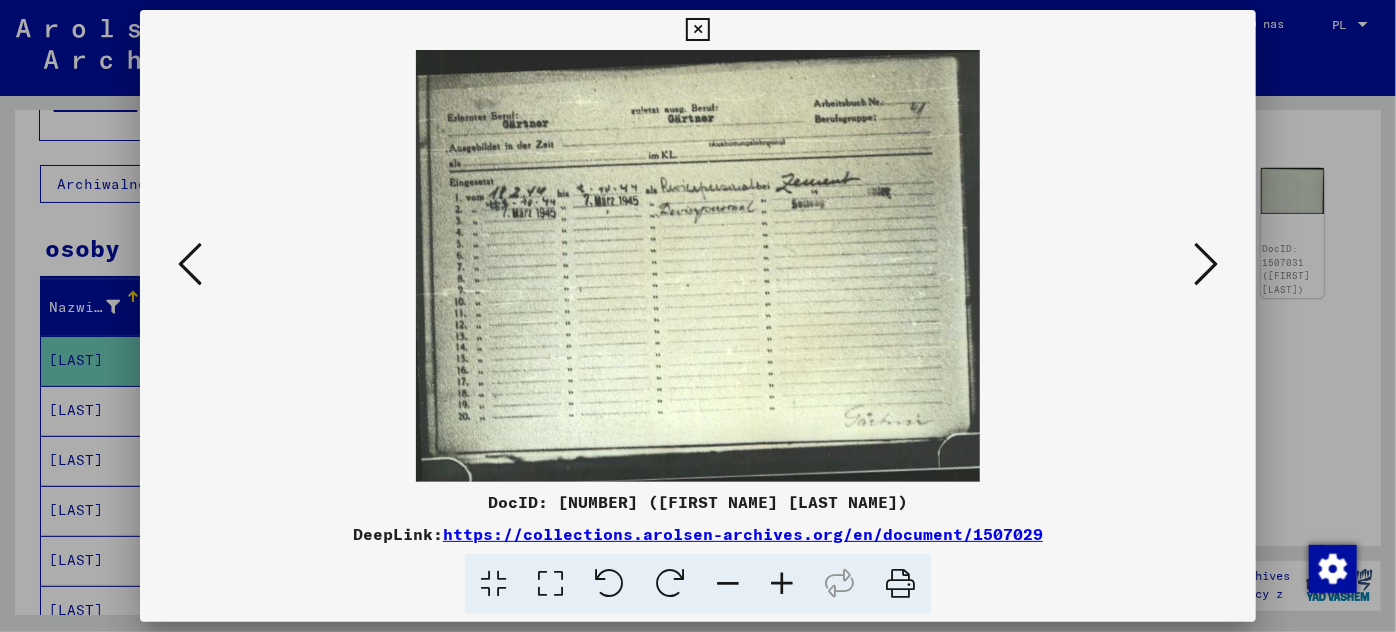click at bounding box center [1206, 264] 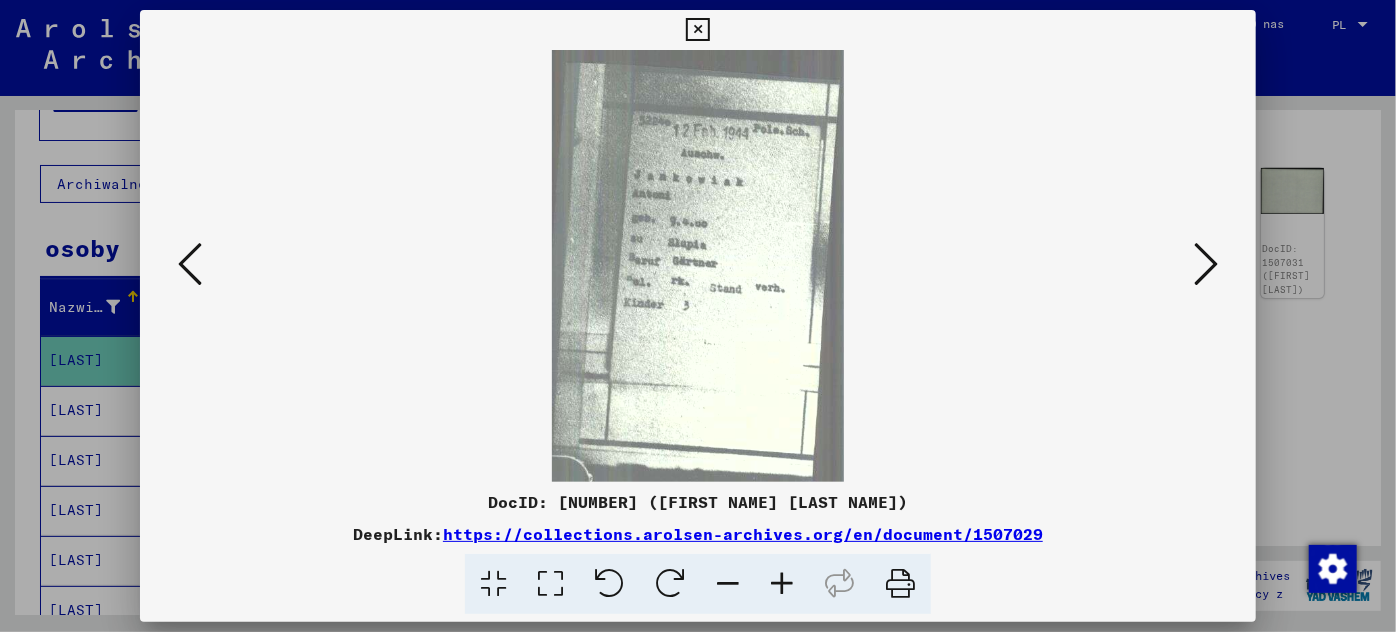 click at bounding box center [1206, 264] 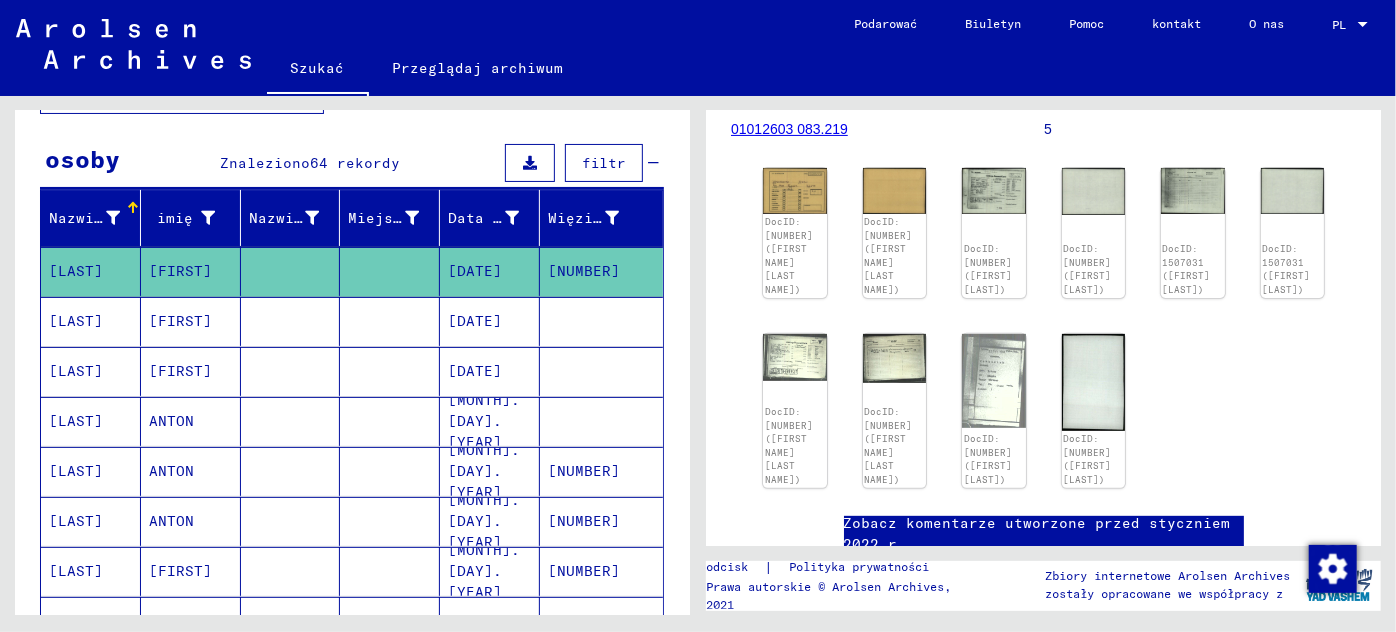 scroll, scrollTop: 272, scrollLeft: 0, axis: vertical 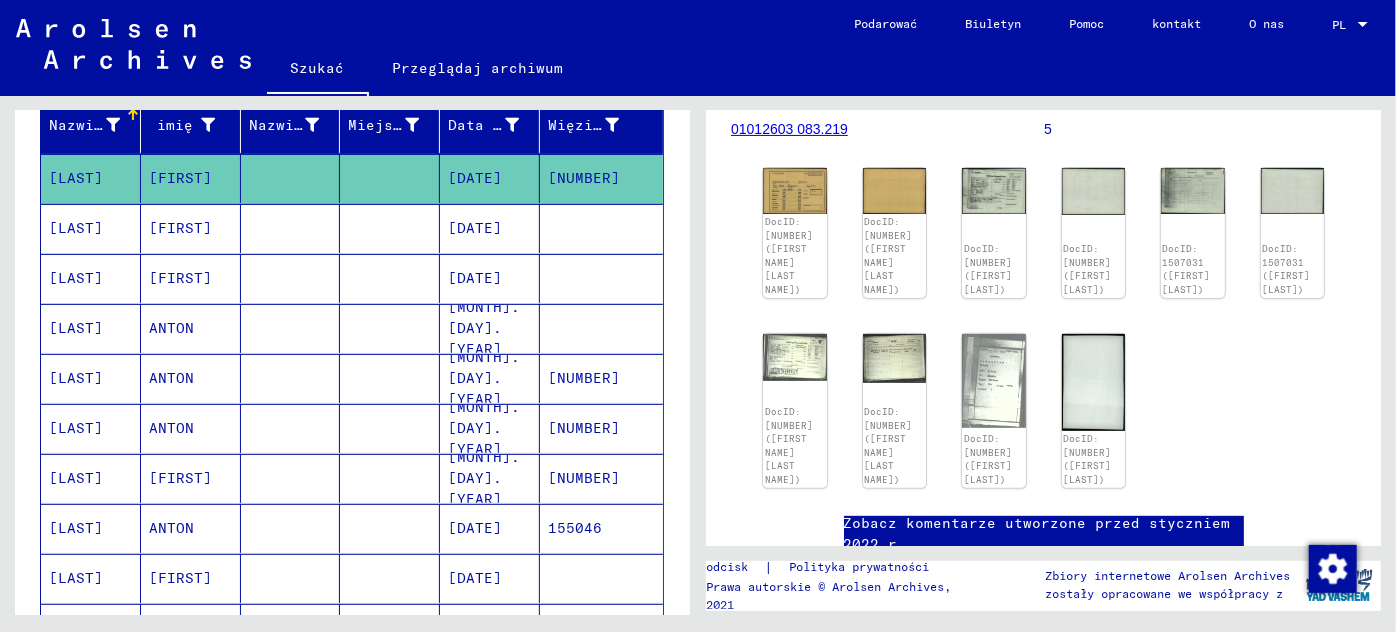 click on "[LAST]" at bounding box center [76, 328] 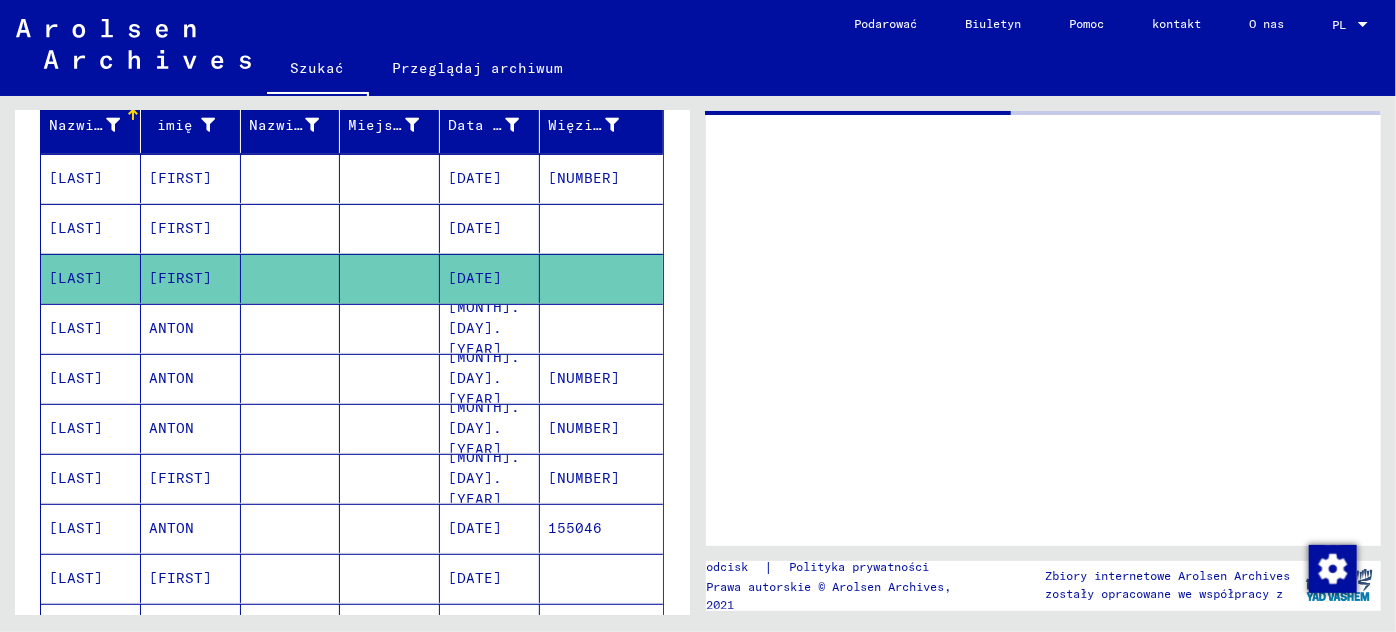 scroll, scrollTop: 0, scrollLeft: 0, axis: both 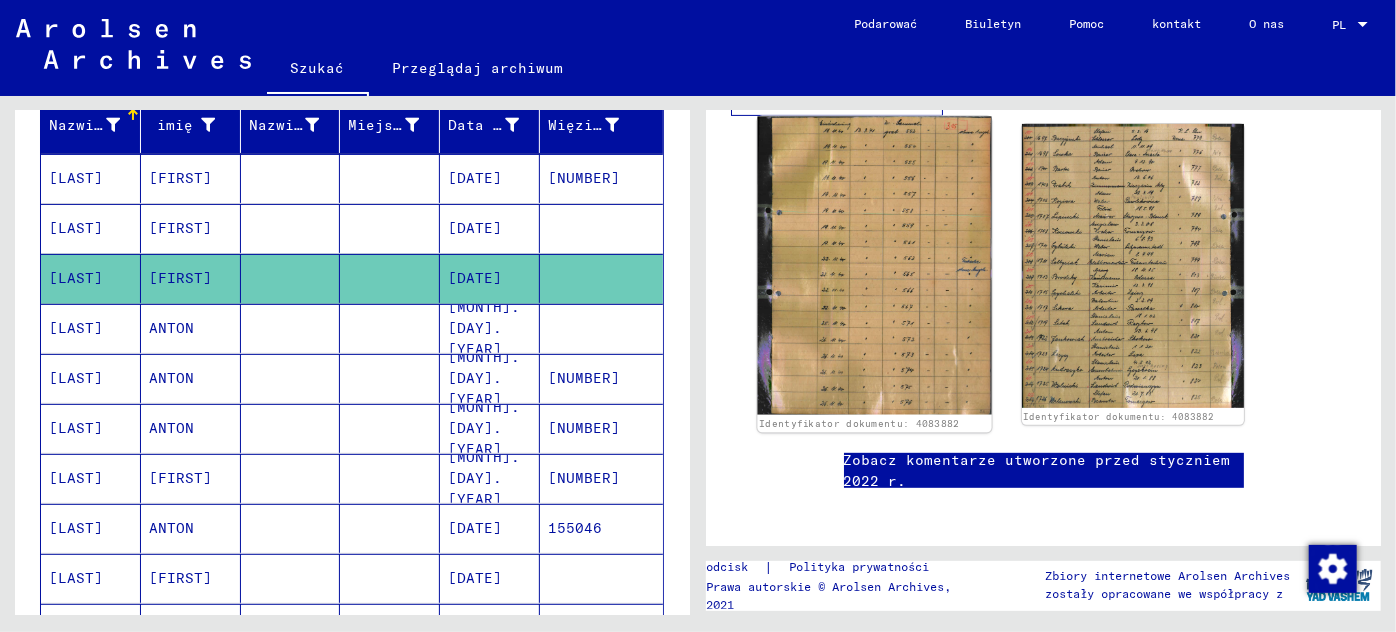 click 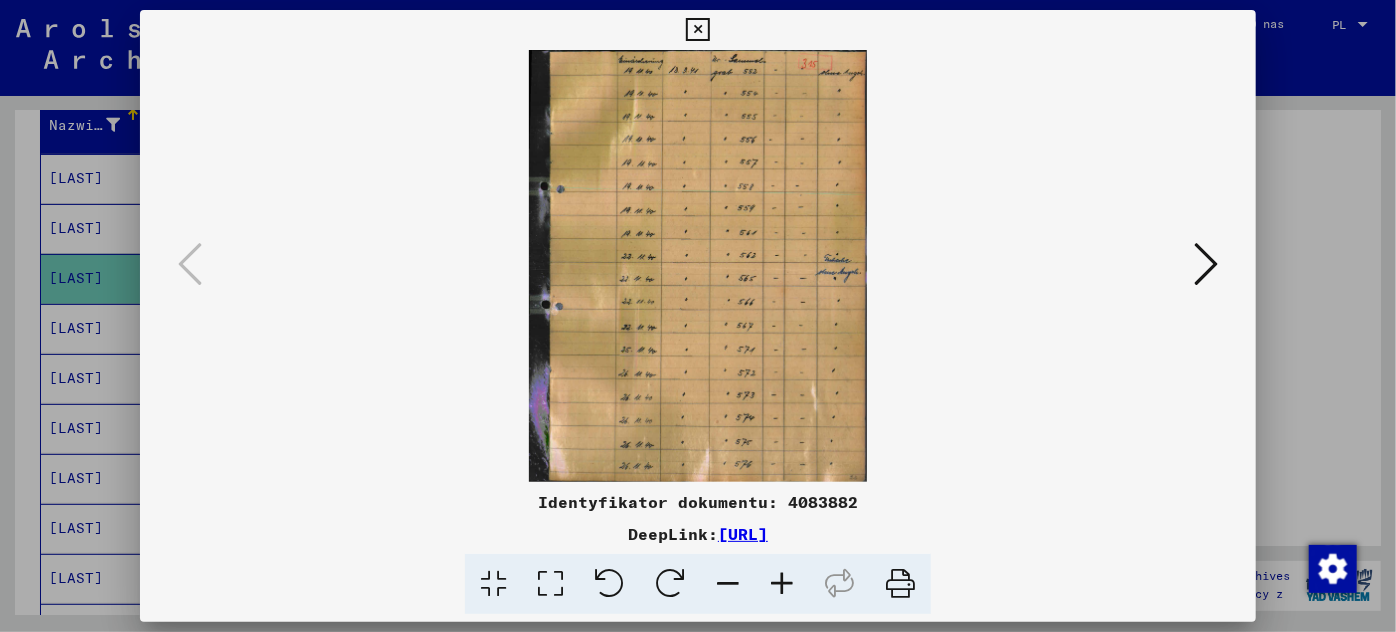 click at bounding box center (1206, 264) 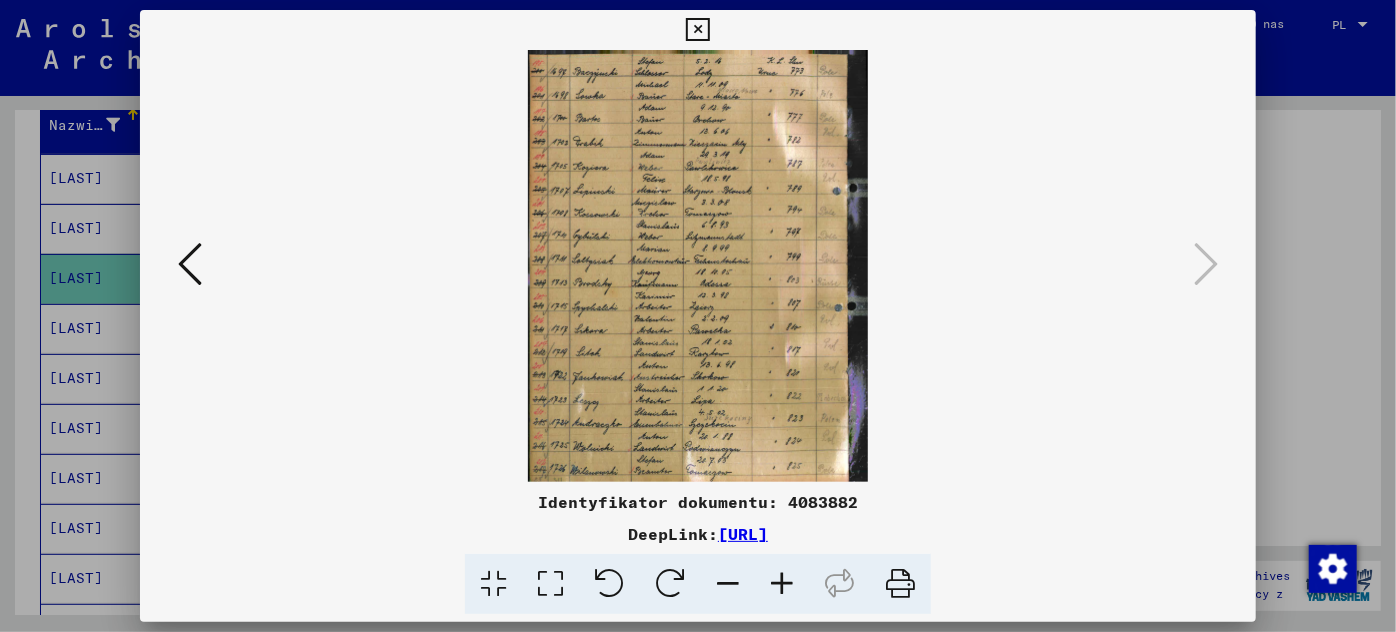 click at bounding box center [698, 266] 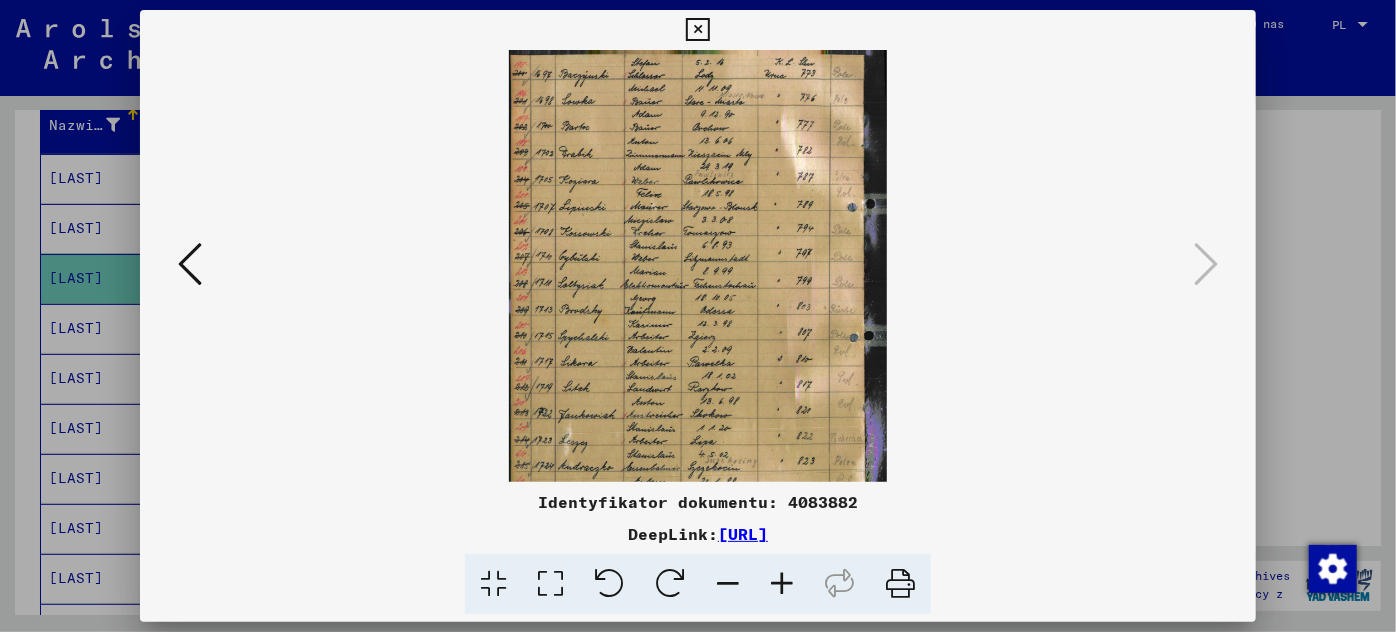 click at bounding box center (782, 584) 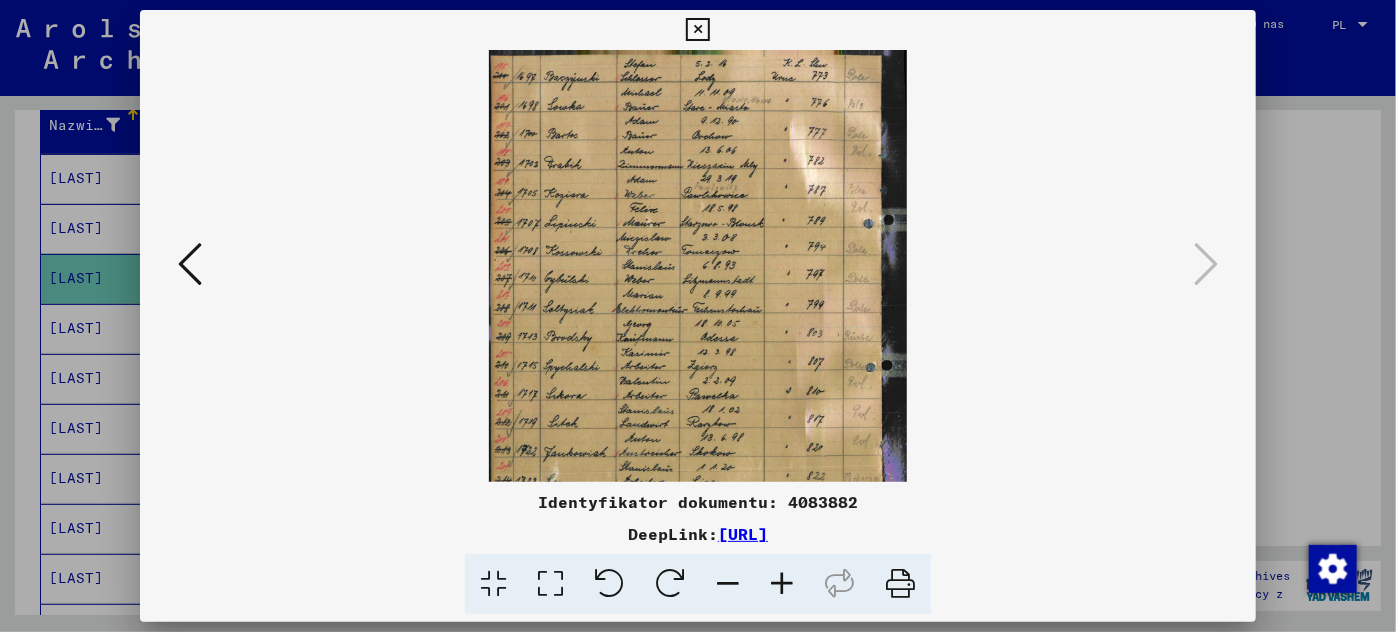 click at bounding box center (782, 584) 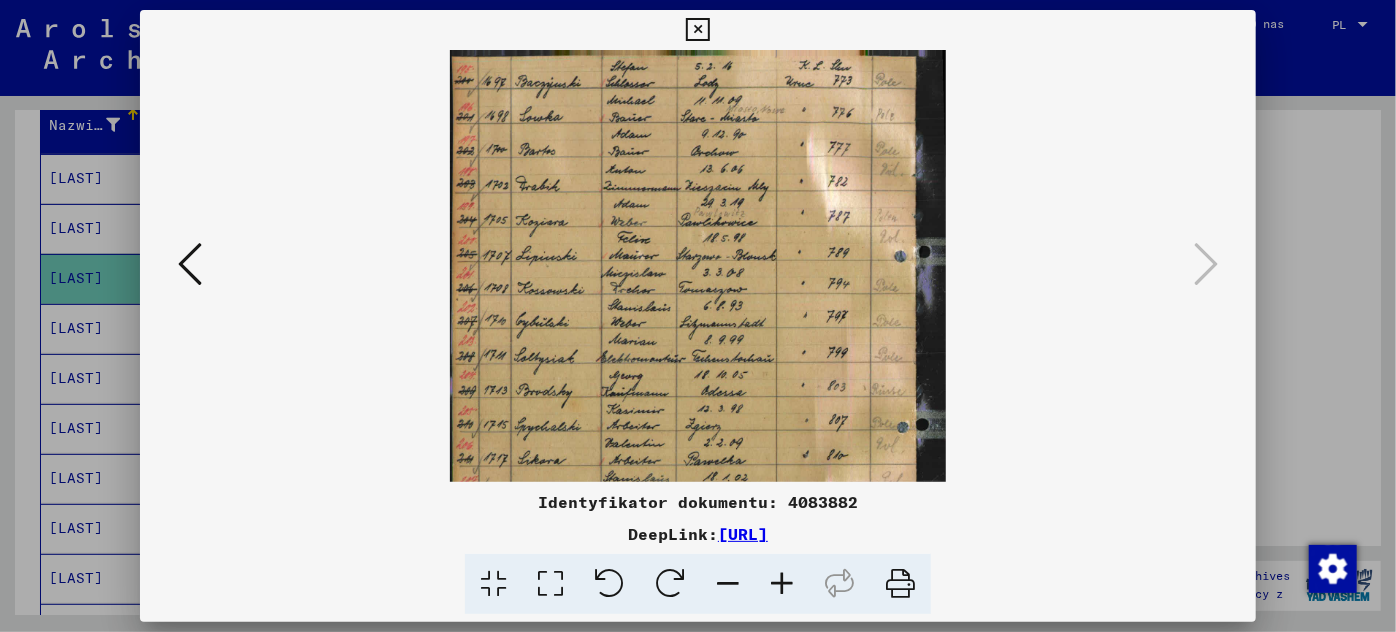 click at bounding box center [782, 584] 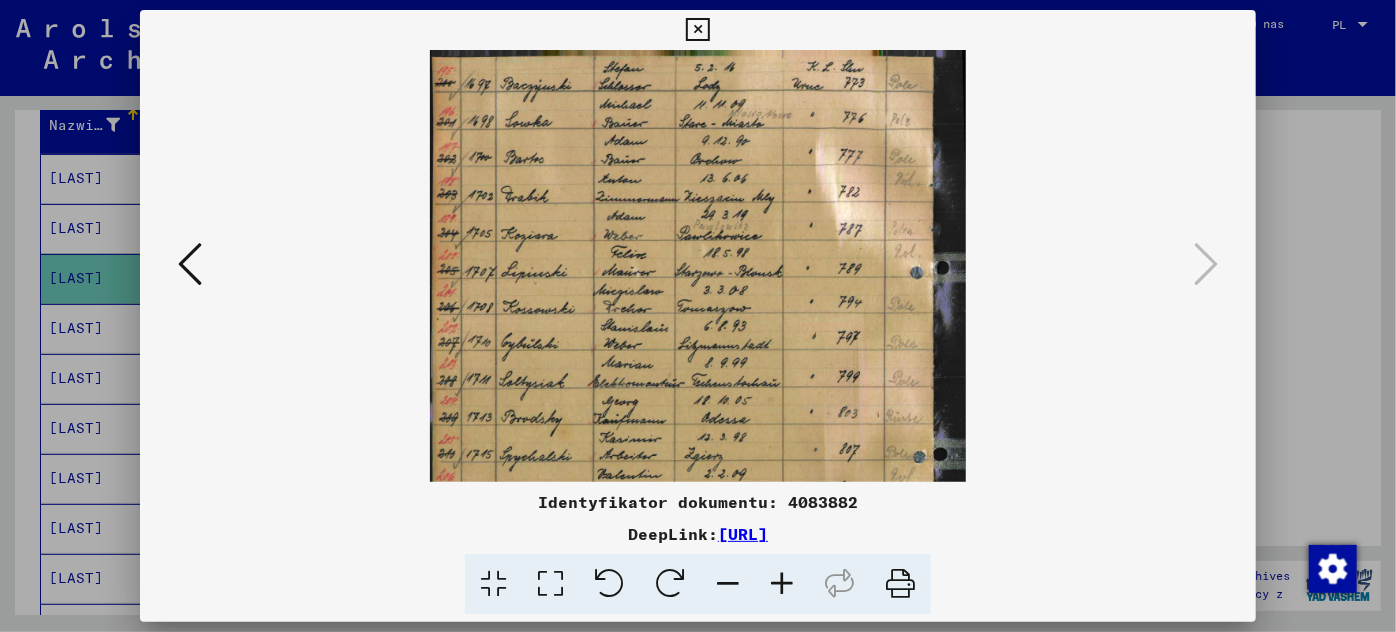 click at bounding box center [782, 584] 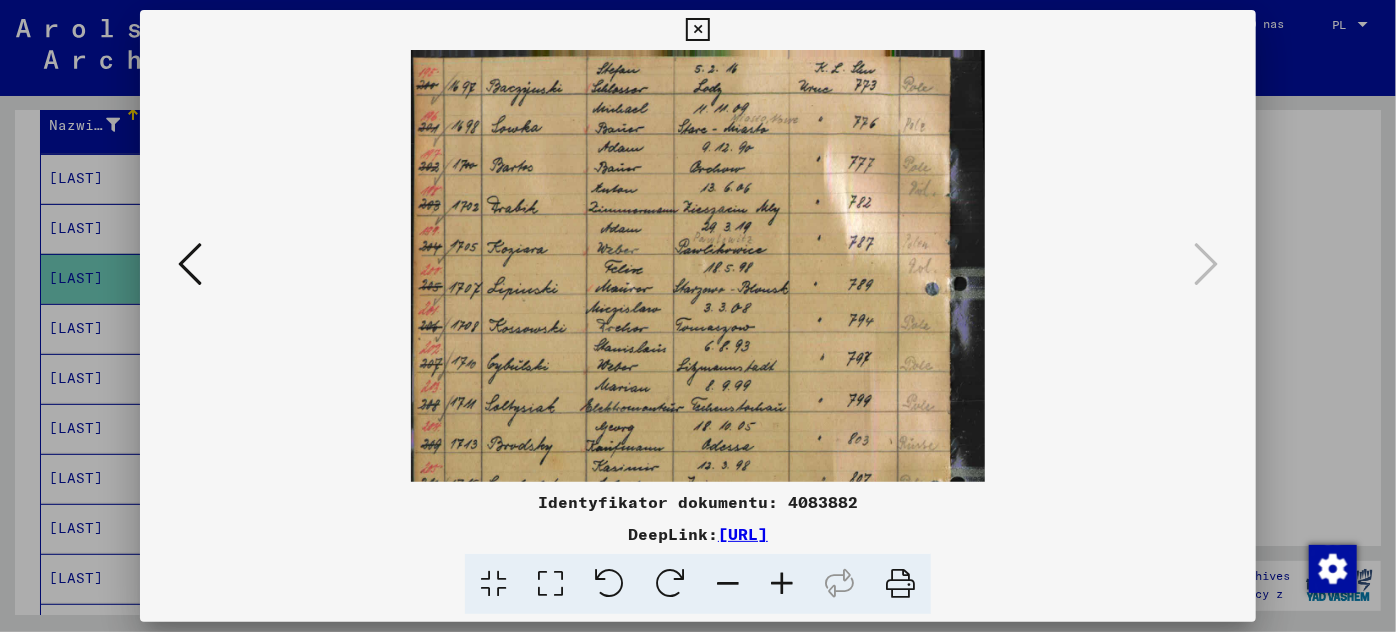 click at bounding box center (782, 584) 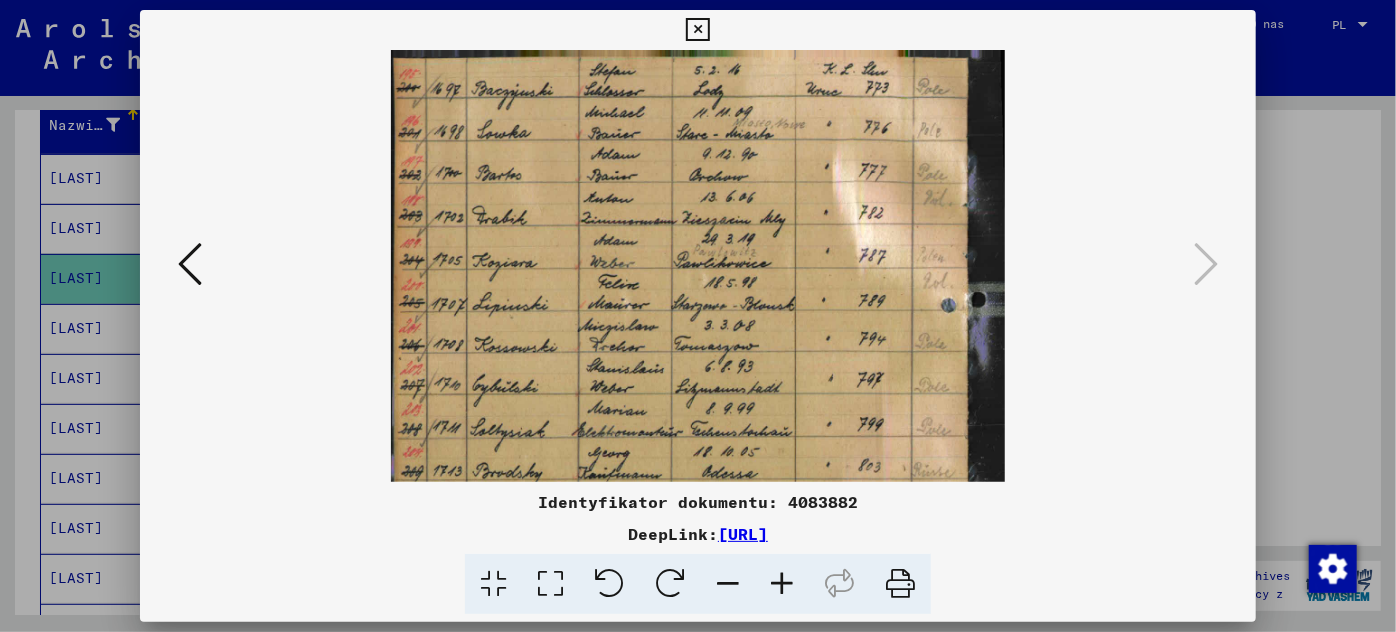 click at bounding box center [782, 584] 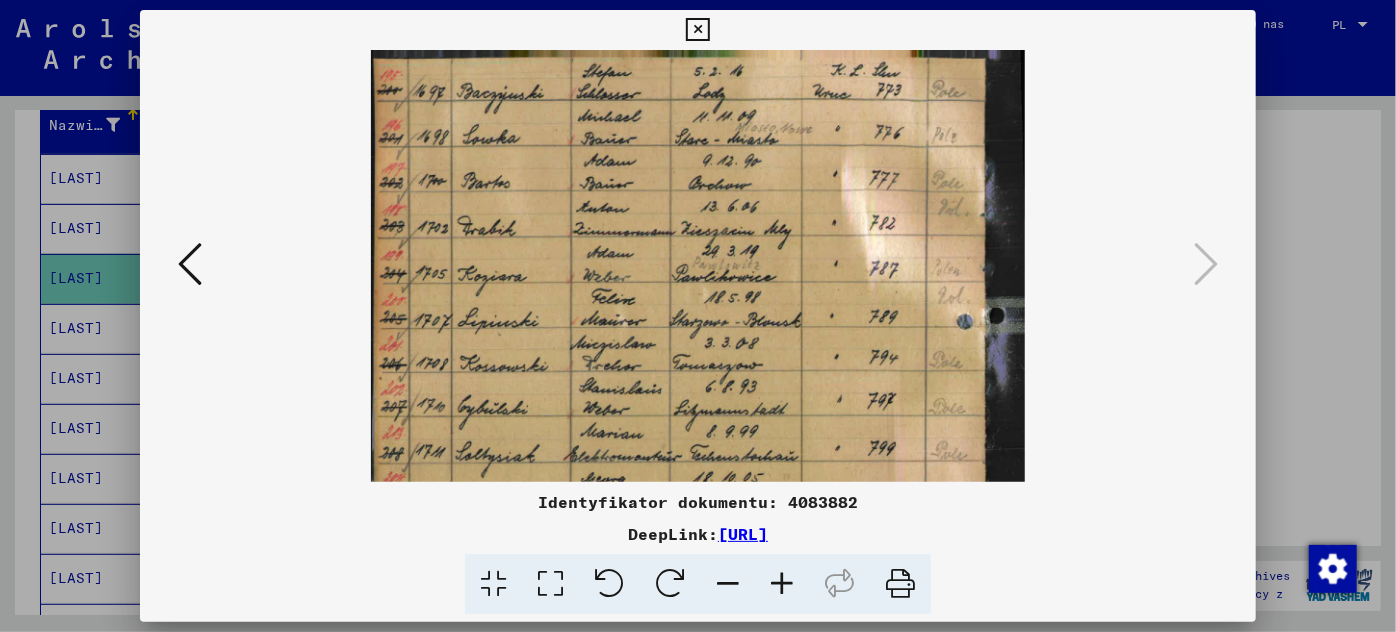 drag, startPoint x: 741, startPoint y: 274, endPoint x: 750, endPoint y: 354, distance: 80.50466 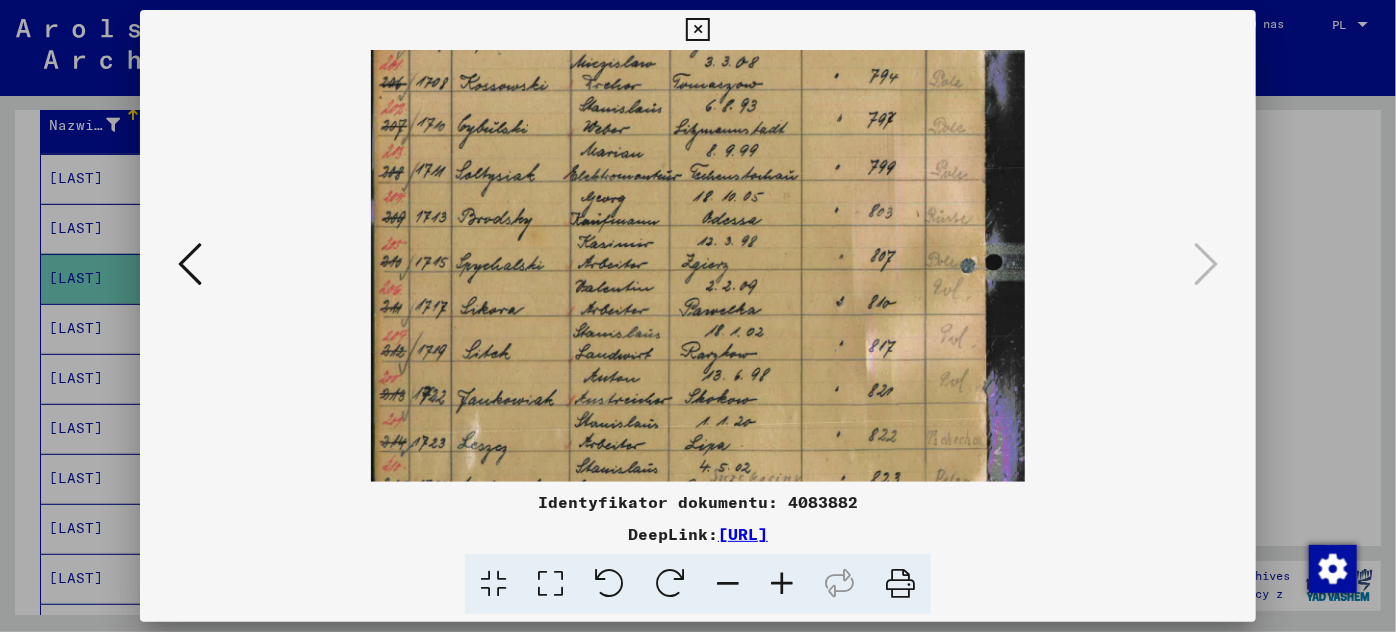 drag, startPoint x: 572, startPoint y: 407, endPoint x: 688, endPoint y: 137, distance: 293.86392 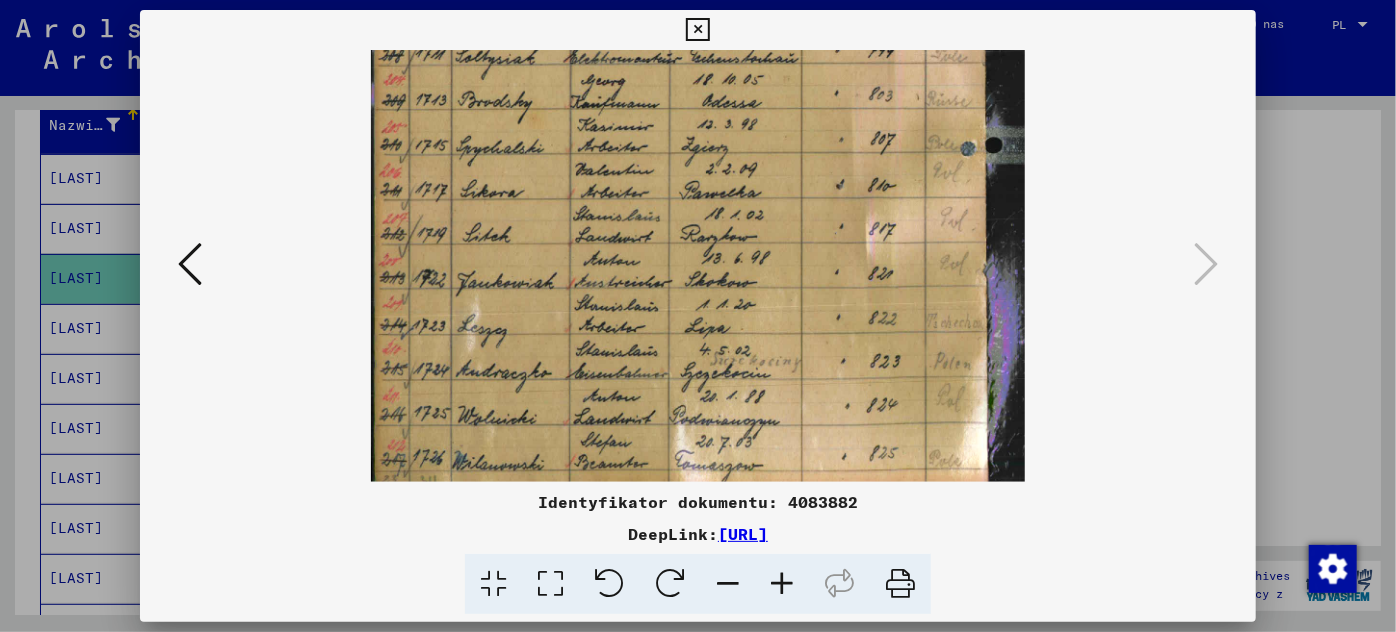 scroll, scrollTop: 400, scrollLeft: 0, axis: vertical 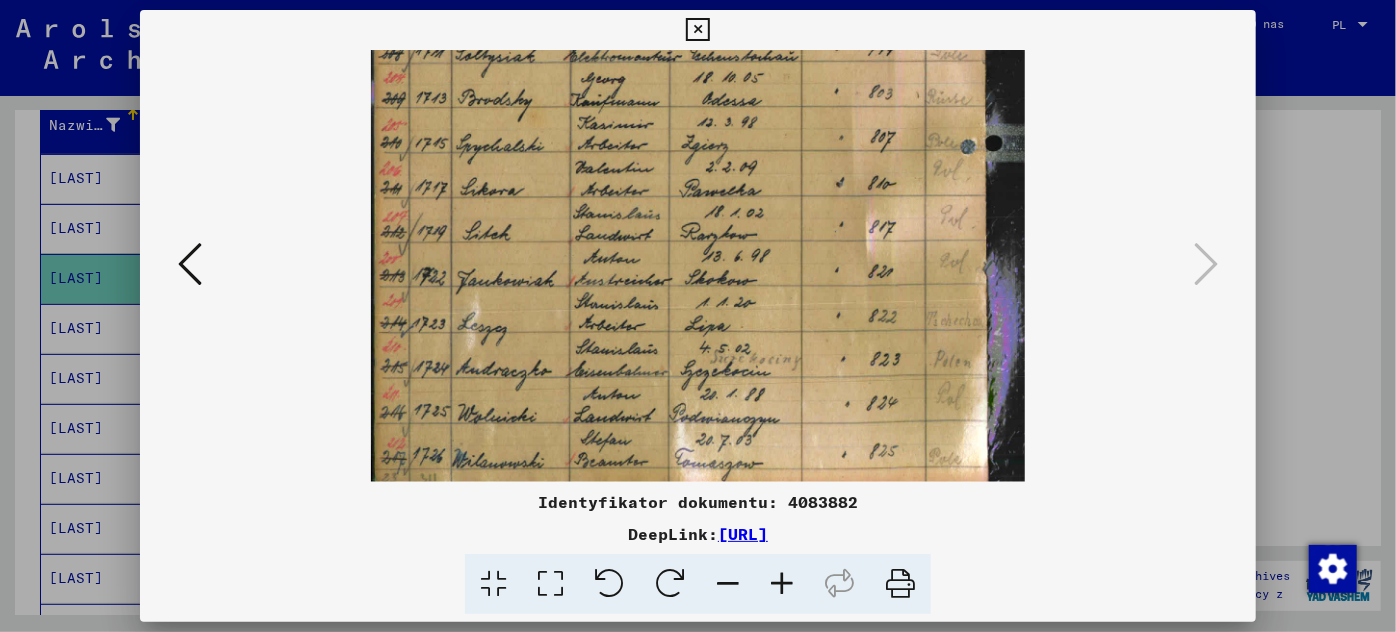 drag, startPoint x: 701, startPoint y: 402, endPoint x: 733, endPoint y: 180, distance: 224.29445 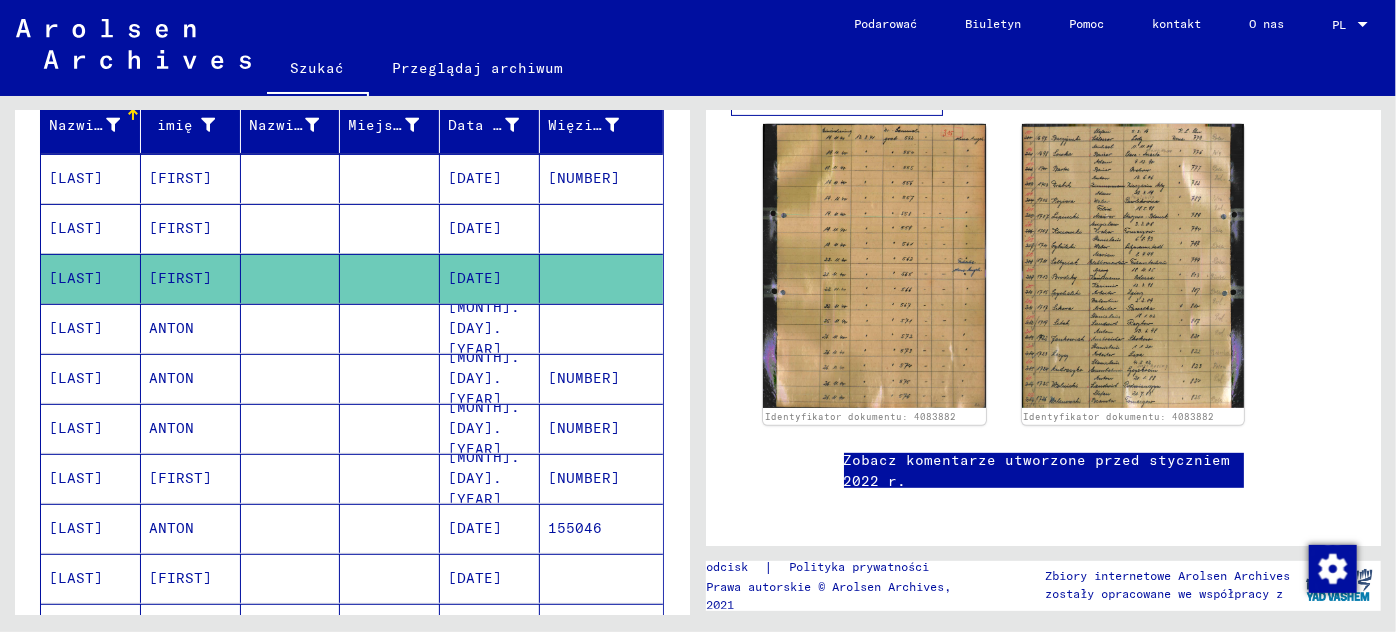 click on "[LAST]" at bounding box center [76, 428] 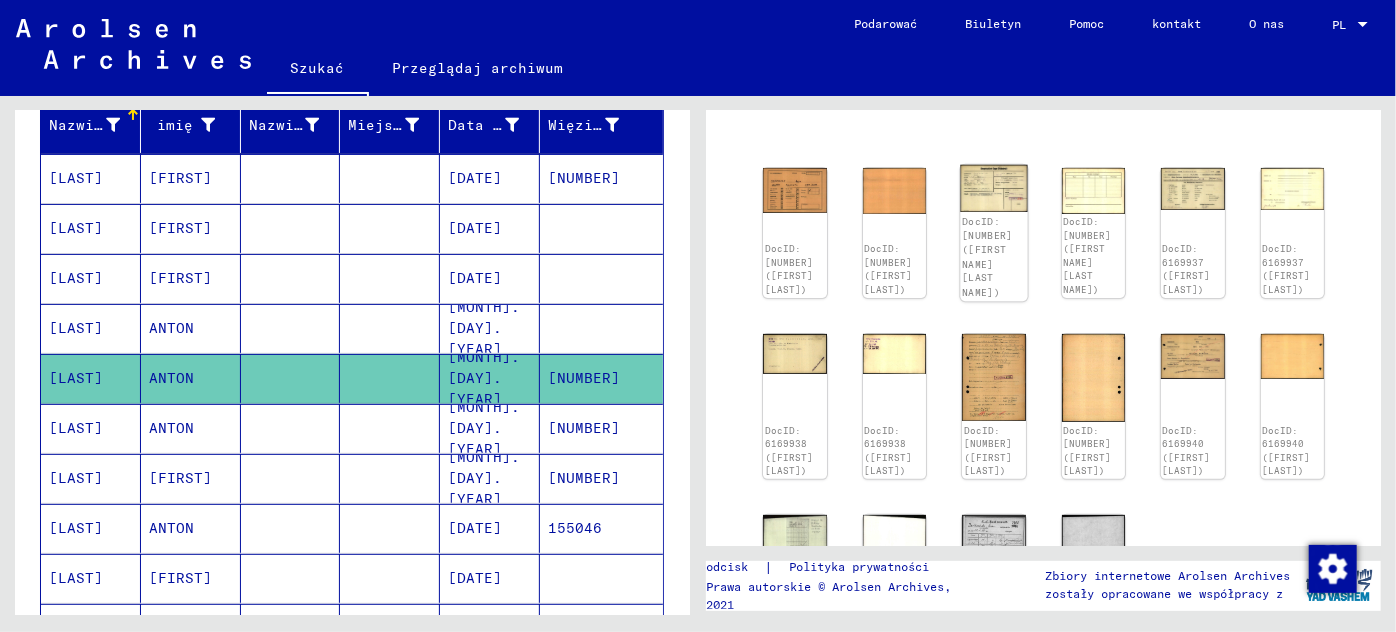 scroll, scrollTop: 74, scrollLeft: 0, axis: vertical 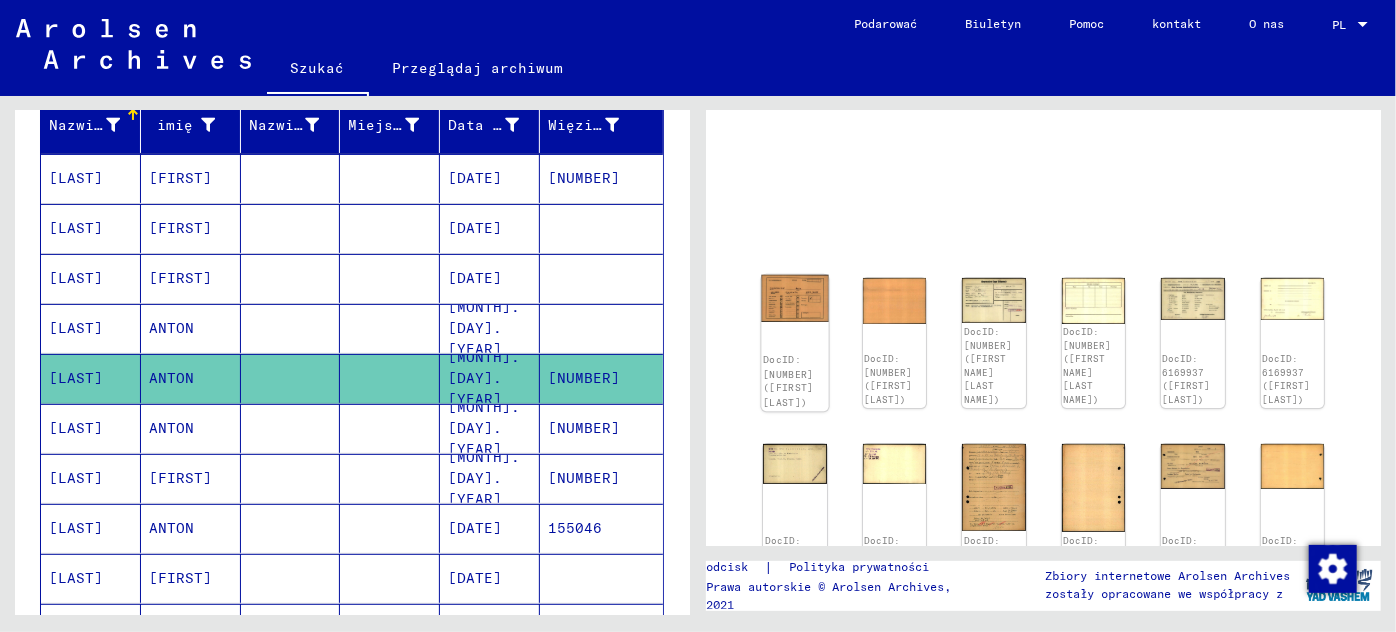 click 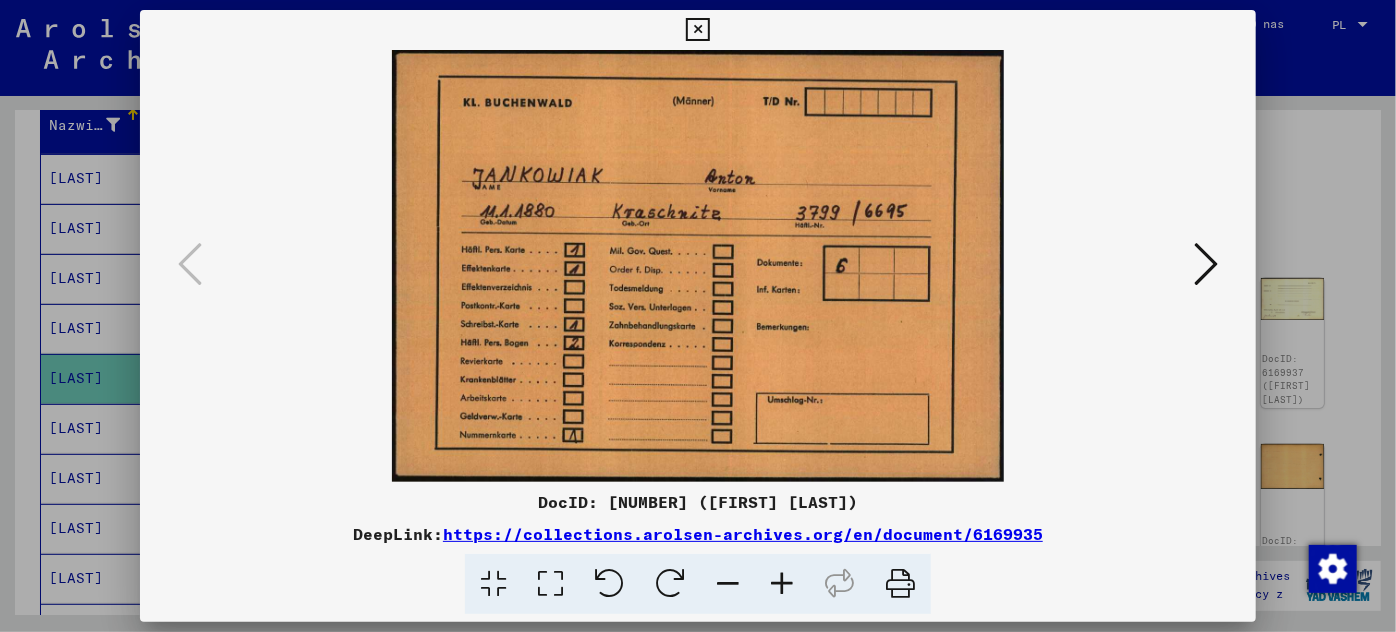 click at bounding box center (1206, 264) 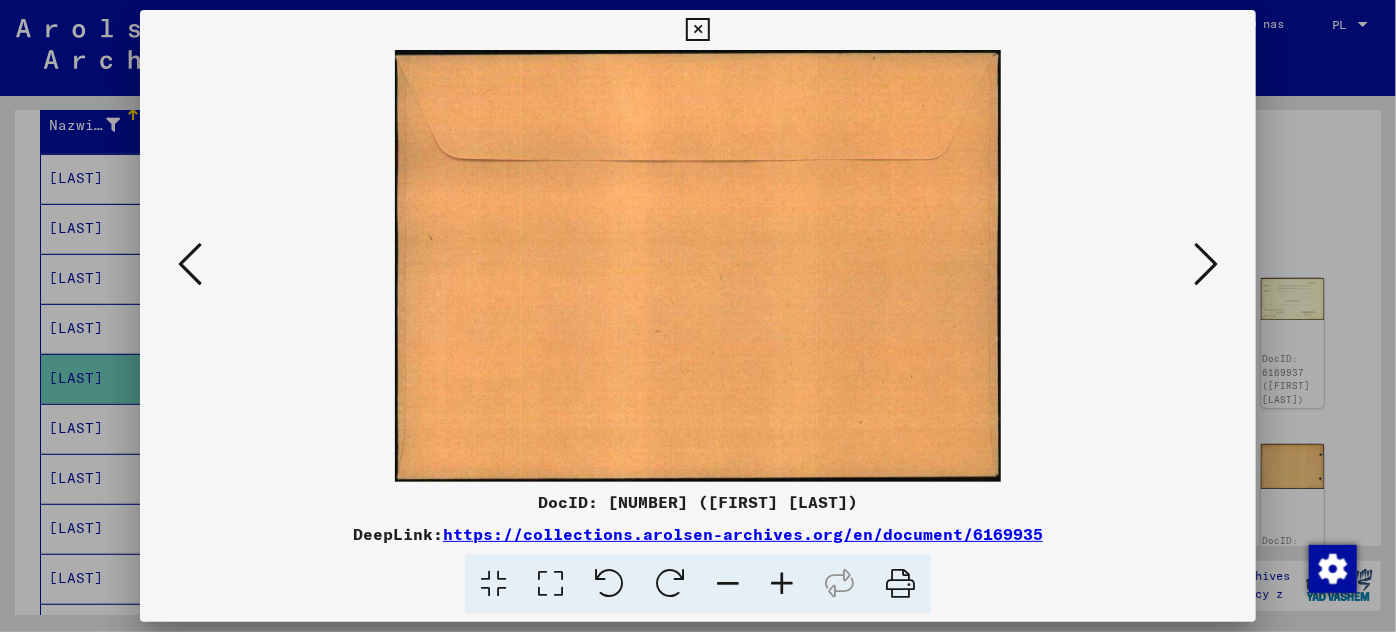 click at bounding box center [1206, 264] 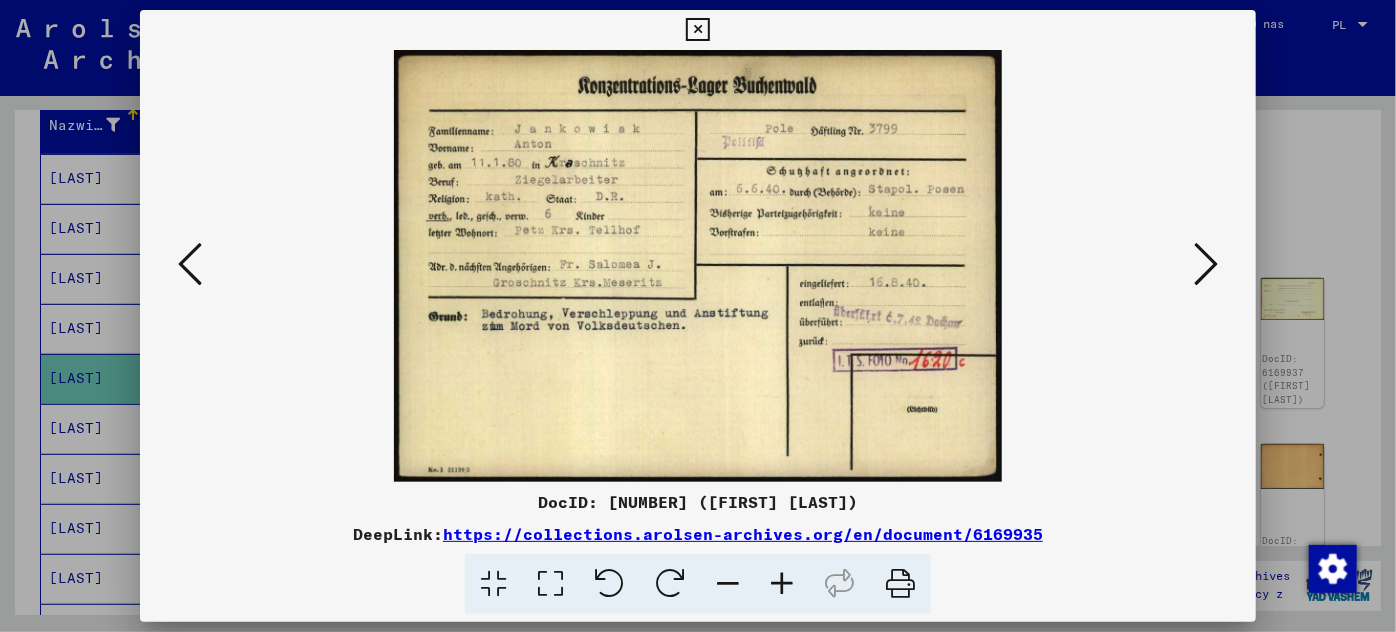 click at bounding box center (1206, 264) 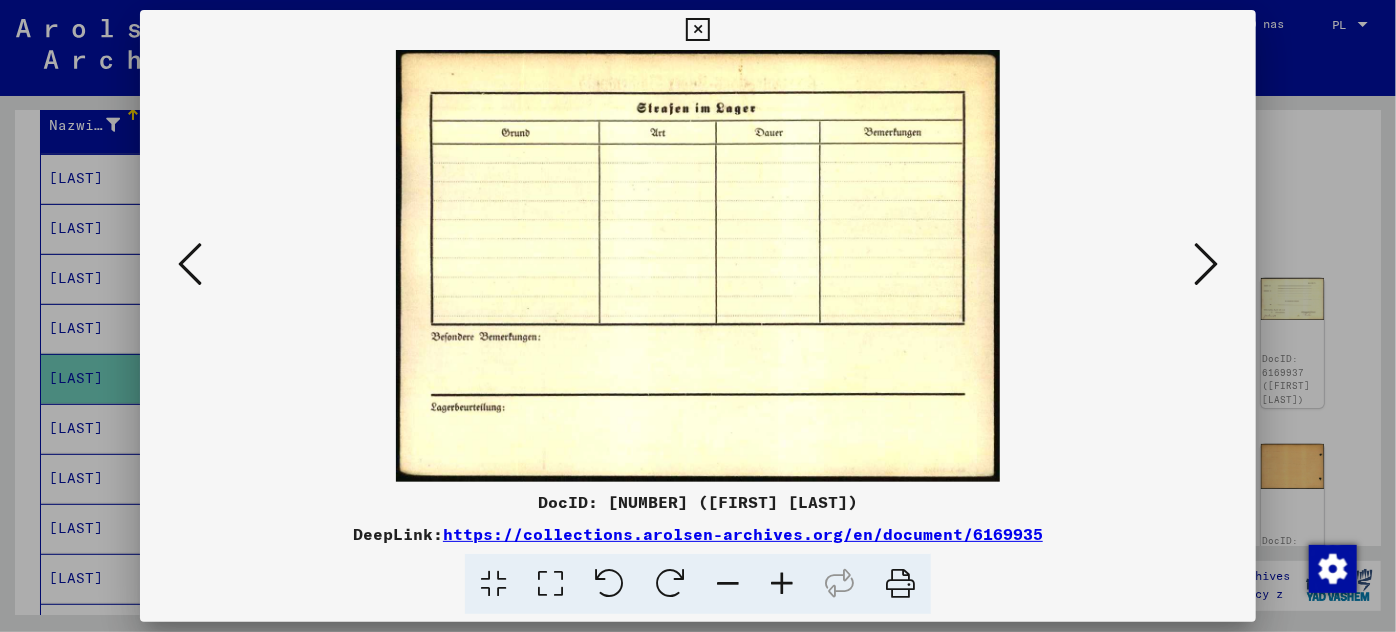 click at bounding box center (1206, 264) 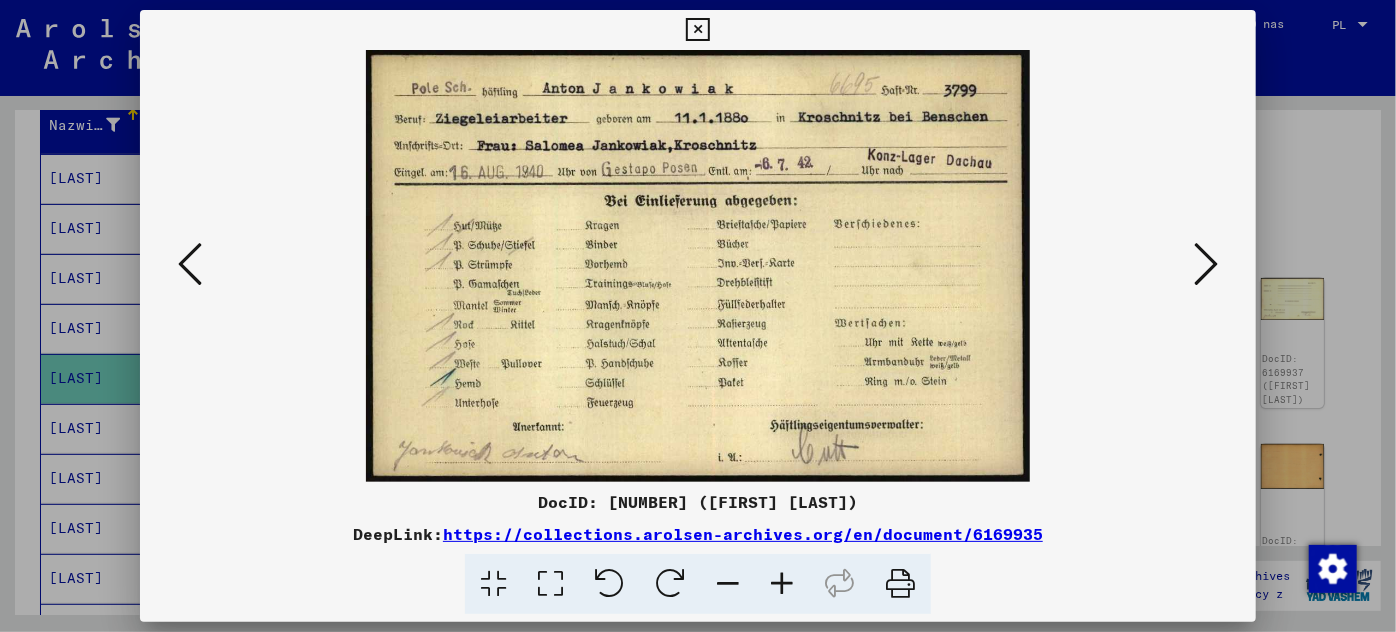 click at bounding box center [1206, 264] 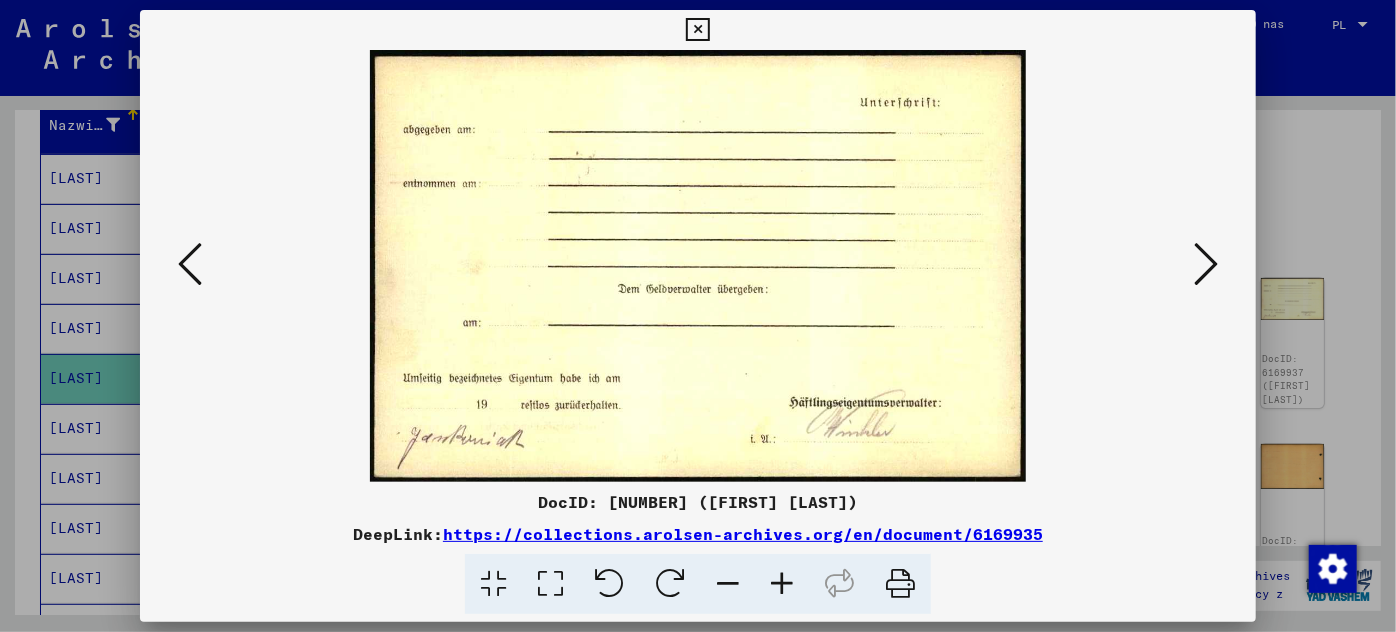 click at bounding box center (1206, 264) 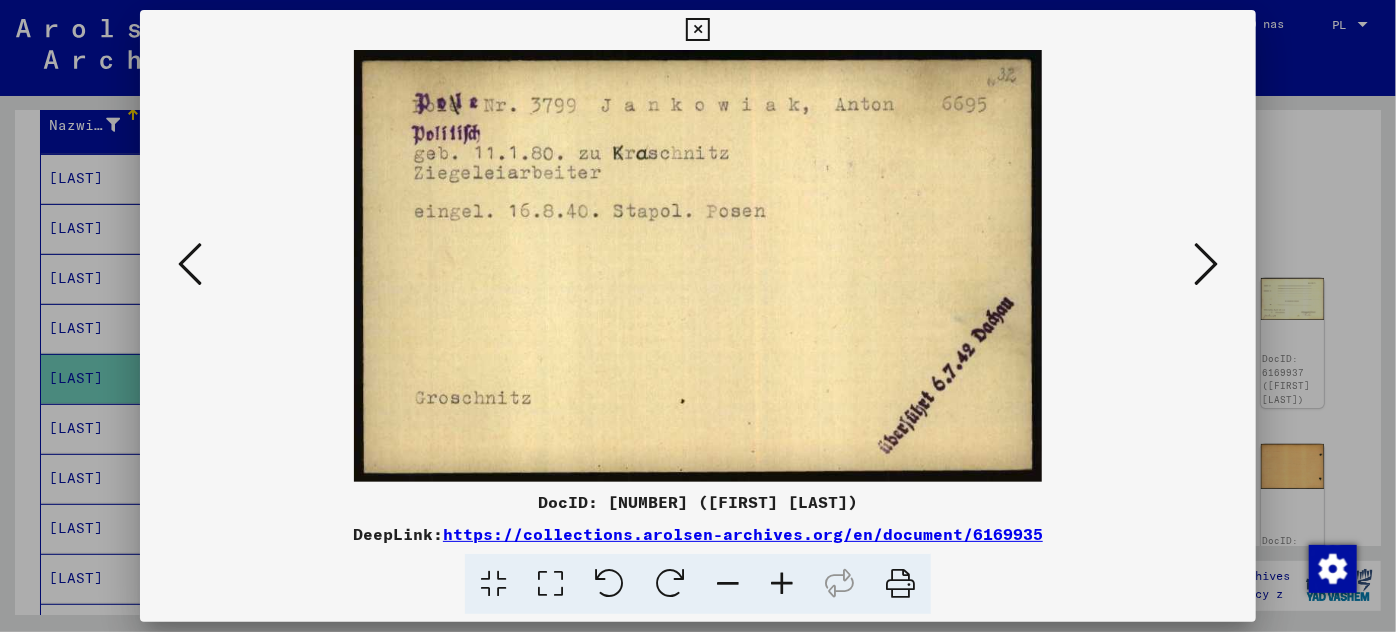click at bounding box center [1206, 264] 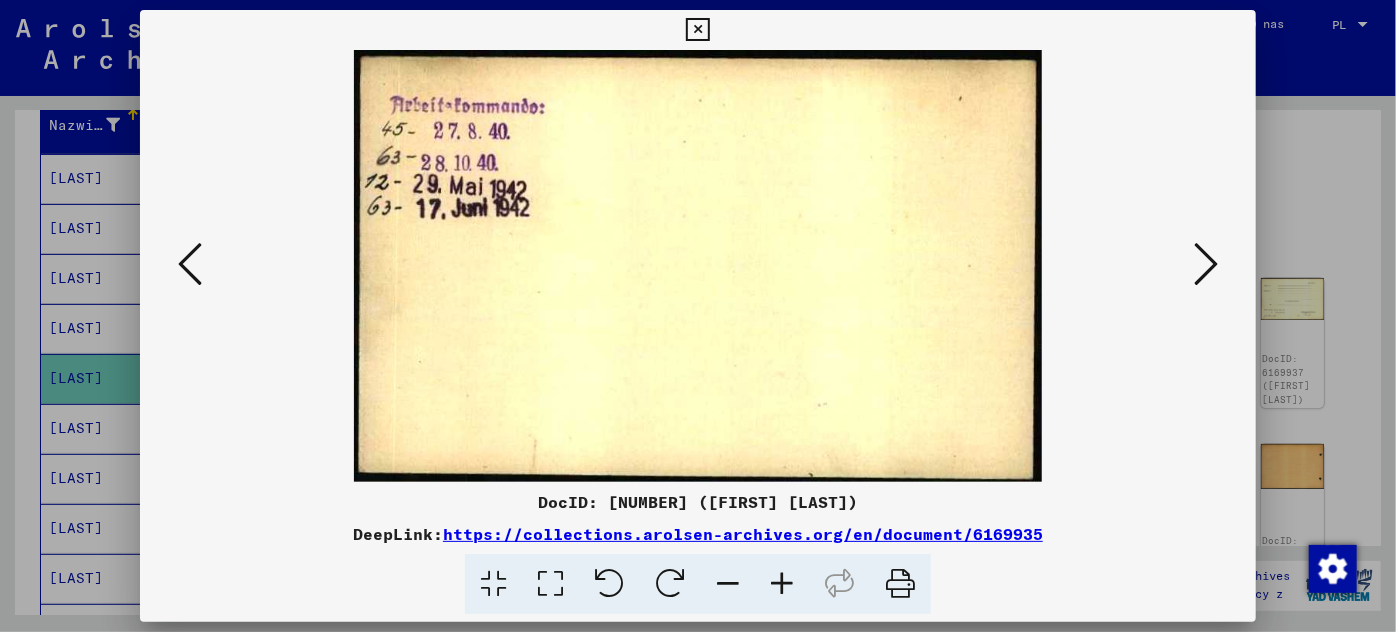click at bounding box center [1206, 264] 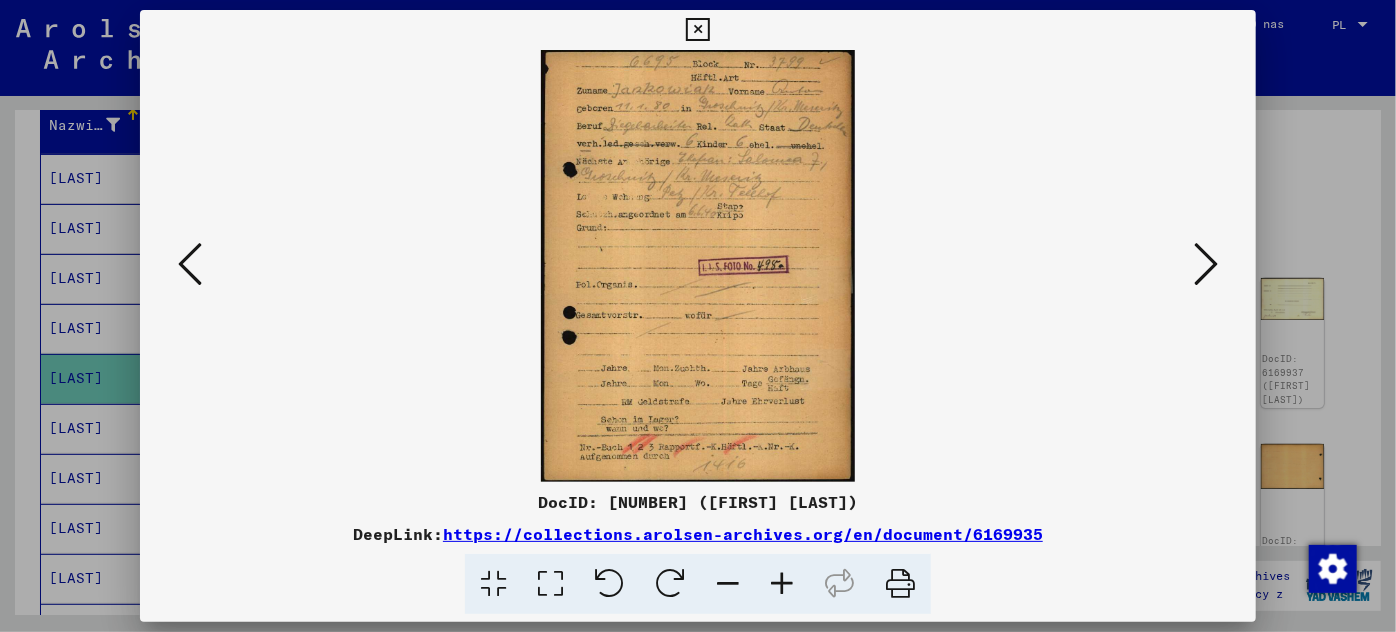 click at bounding box center (698, 266) 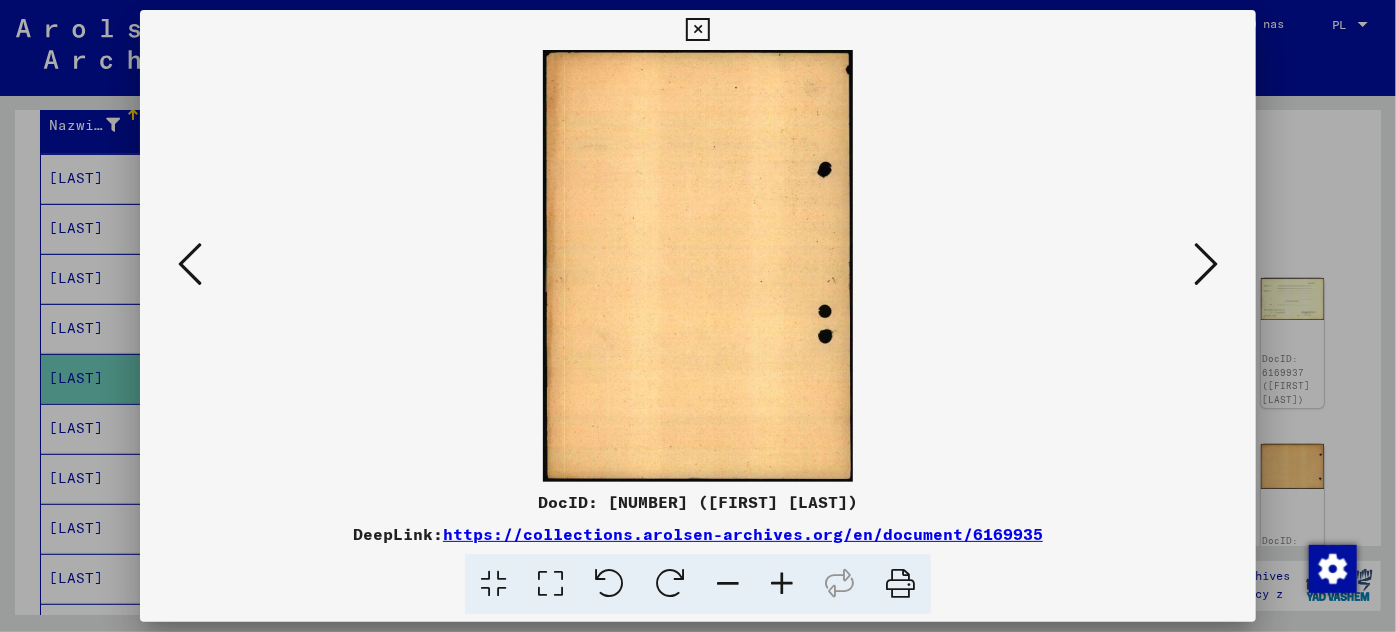 click at bounding box center (1206, 264) 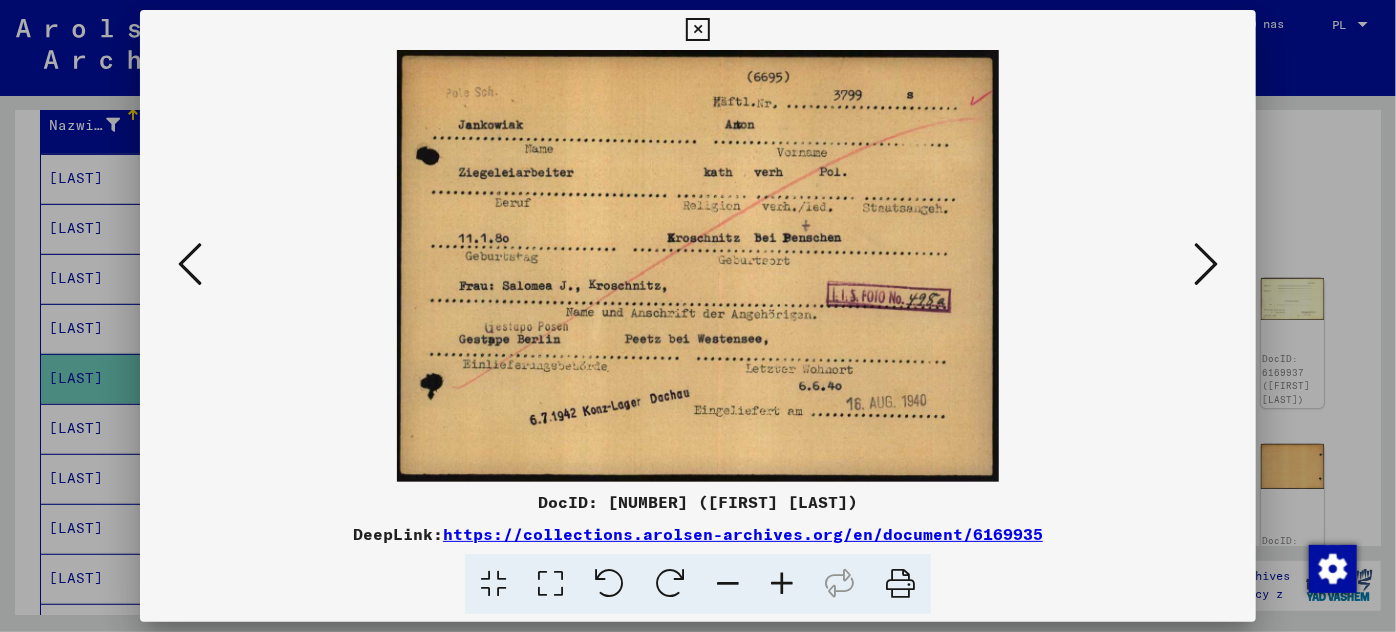 click at bounding box center [1206, 265] 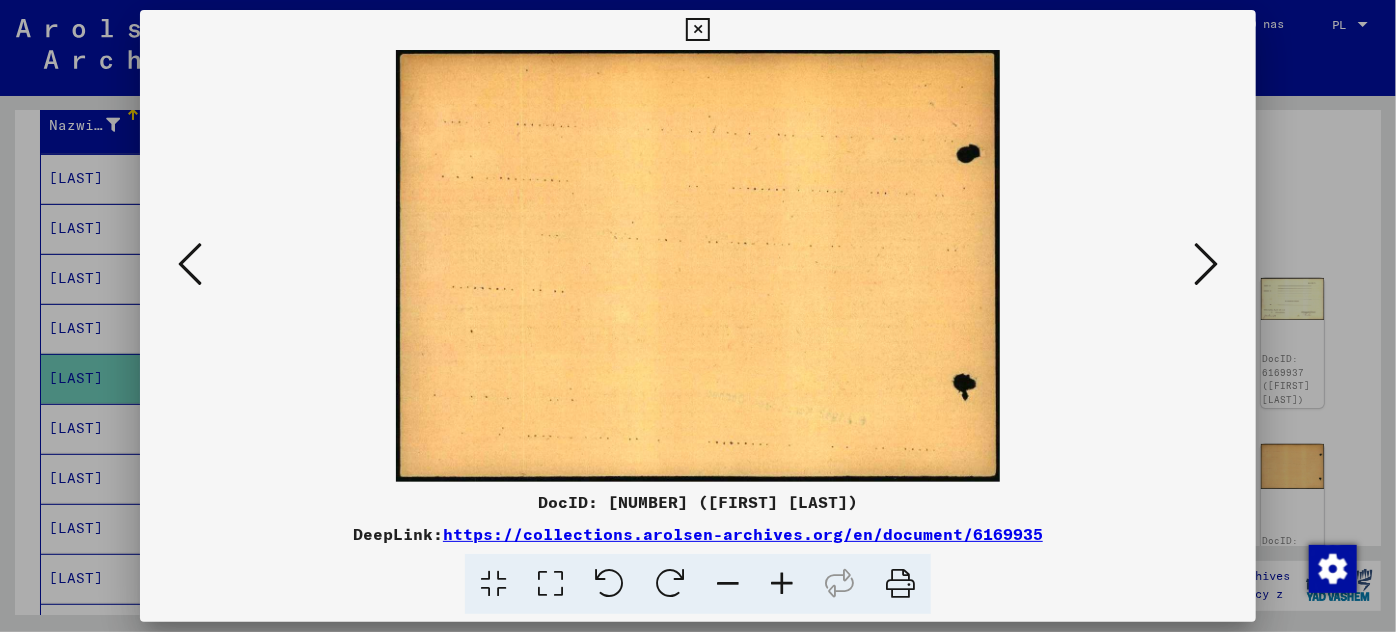 click at bounding box center (1206, 265) 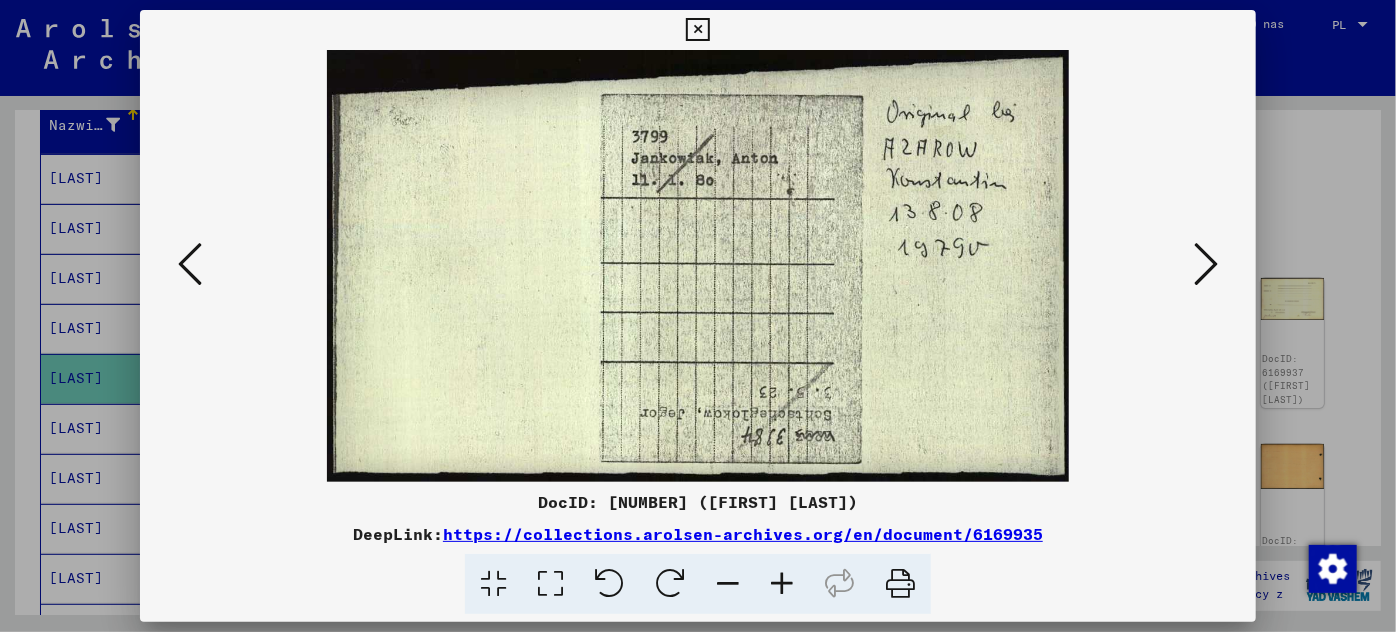 click at bounding box center (1206, 265) 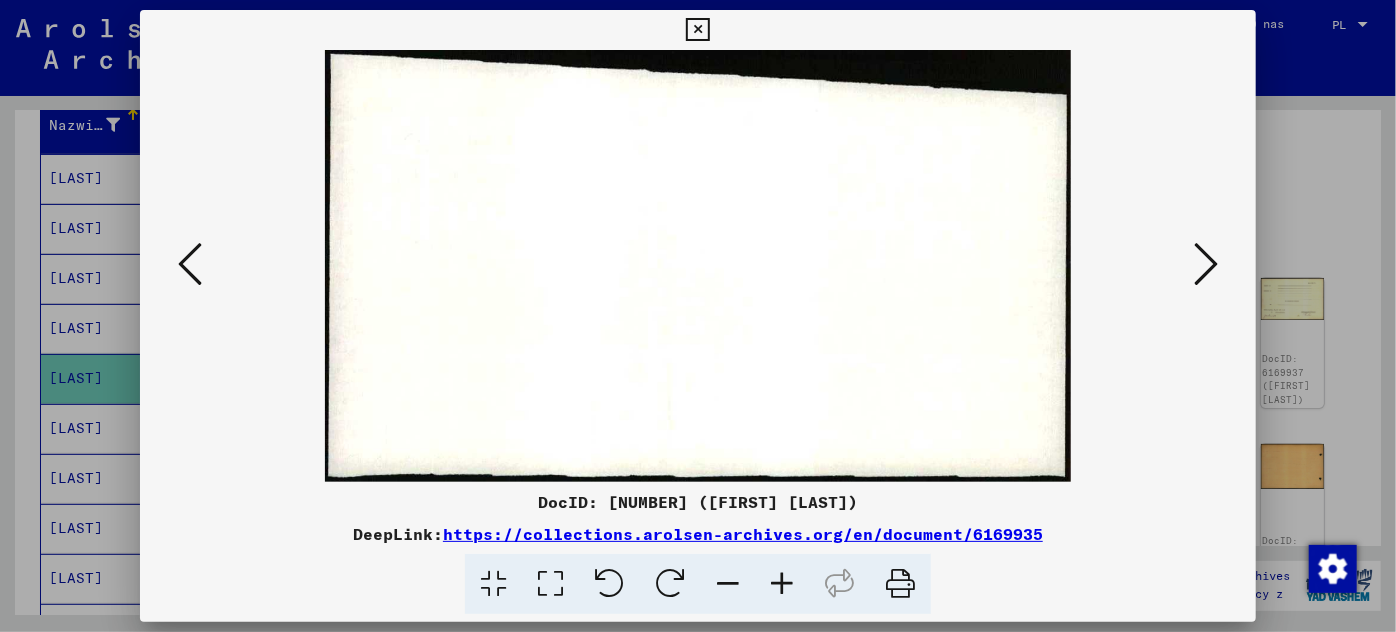 click at bounding box center [698, 266] 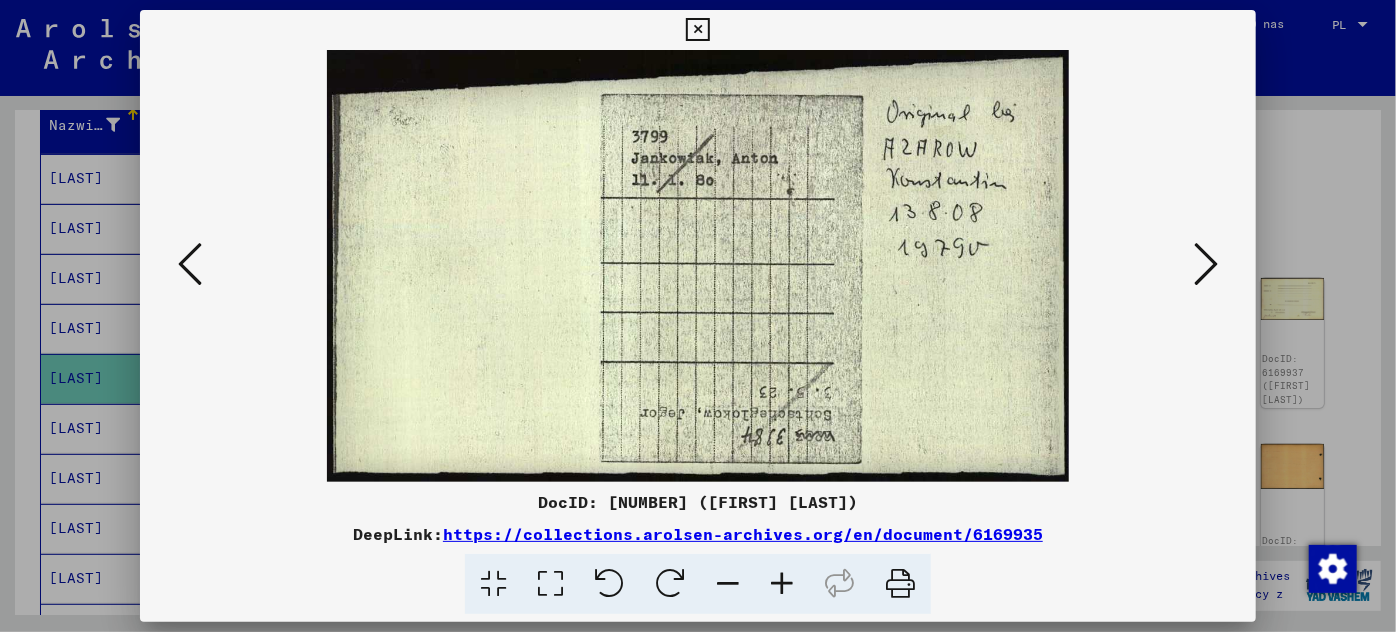 type 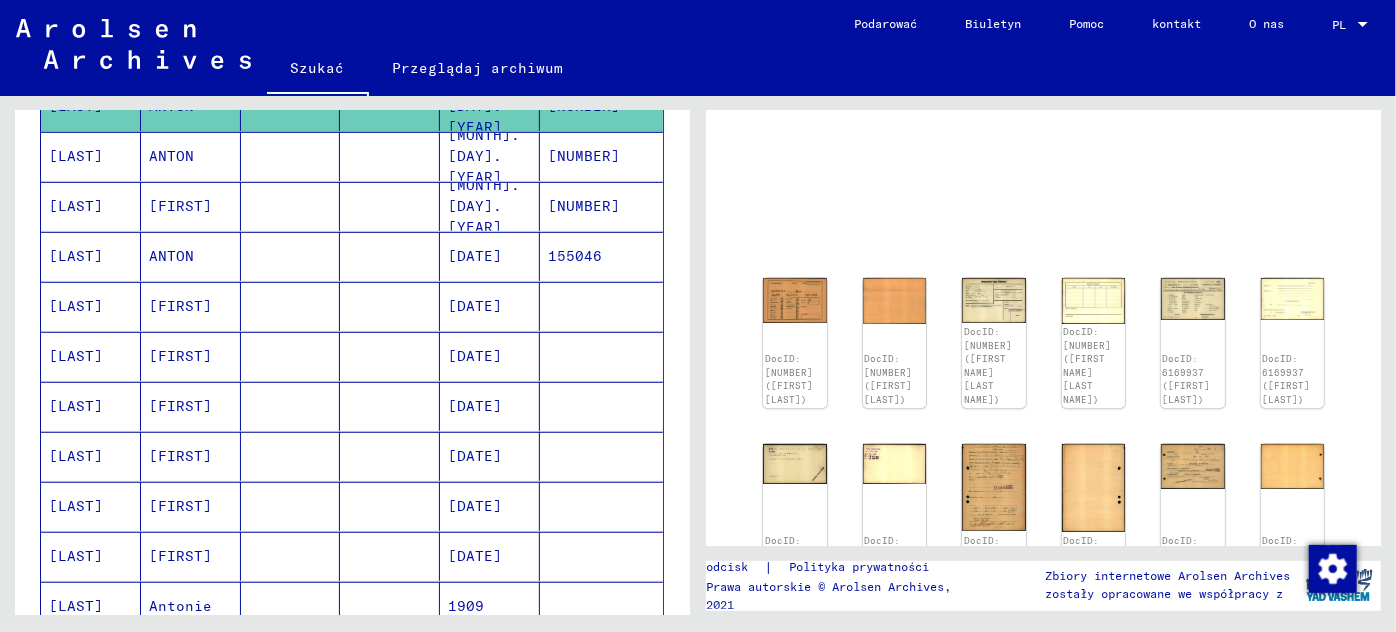 scroll, scrollTop: 545, scrollLeft: 0, axis: vertical 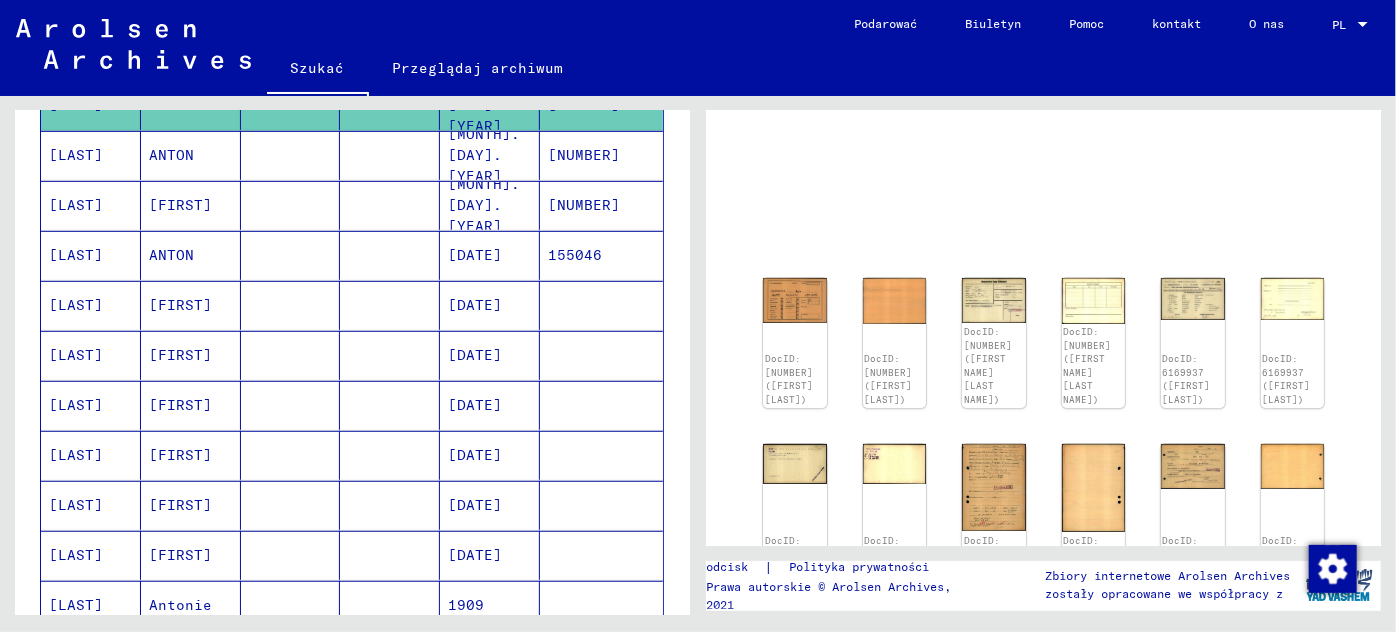 click on "[LAST]" at bounding box center [76, 305] 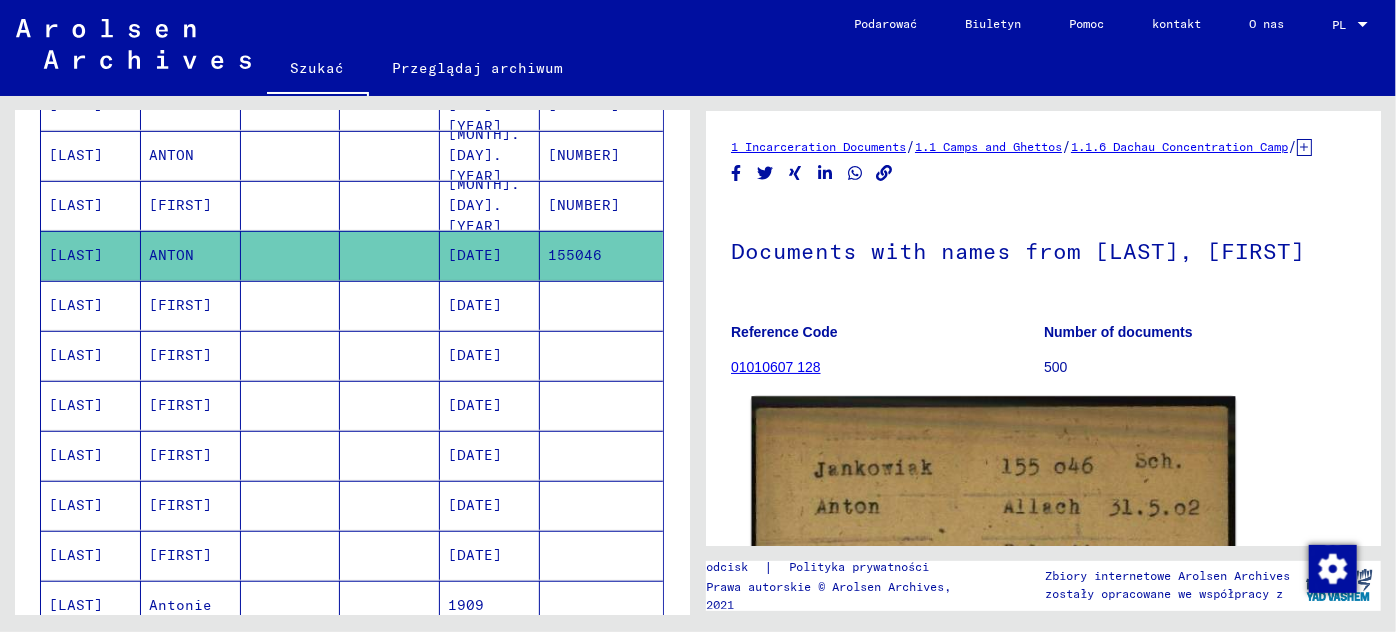 scroll, scrollTop: 0, scrollLeft: 0, axis: both 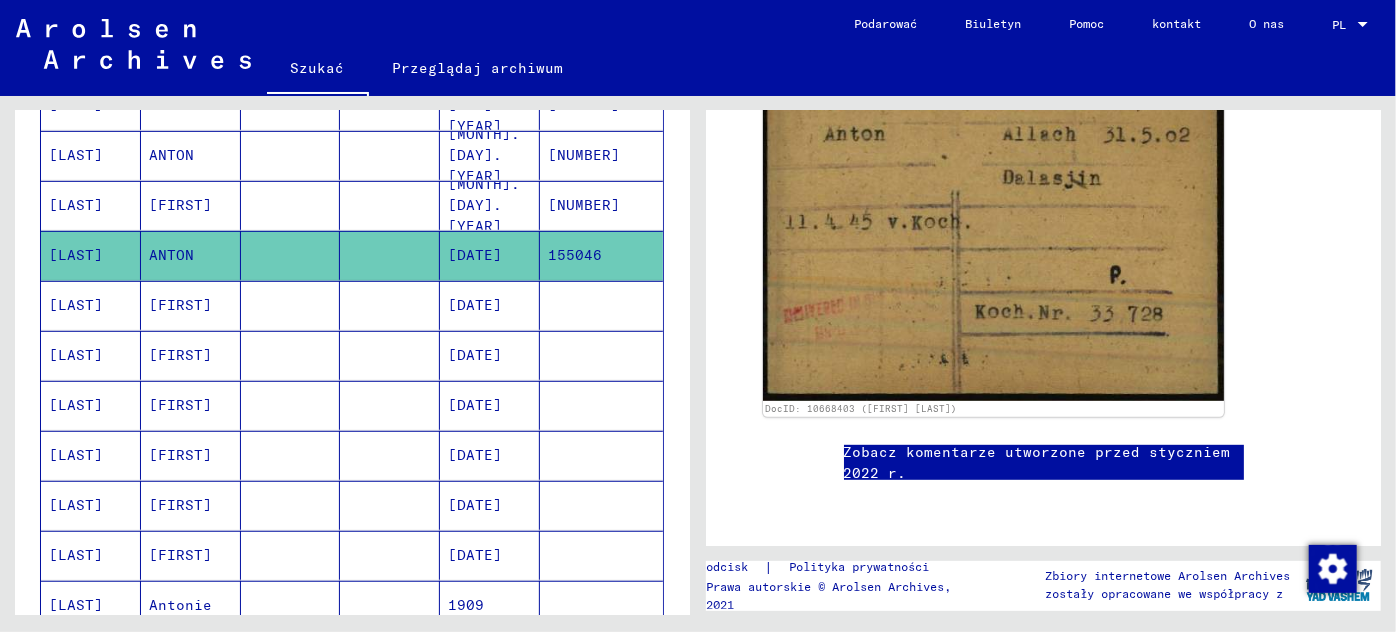 click on "[LAST]" at bounding box center (76, 405) 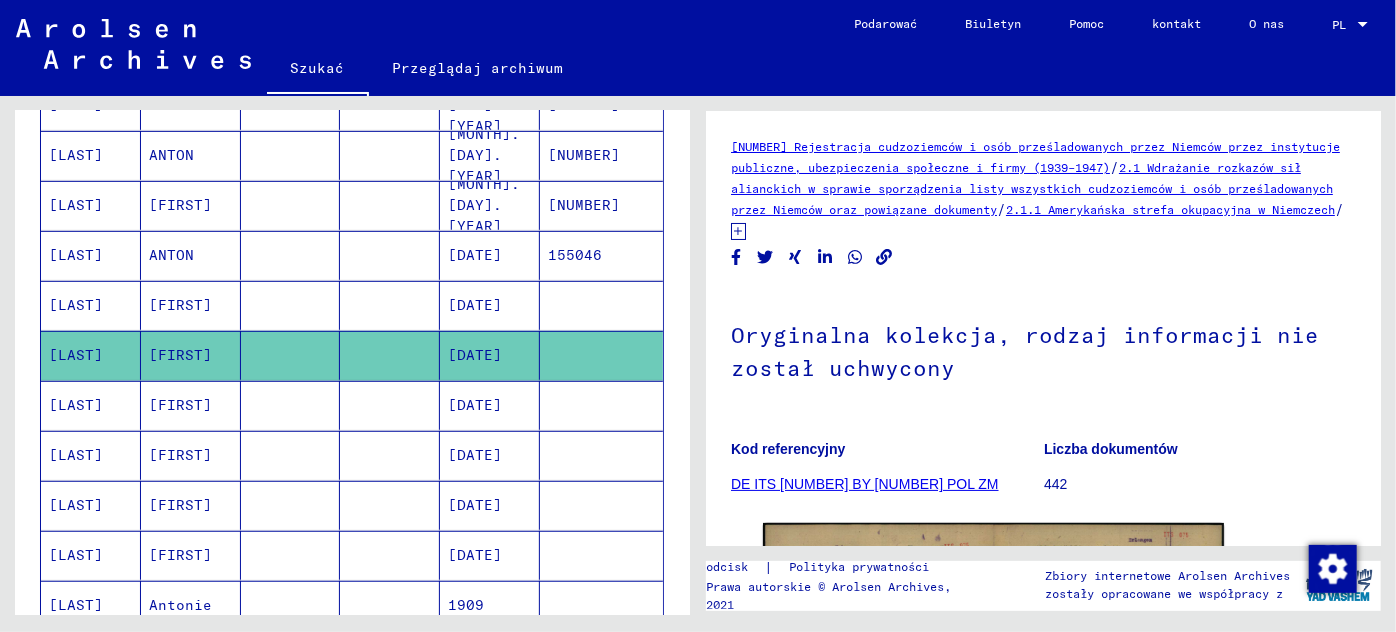 scroll, scrollTop: 0, scrollLeft: 0, axis: both 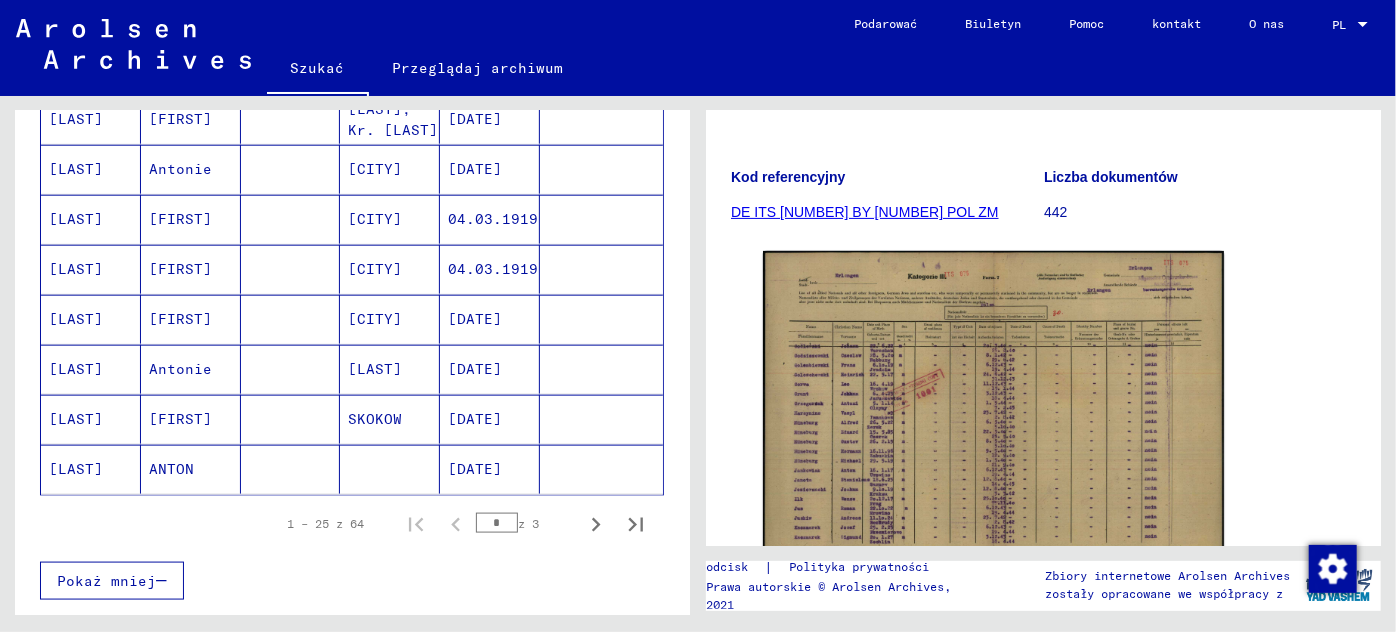 click on "[LAST]" at bounding box center [76, 469] 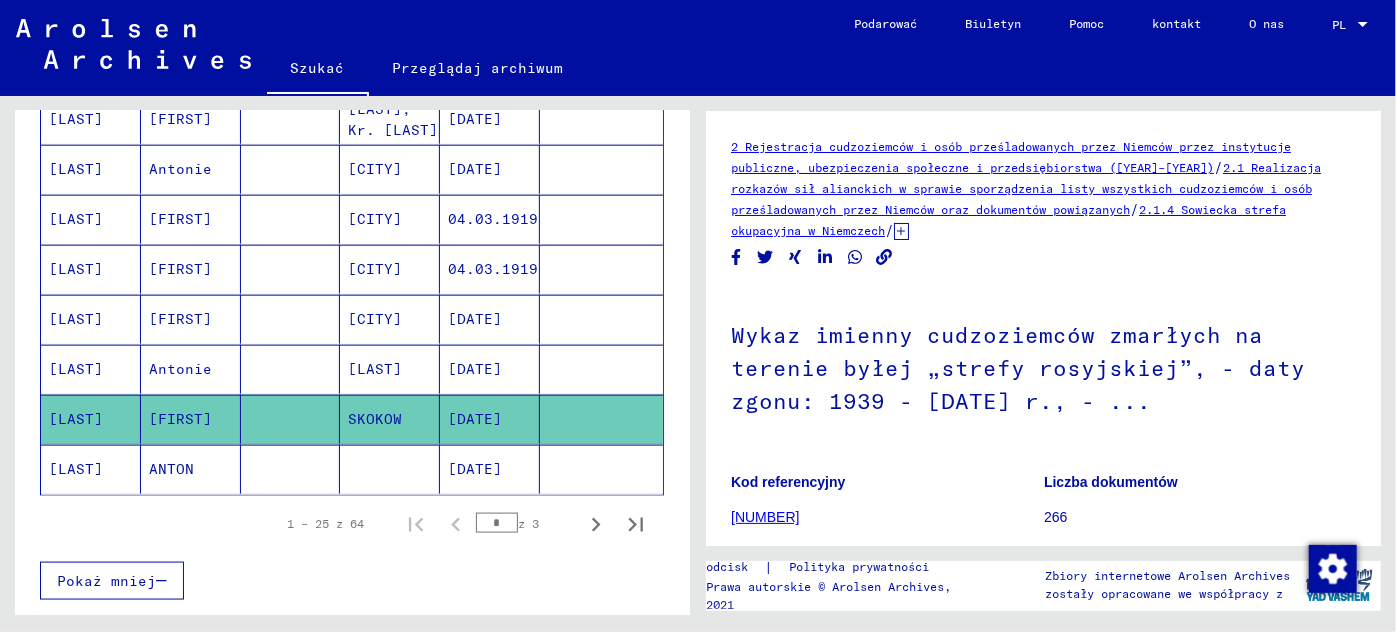 scroll, scrollTop: 0, scrollLeft: 0, axis: both 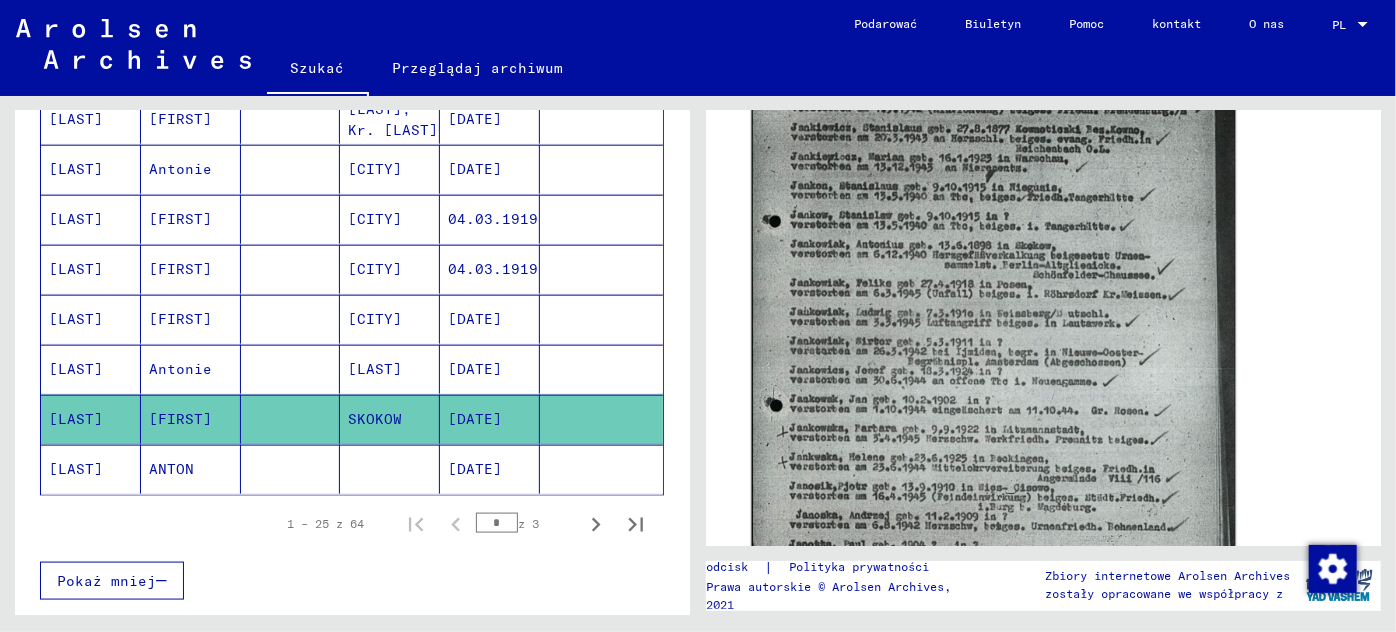 click 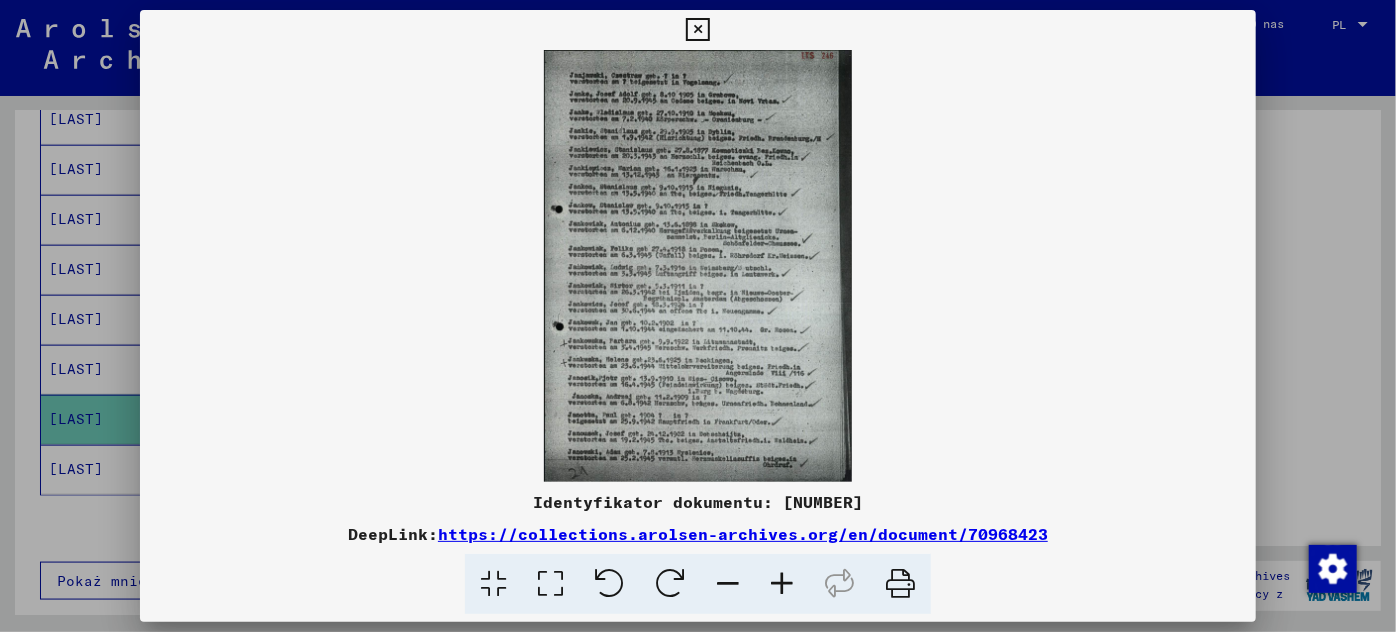 click at bounding box center [782, 584] 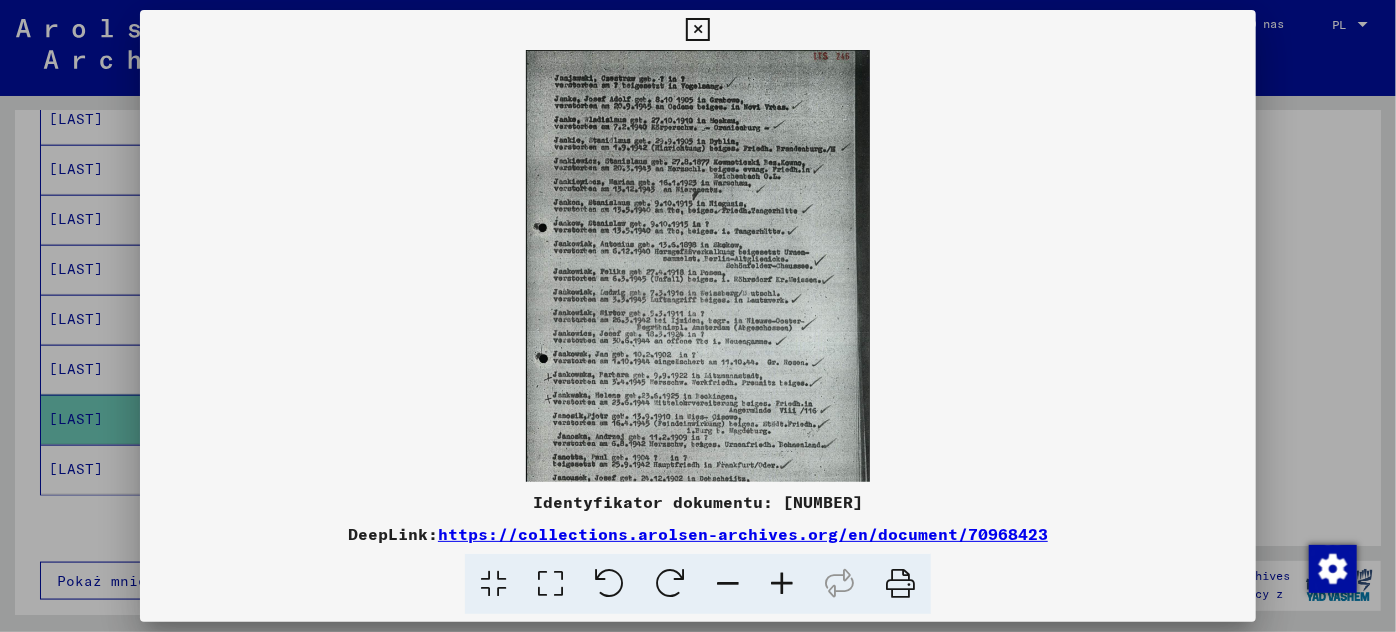click at bounding box center (782, 584) 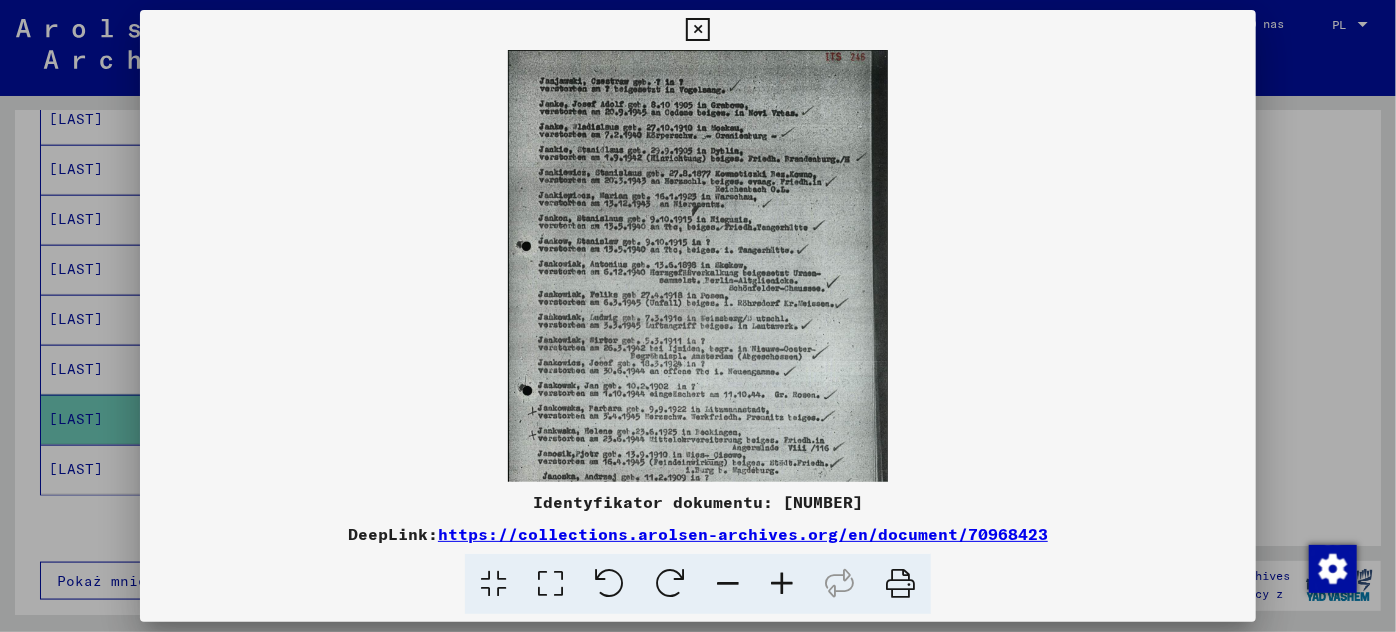 click at bounding box center [782, 584] 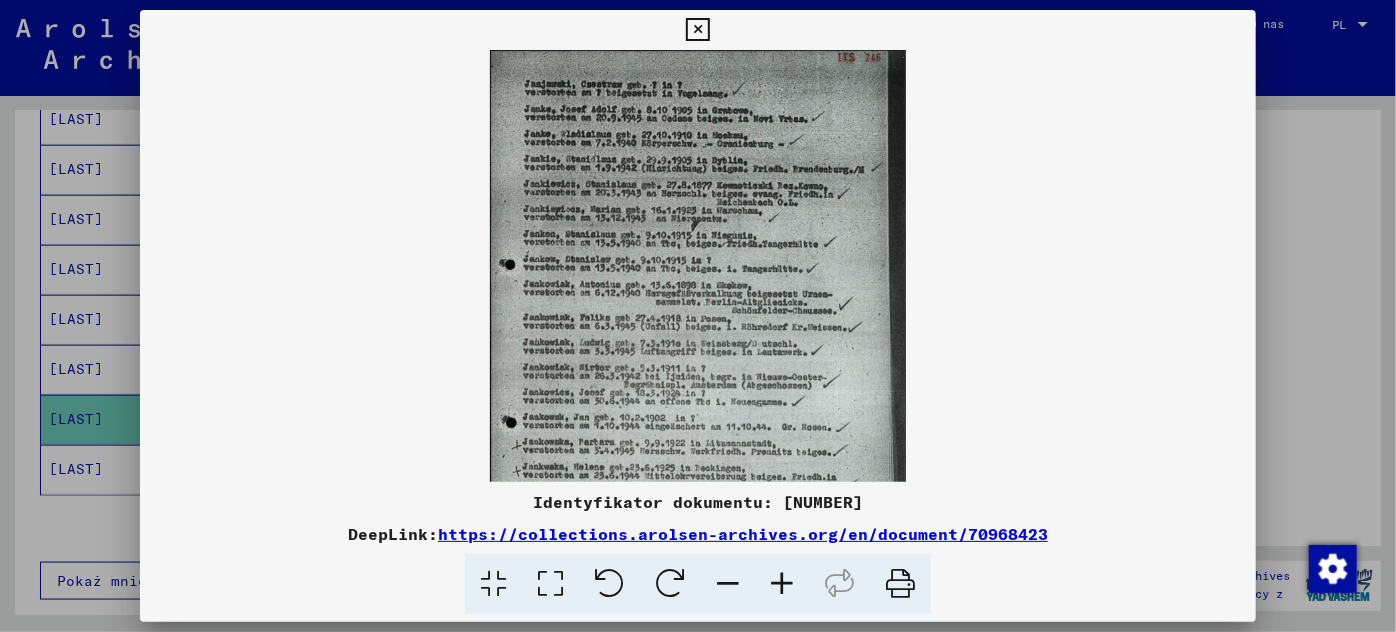 click at bounding box center (782, 584) 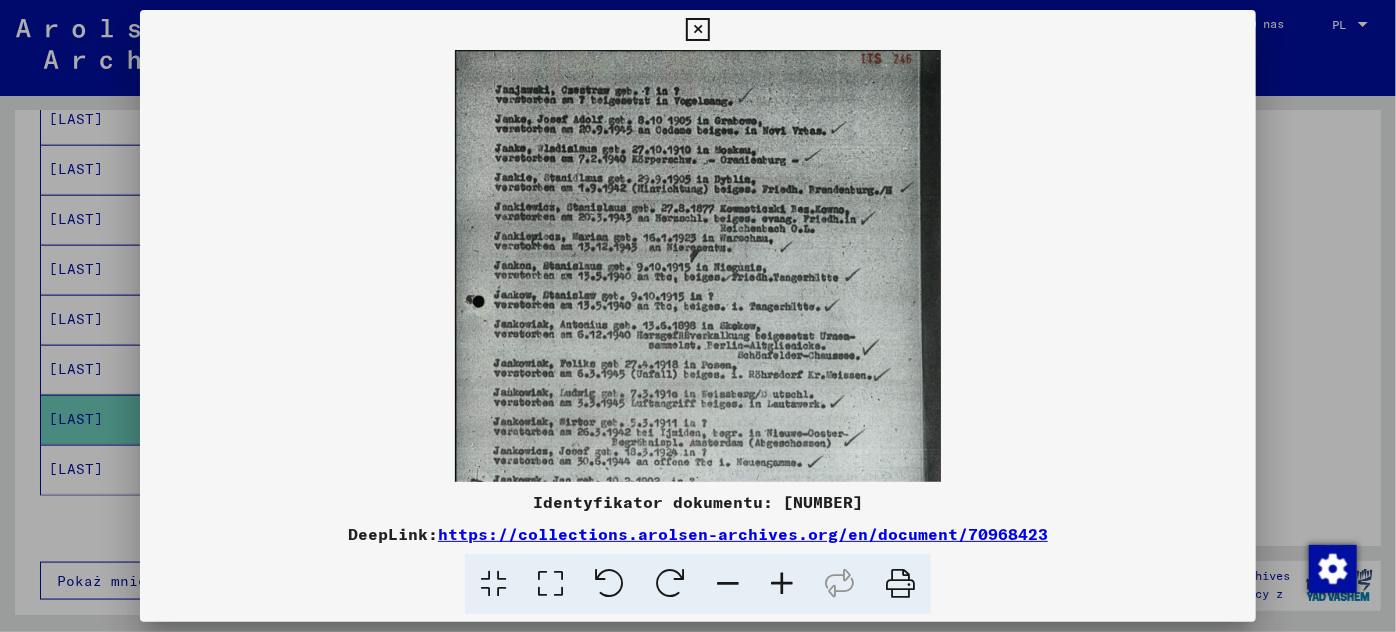 click at bounding box center [782, 584] 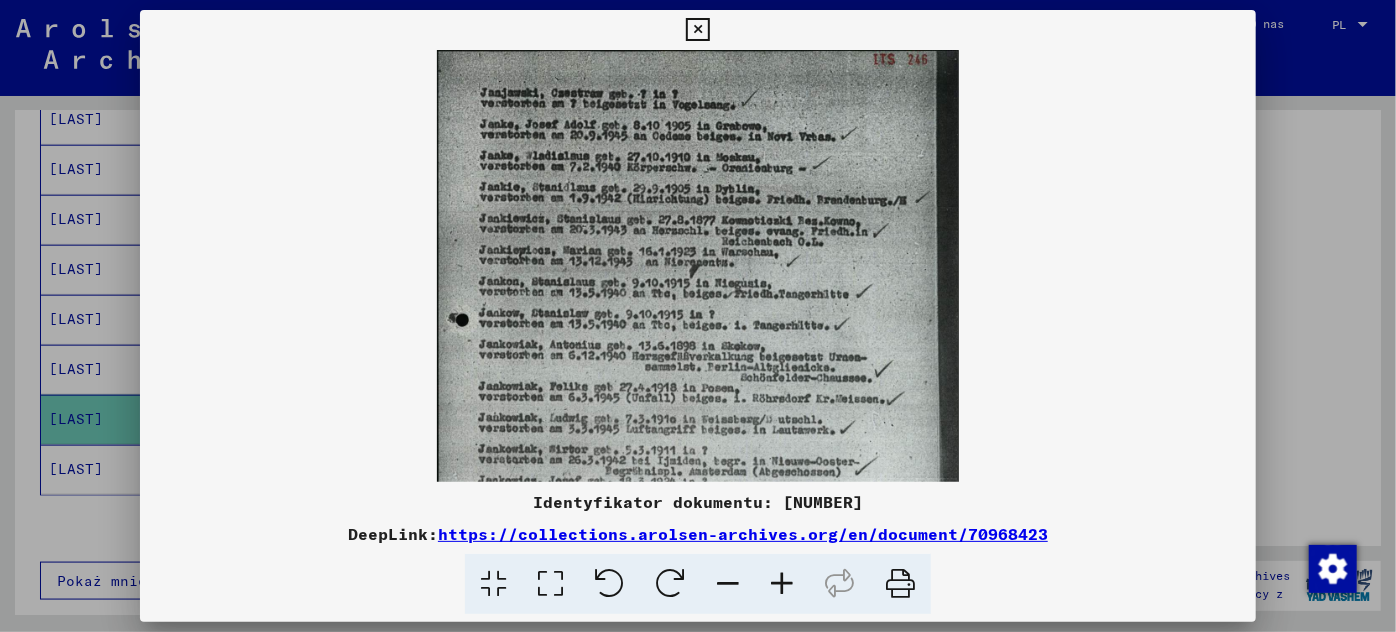 click at bounding box center (782, 584) 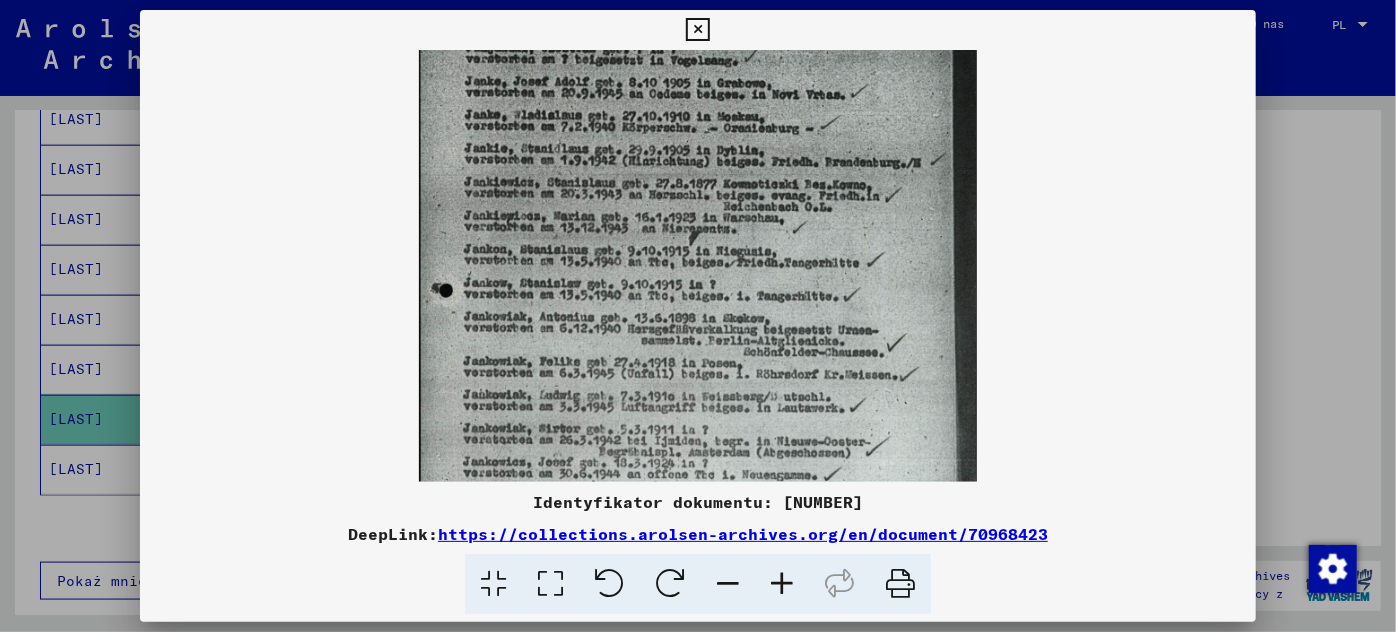 scroll, scrollTop: 48, scrollLeft: 0, axis: vertical 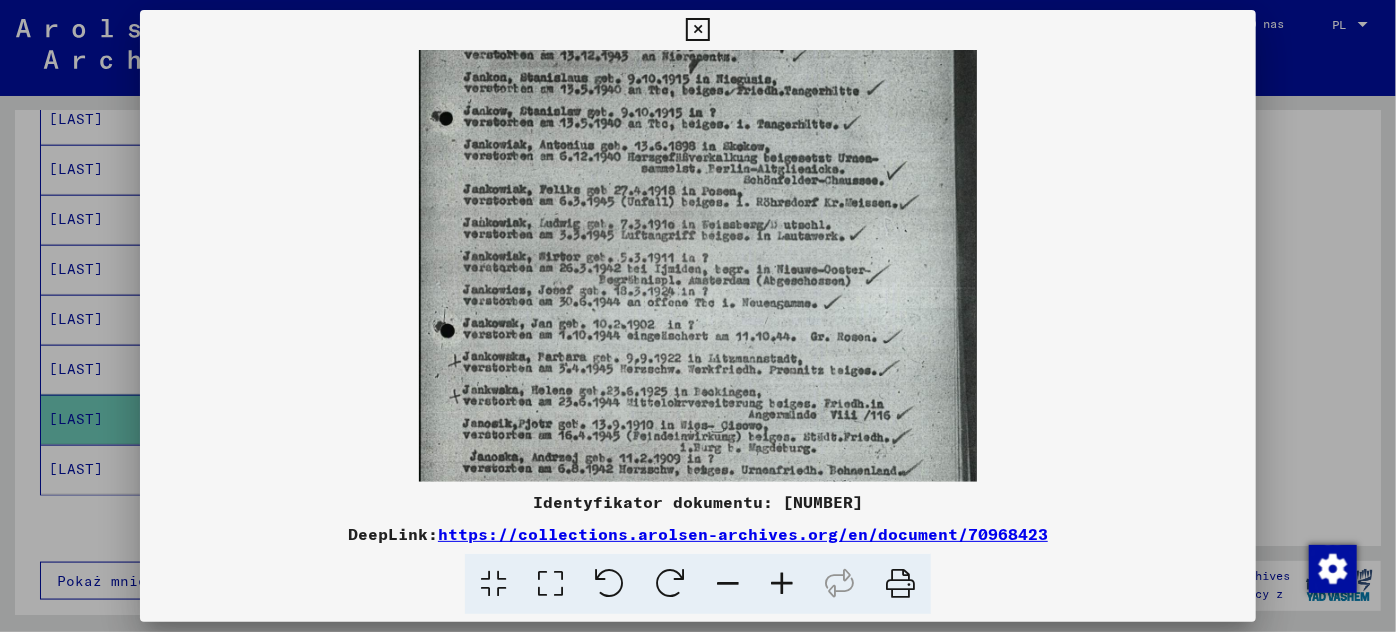 drag, startPoint x: 909, startPoint y: 348, endPoint x: 933, endPoint y: 175, distance: 174.6568 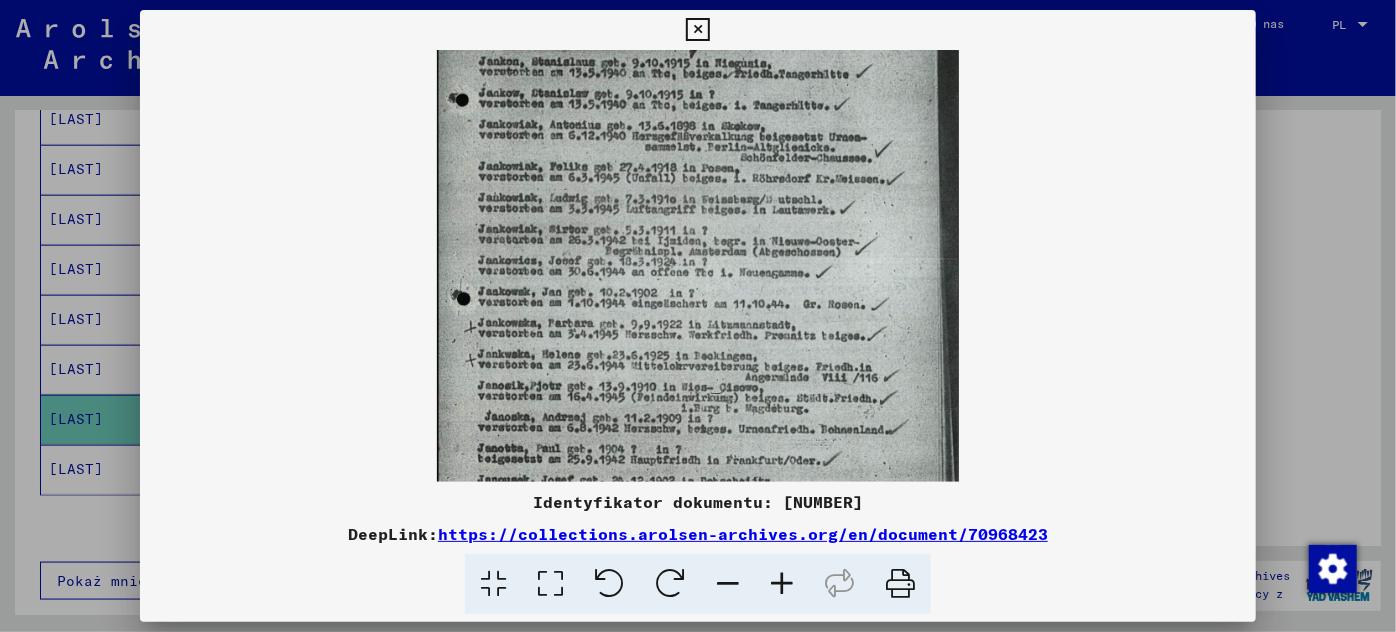 click at bounding box center [728, 584] 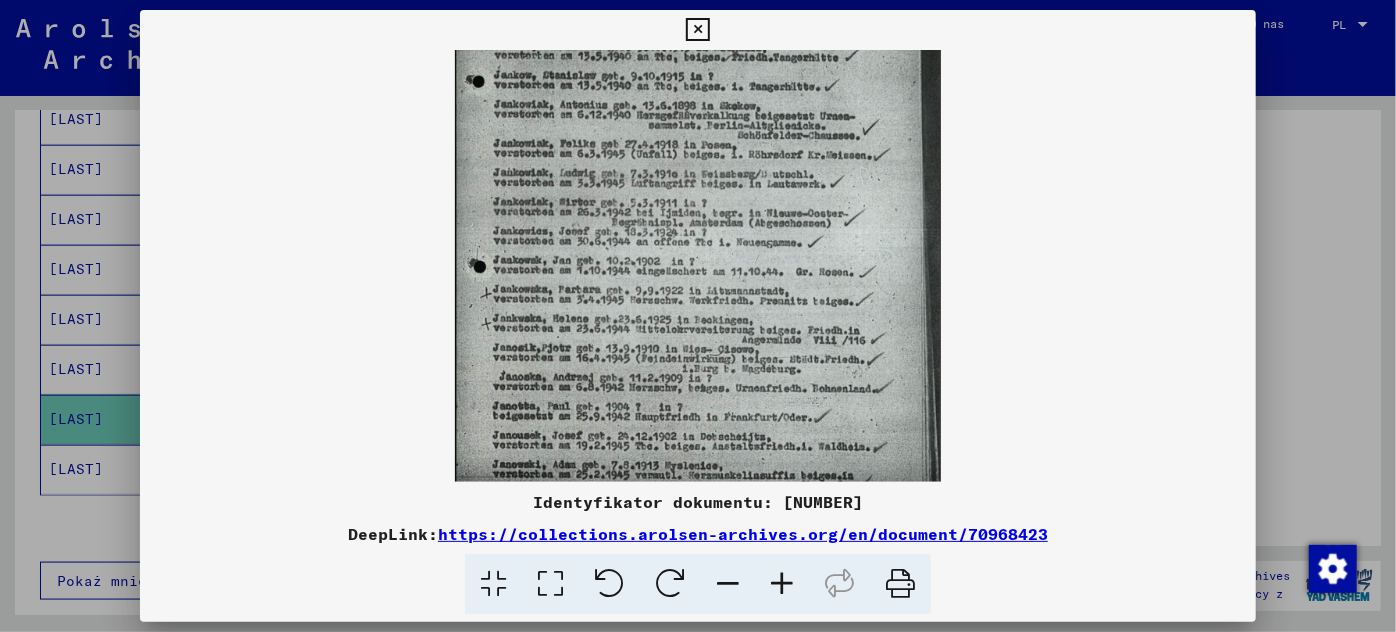 click at bounding box center (698, 316) 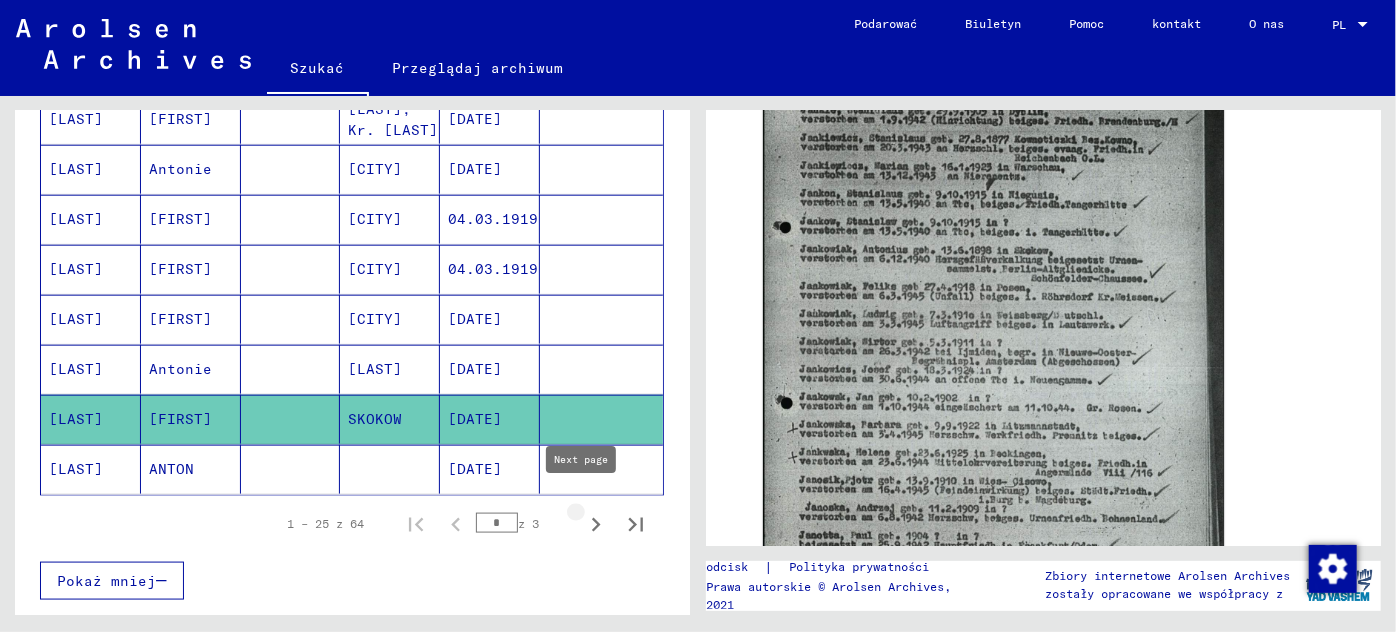 click at bounding box center (596, 524) 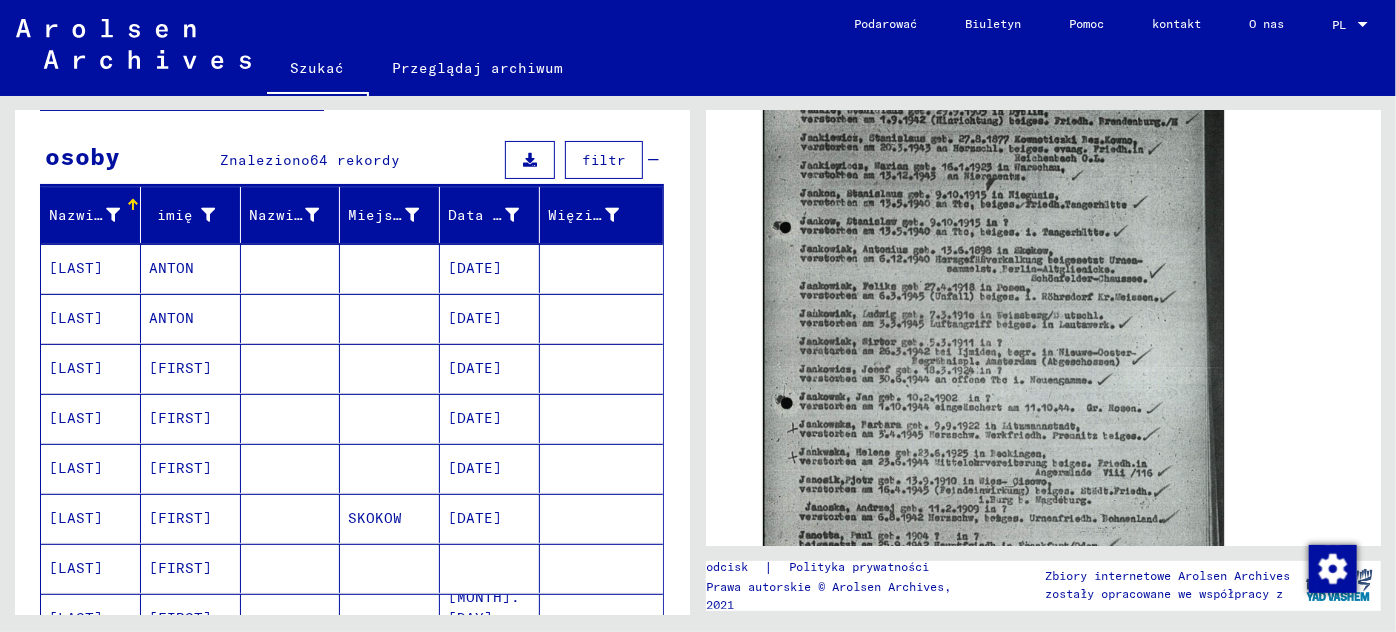 scroll, scrollTop: 181, scrollLeft: 0, axis: vertical 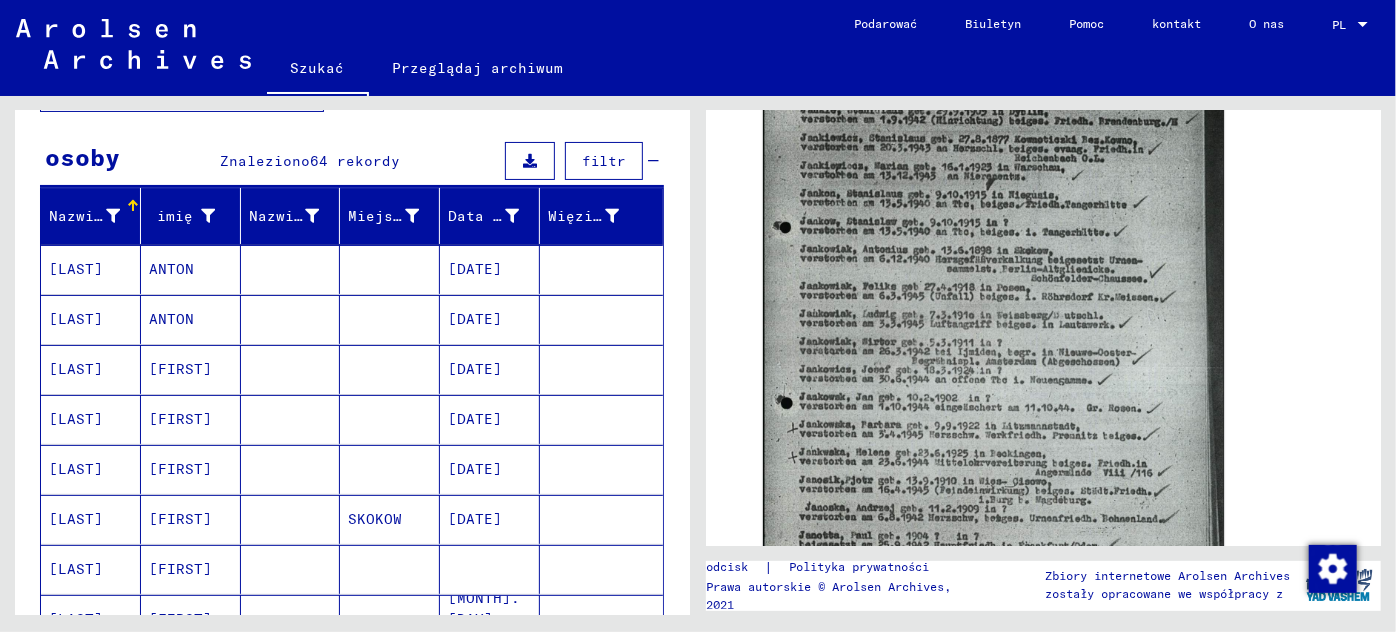 click 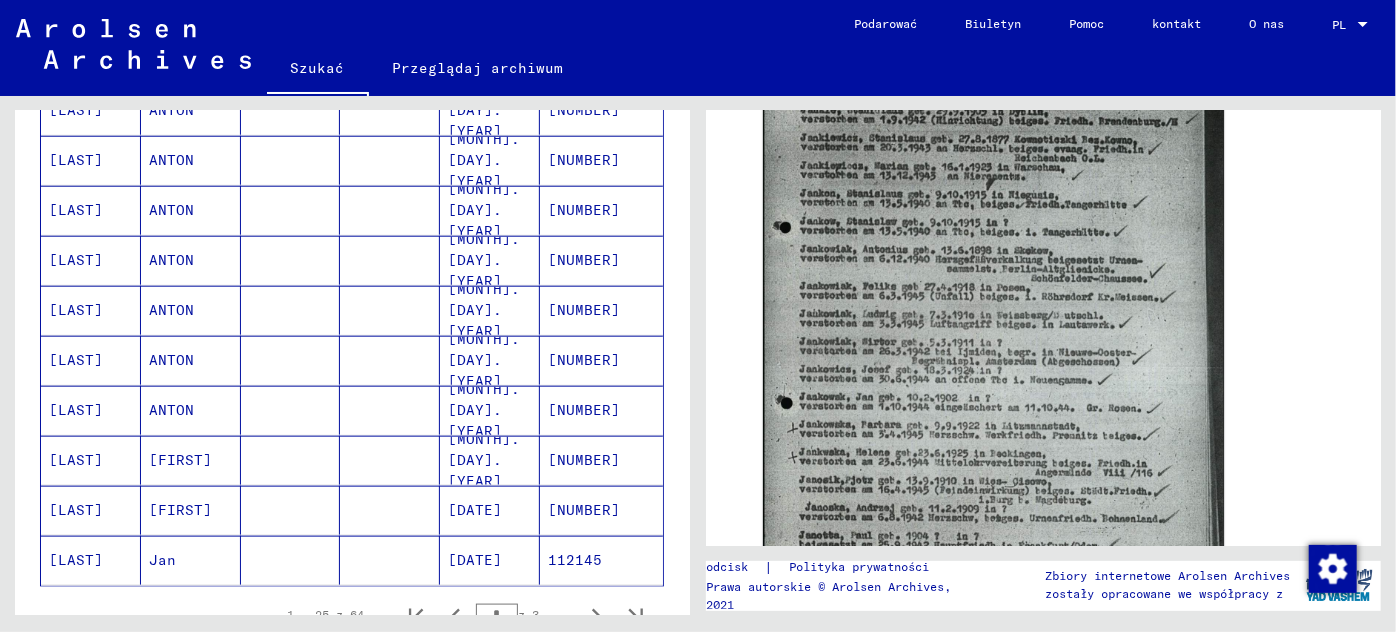 scroll, scrollTop: 1181, scrollLeft: 0, axis: vertical 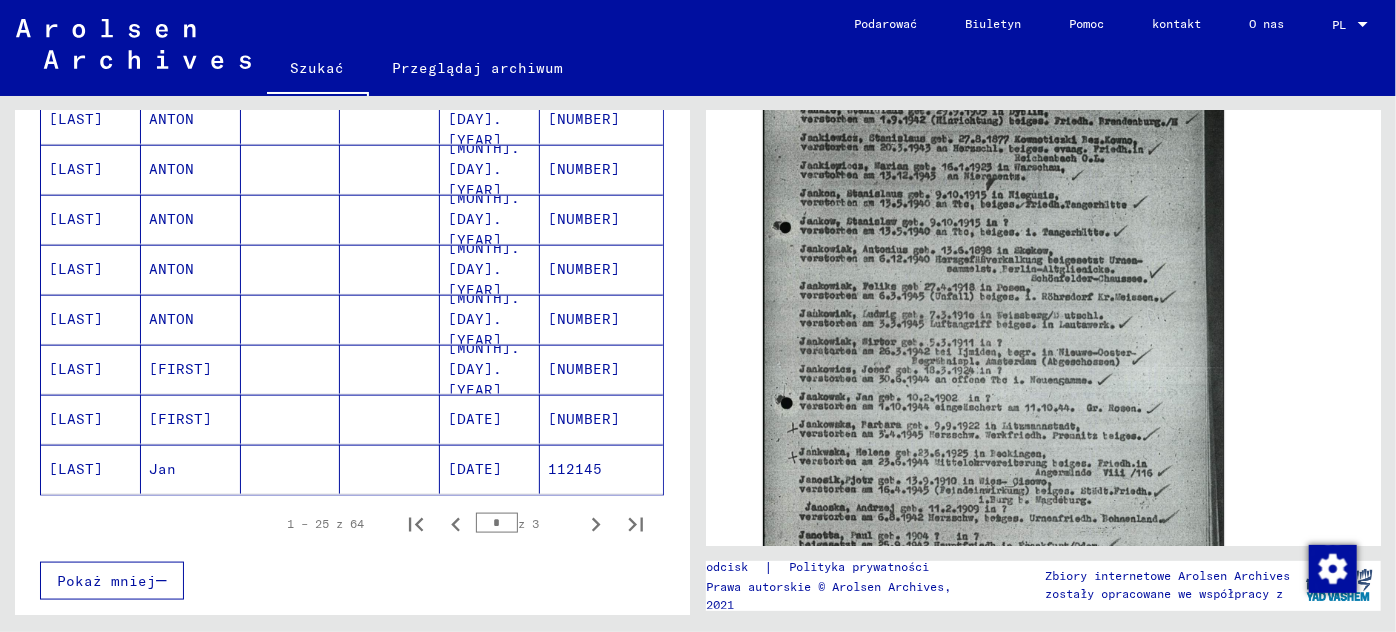 click on "[DATE]" 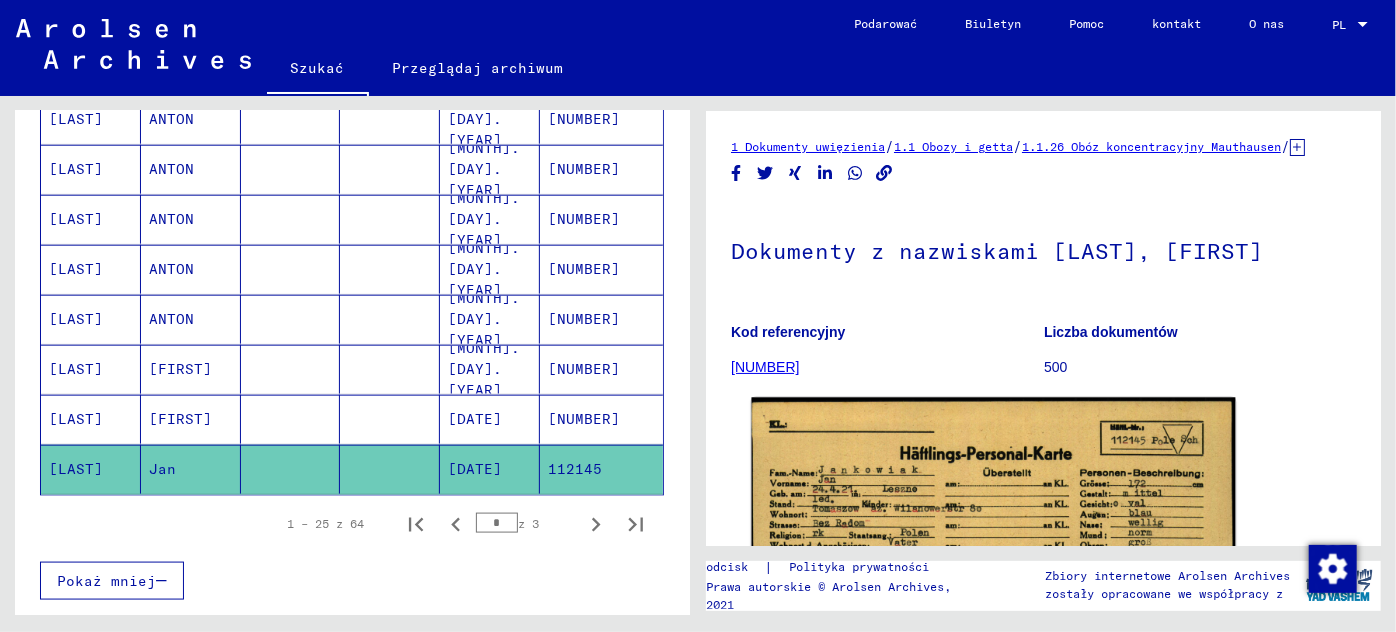 scroll, scrollTop: 0, scrollLeft: 0, axis: both 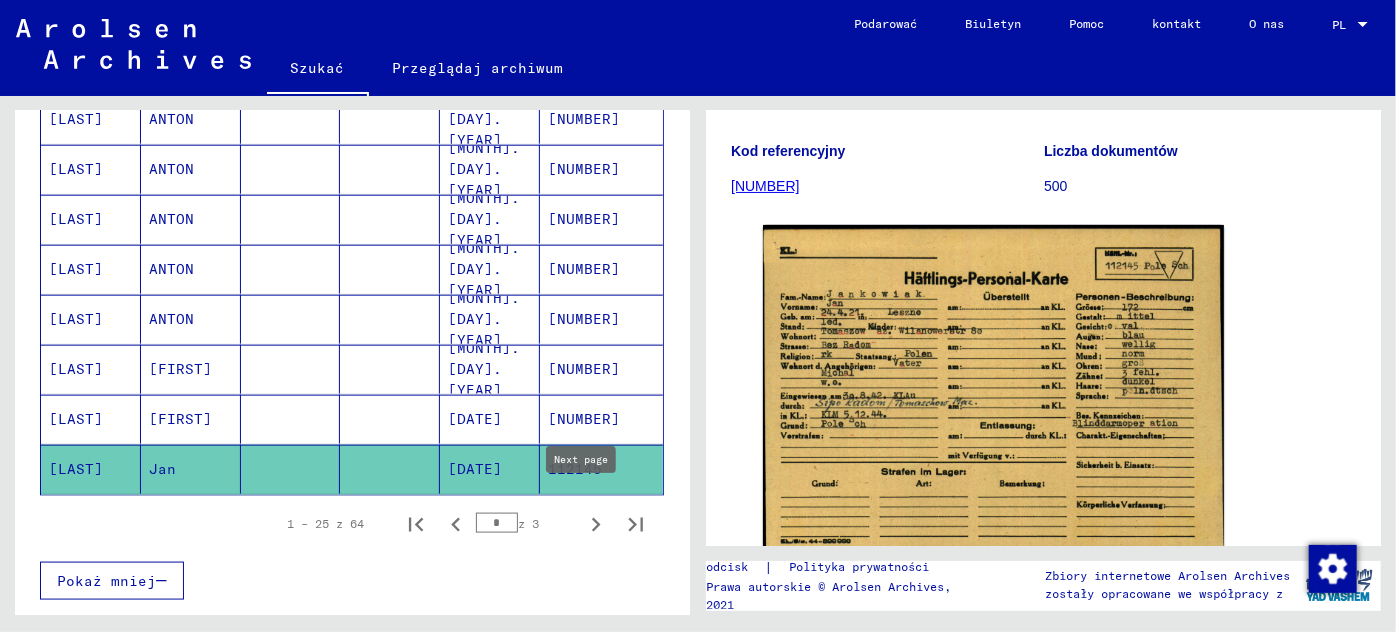 click at bounding box center (596, 524) 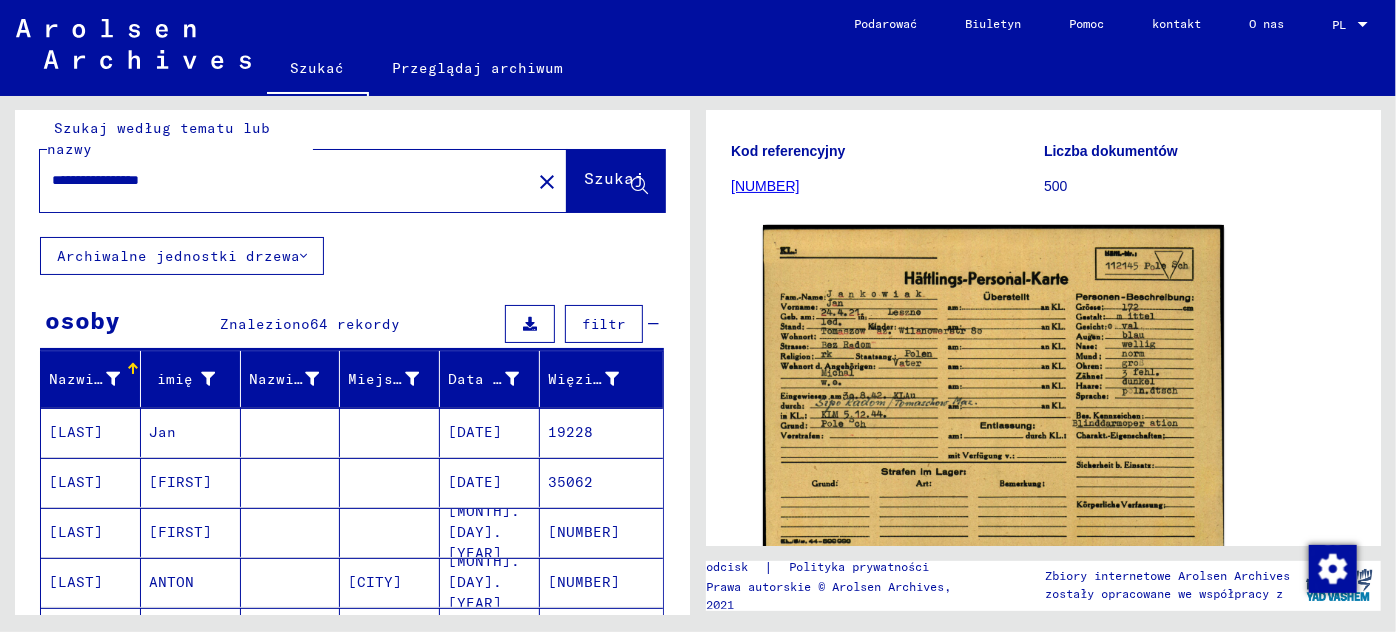 scroll, scrollTop: 0, scrollLeft: 0, axis: both 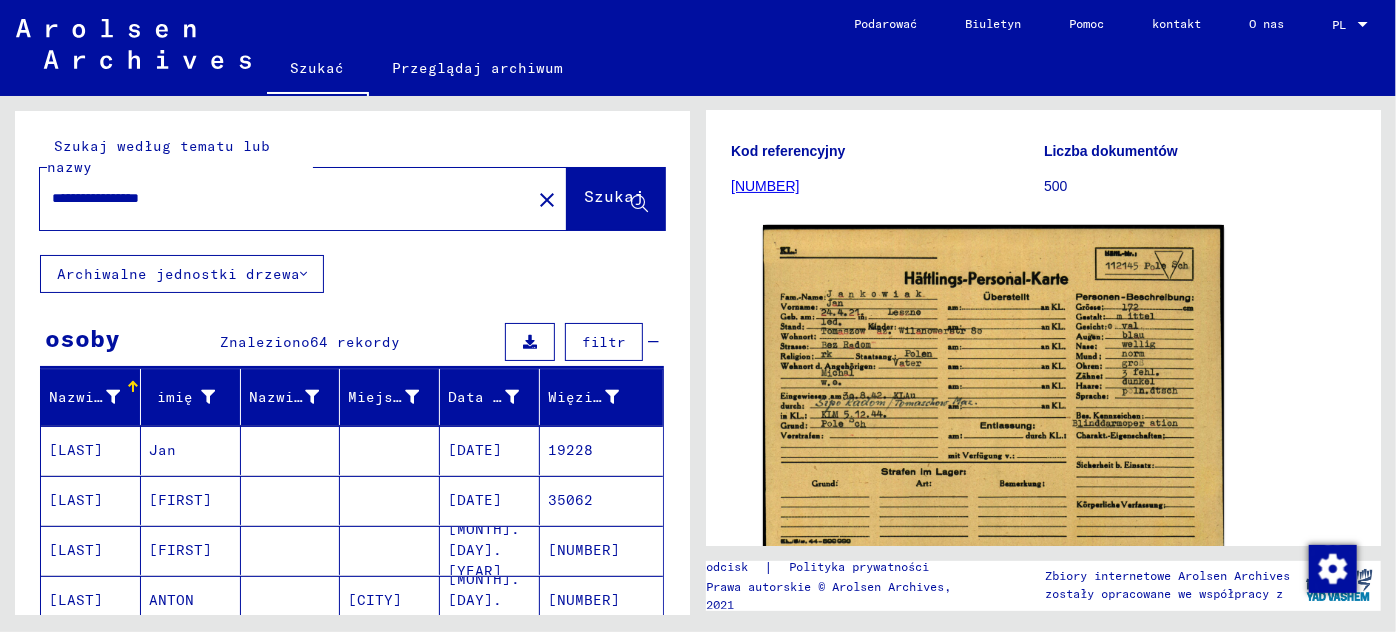 click on "**********" 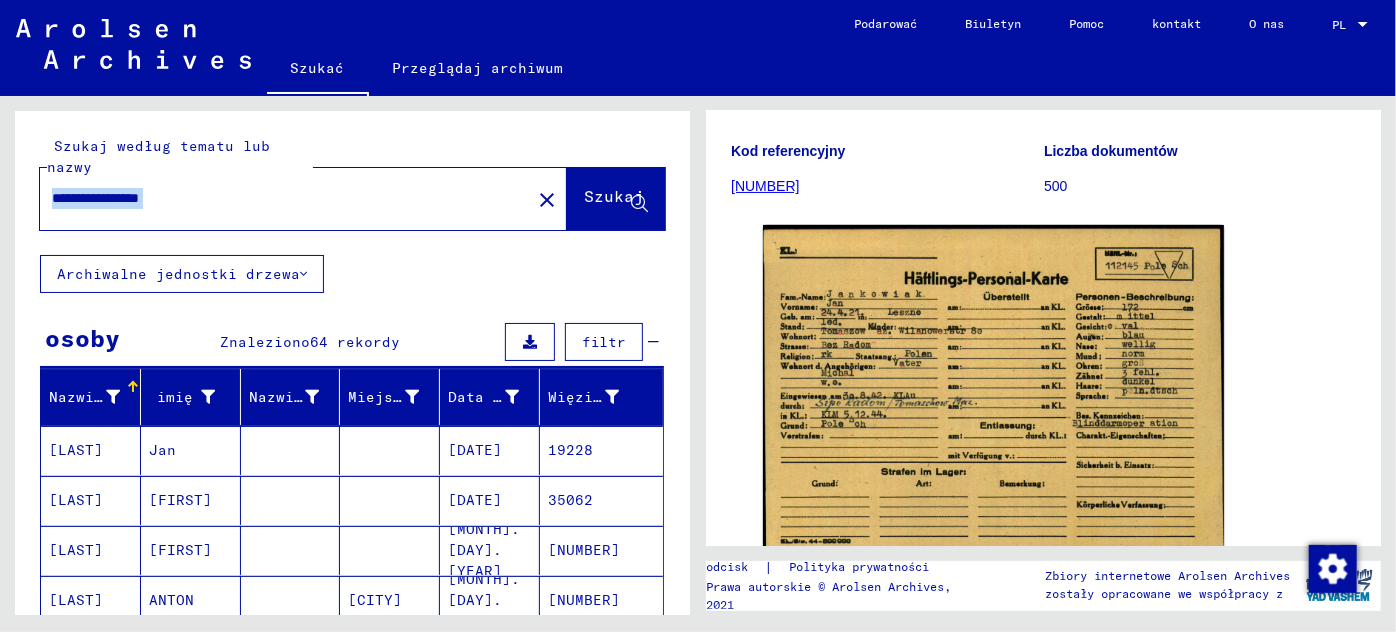 click on "**********" 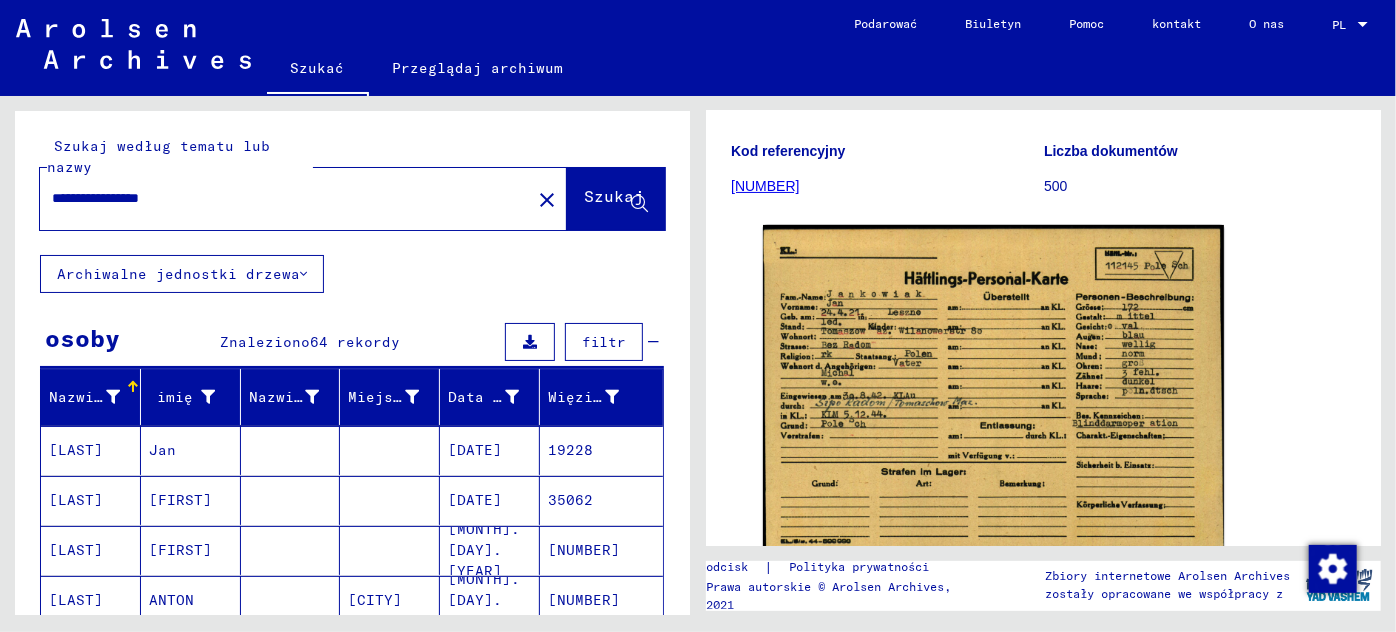 click on "**********" at bounding box center [285, 198] 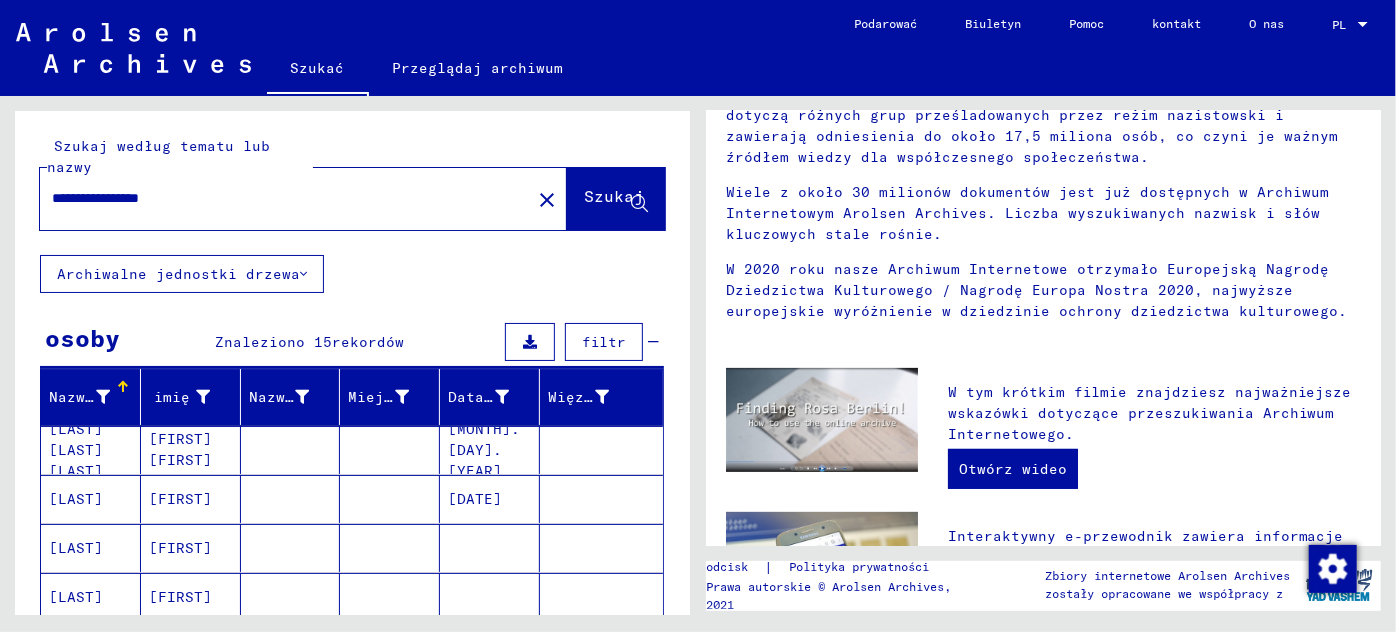 scroll, scrollTop: 272, scrollLeft: 0, axis: vertical 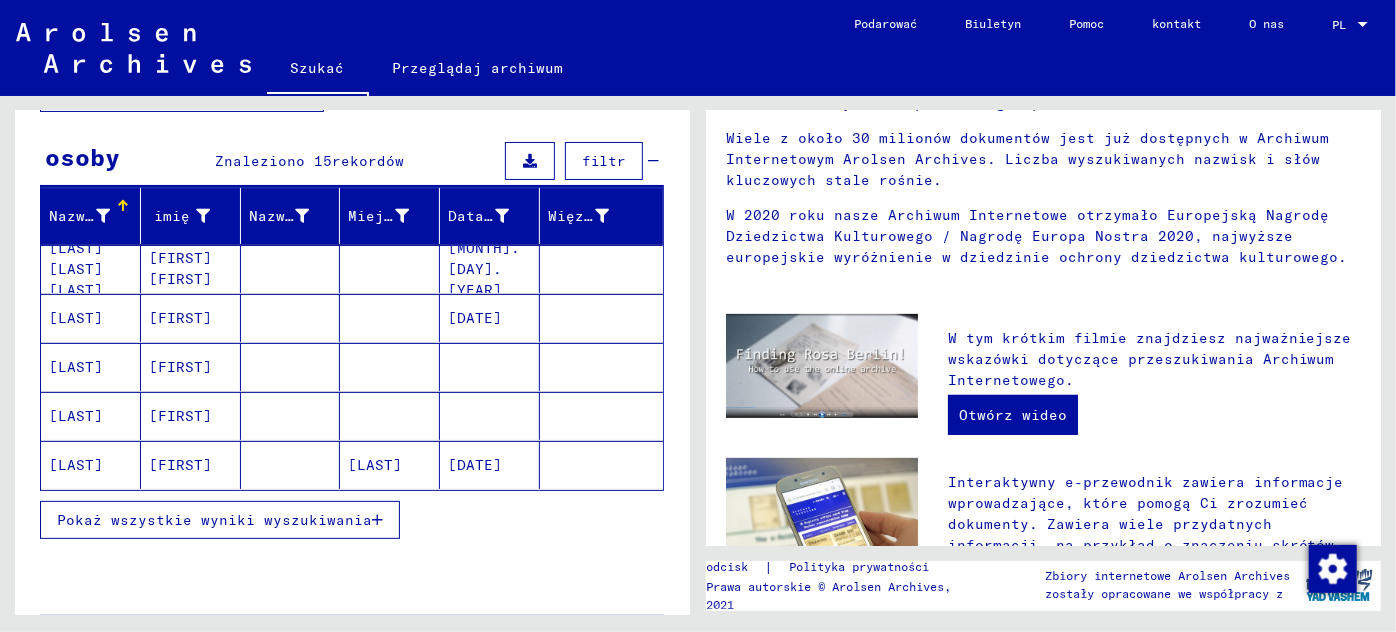 click on "[LAST]" at bounding box center [76, 367] 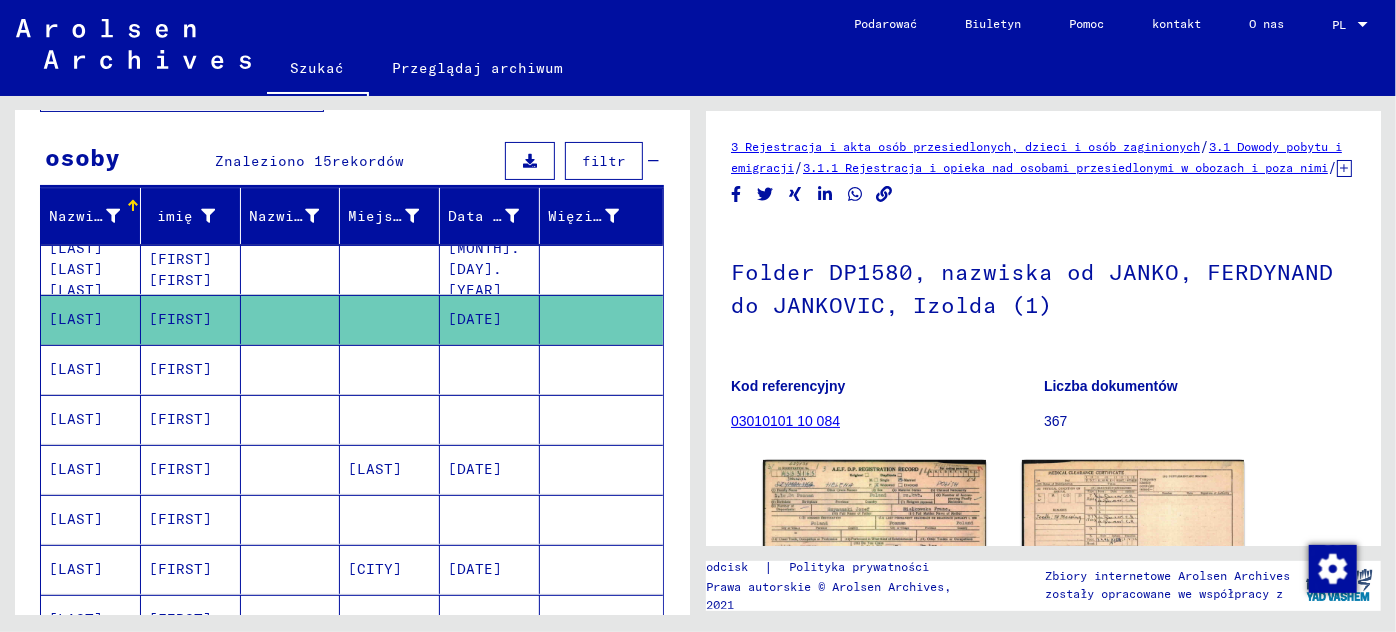 scroll, scrollTop: 0, scrollLeft: 0, axis: both 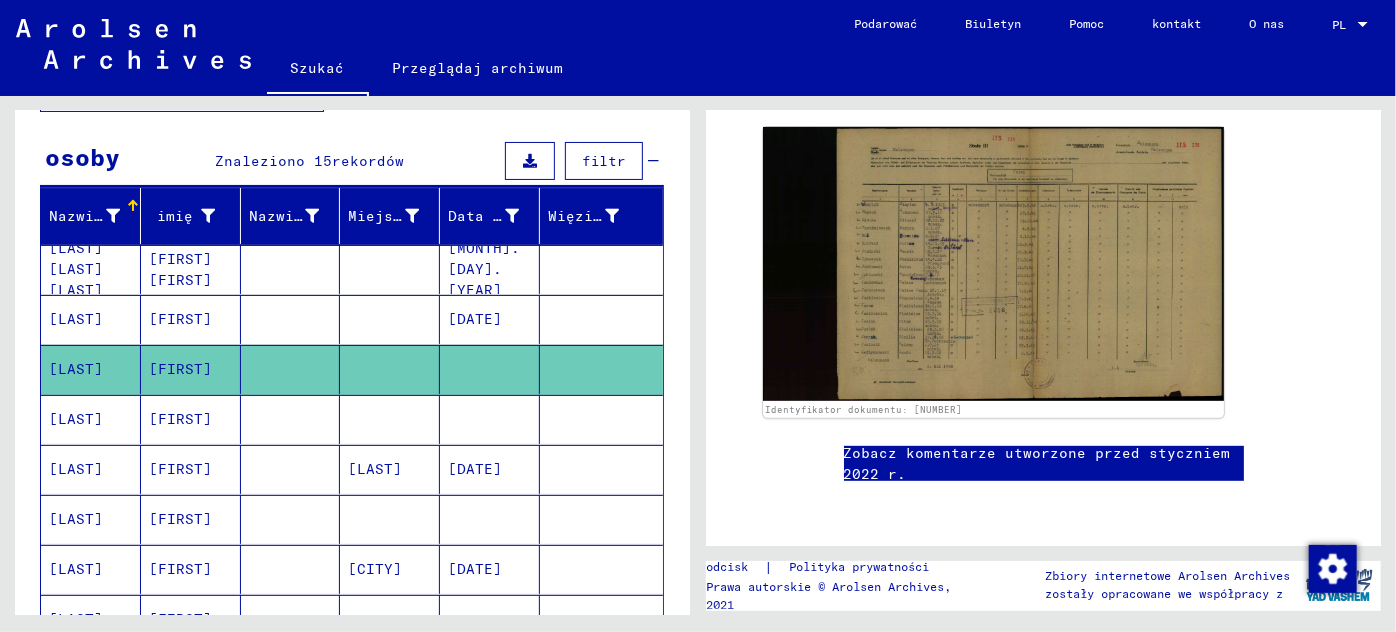 click 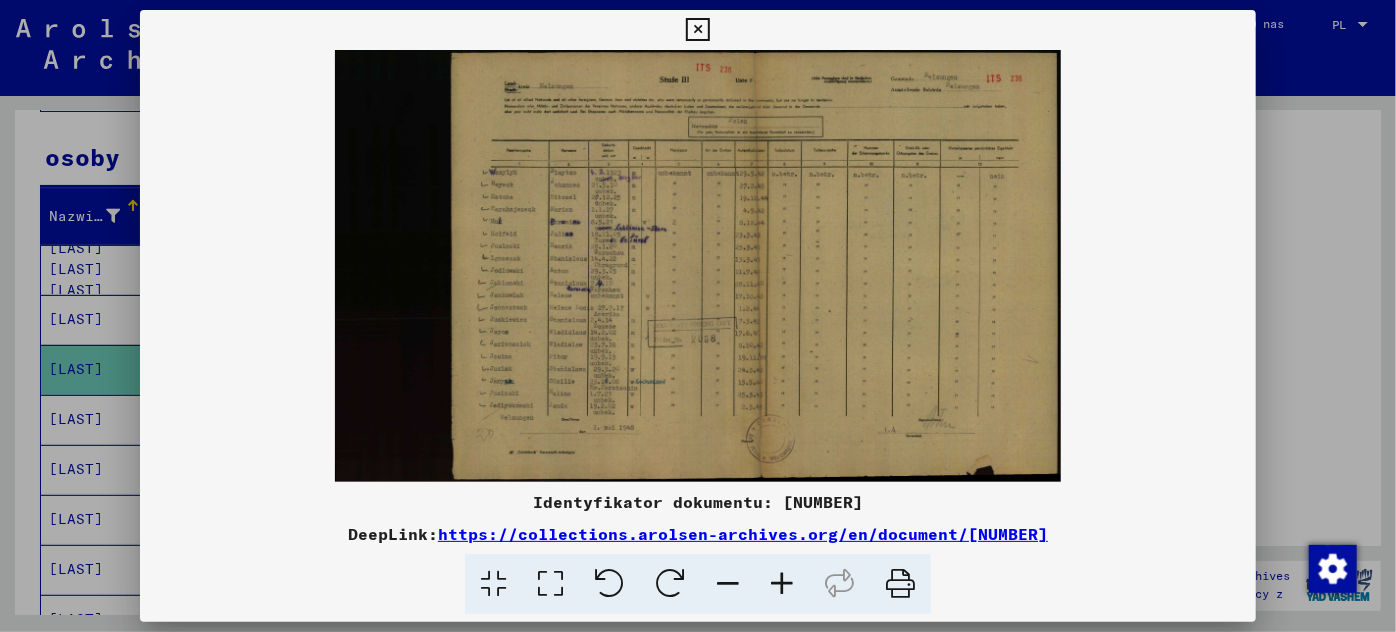 type 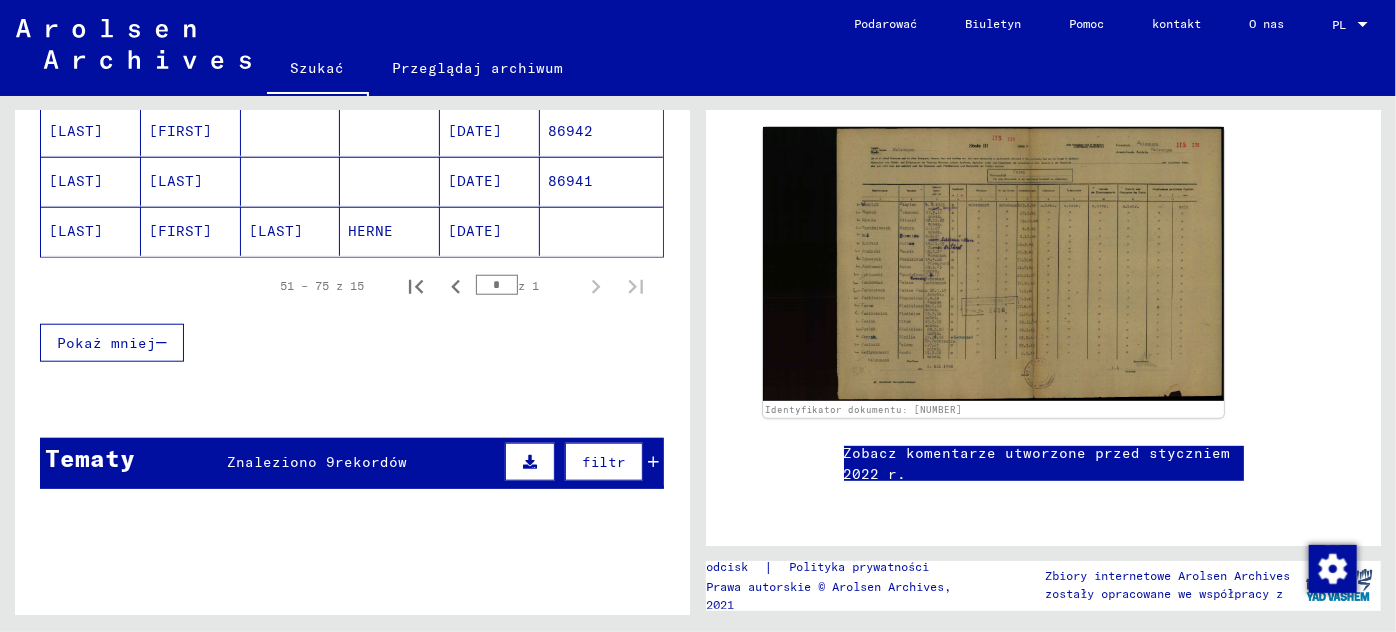 scroll, scrollTop: 818, scrollLeft: 0, axis: vertical 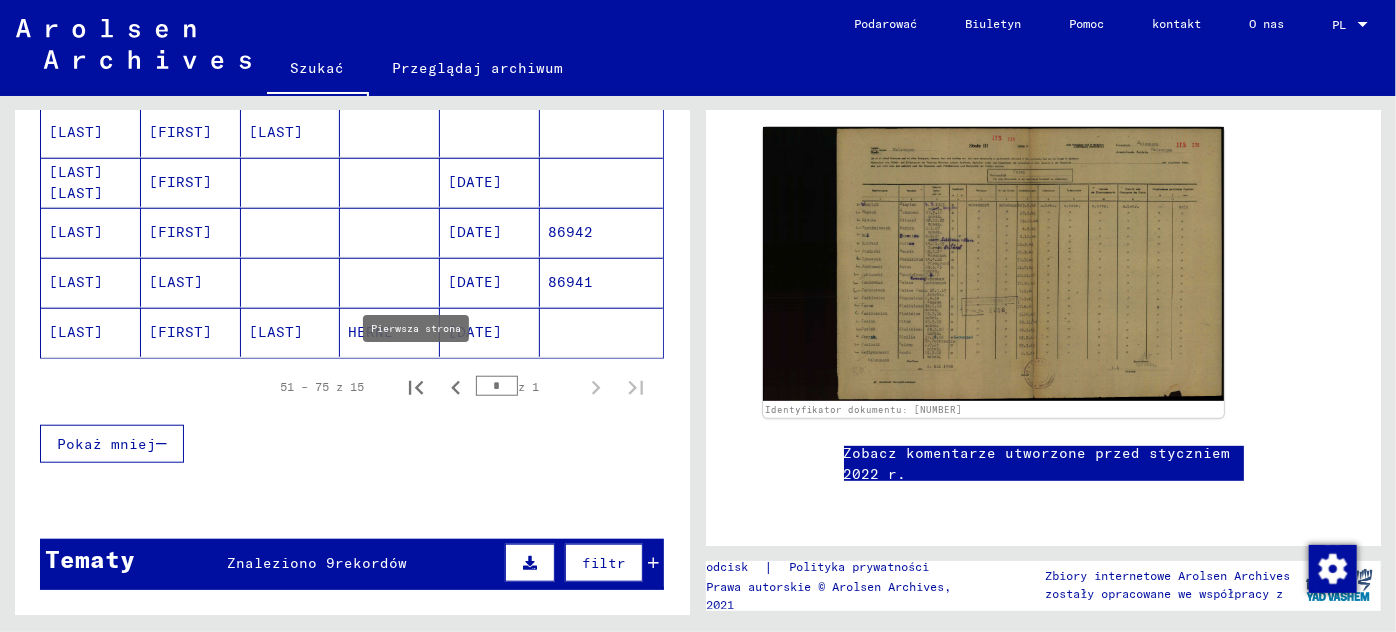 click 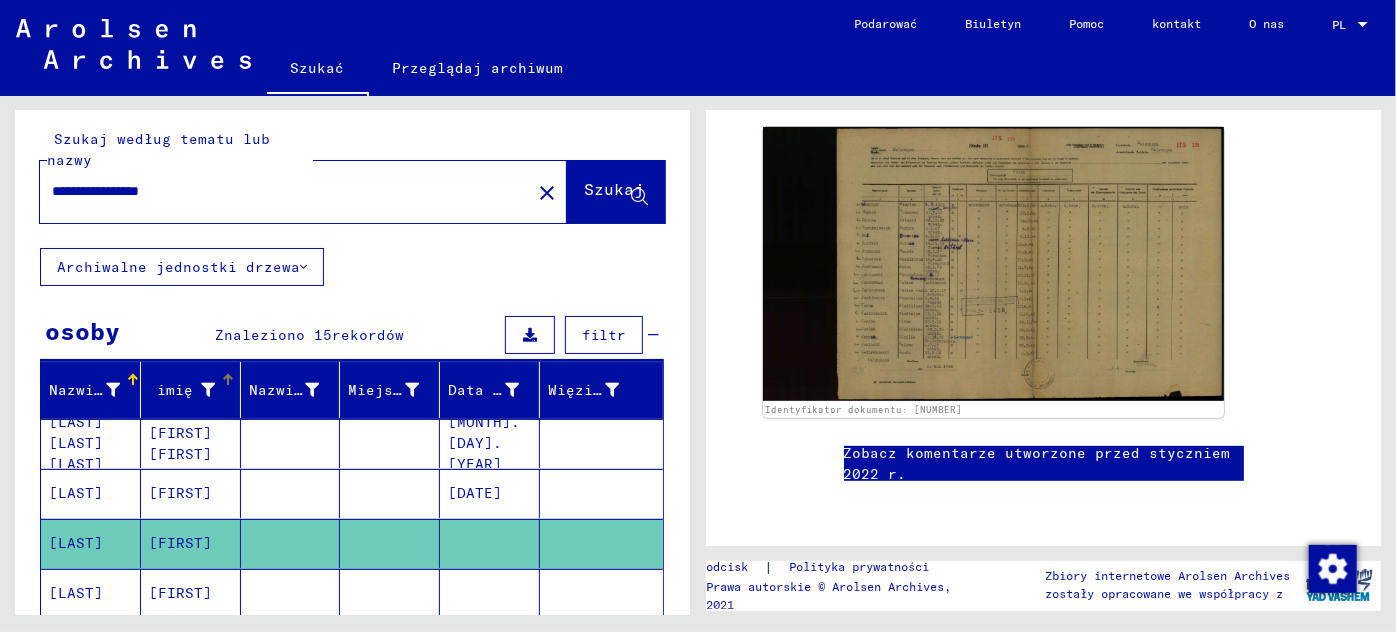 scroll, scrollTop: 0, scrollLeft: 0, axis: both 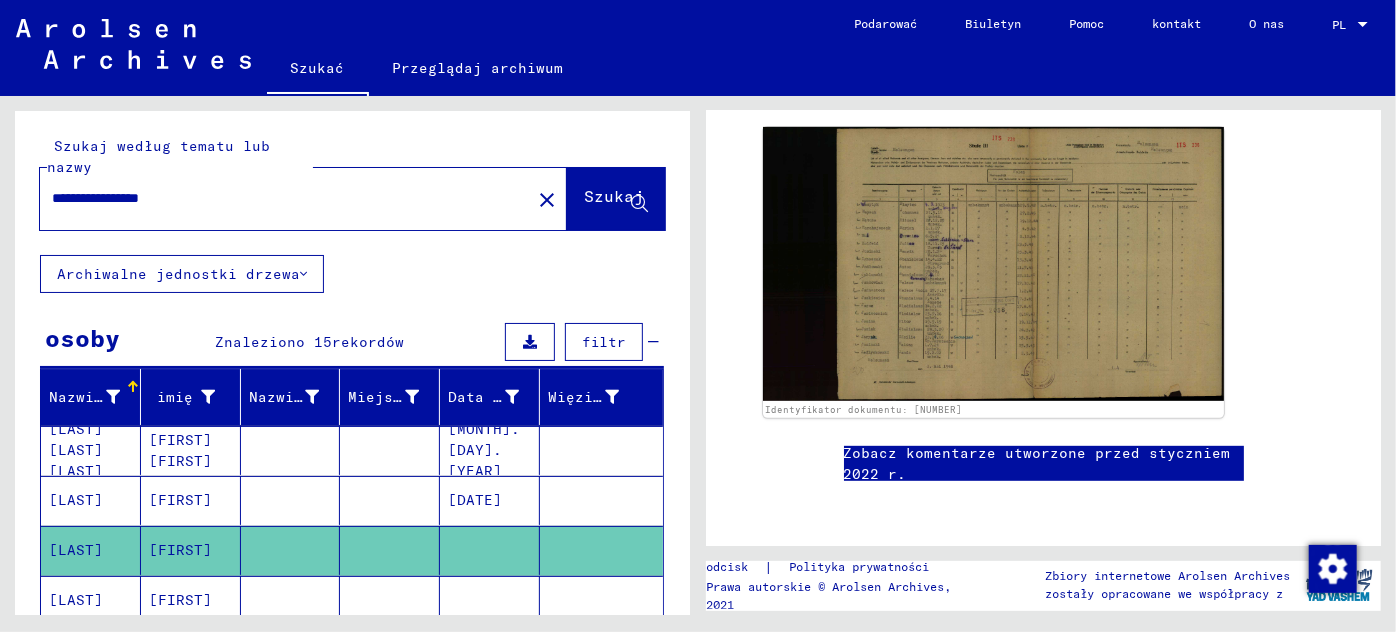 click on "**********" at bounding box center [285, 198] 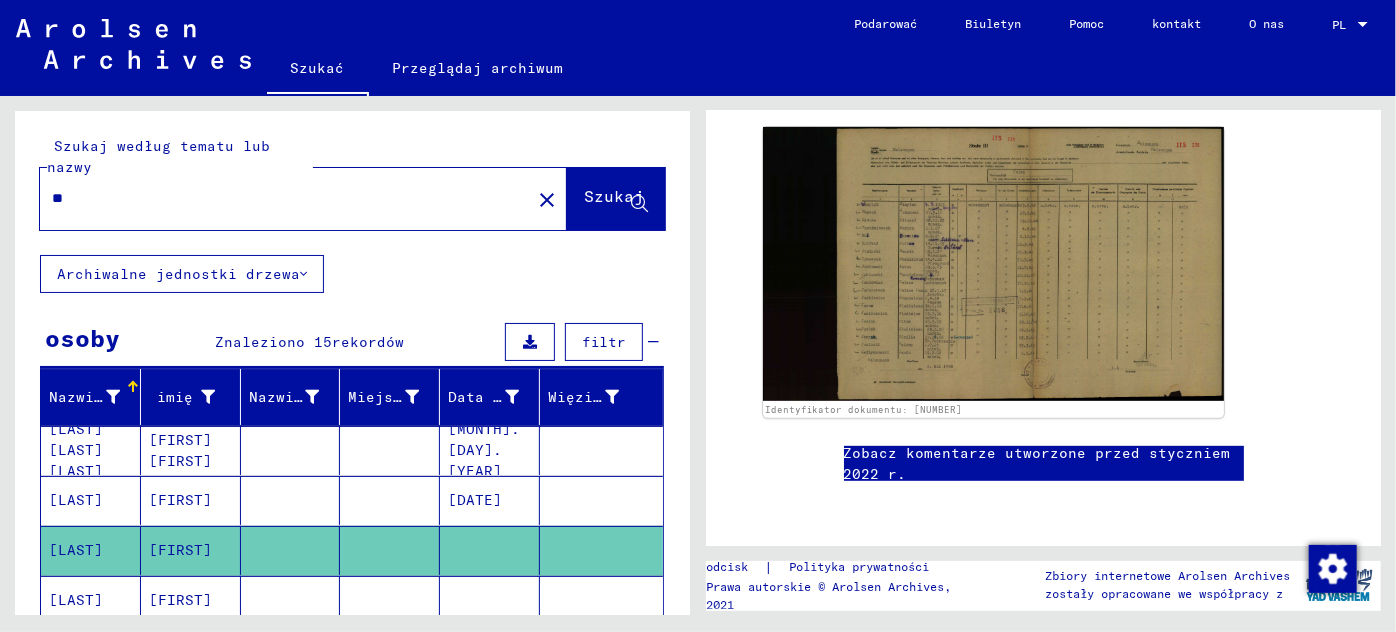 type on "*" 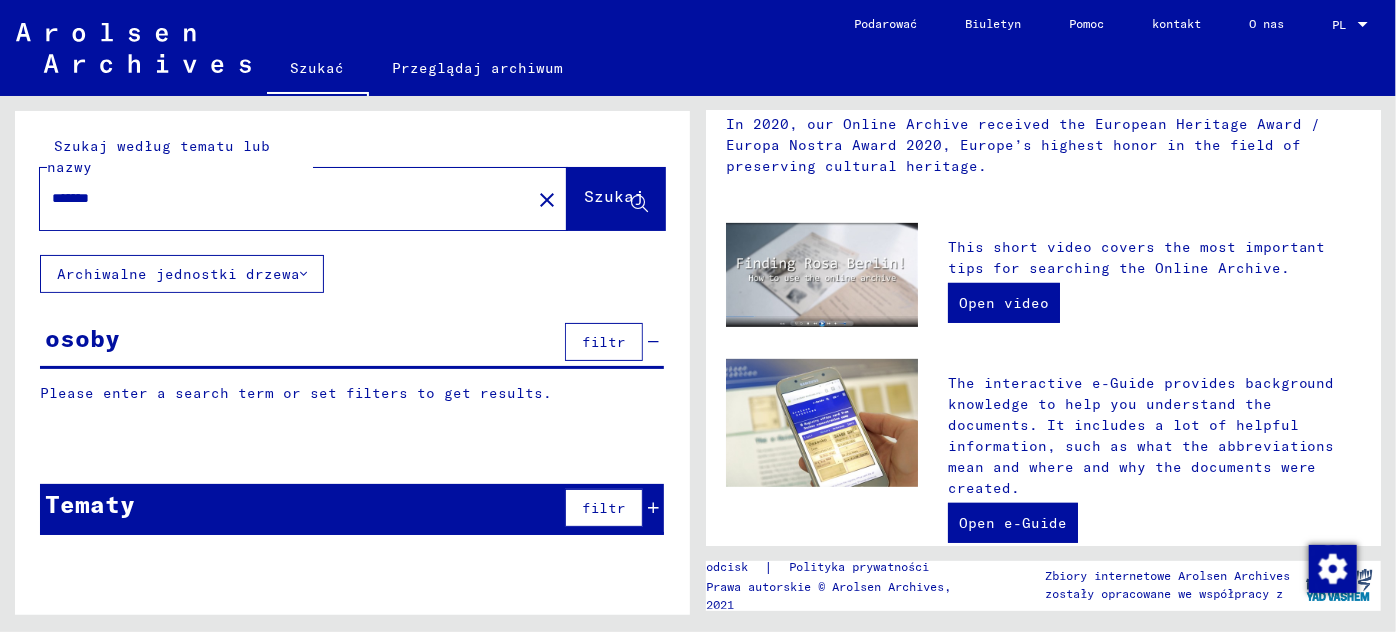 scroll, scrollTop: 0, scrollLeft: 0, axis: both 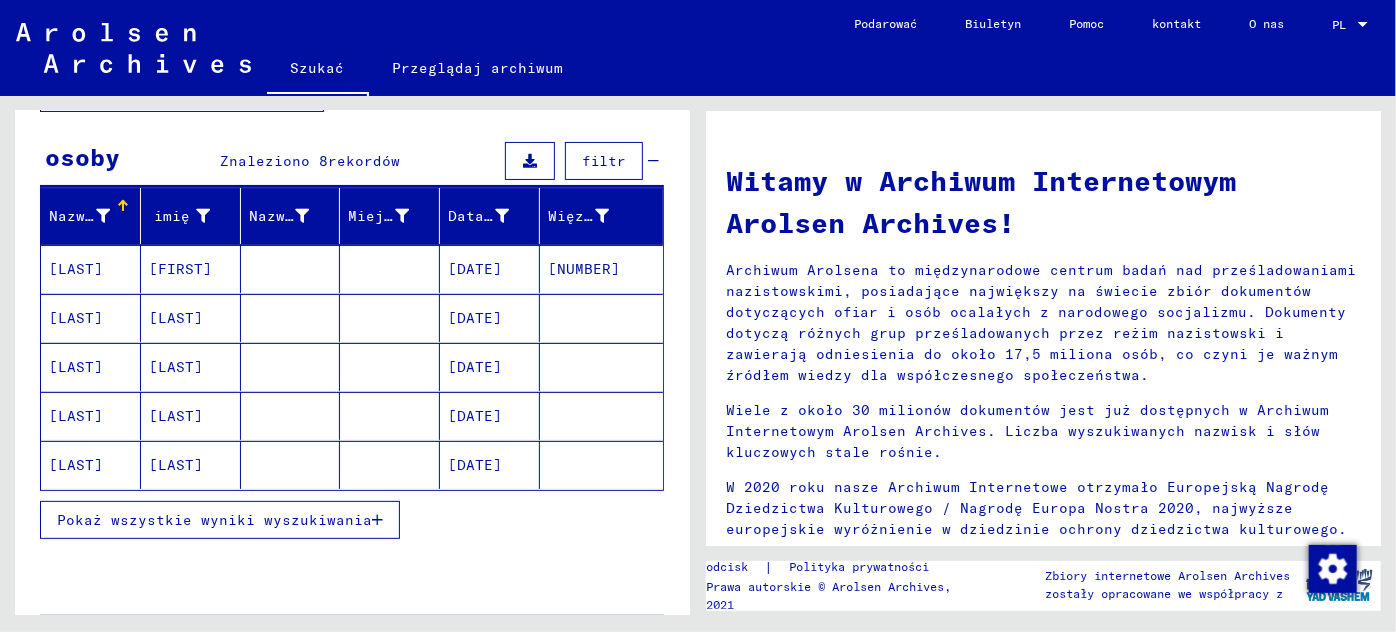 click on "[LAST]" at bounding box center [91, 367] 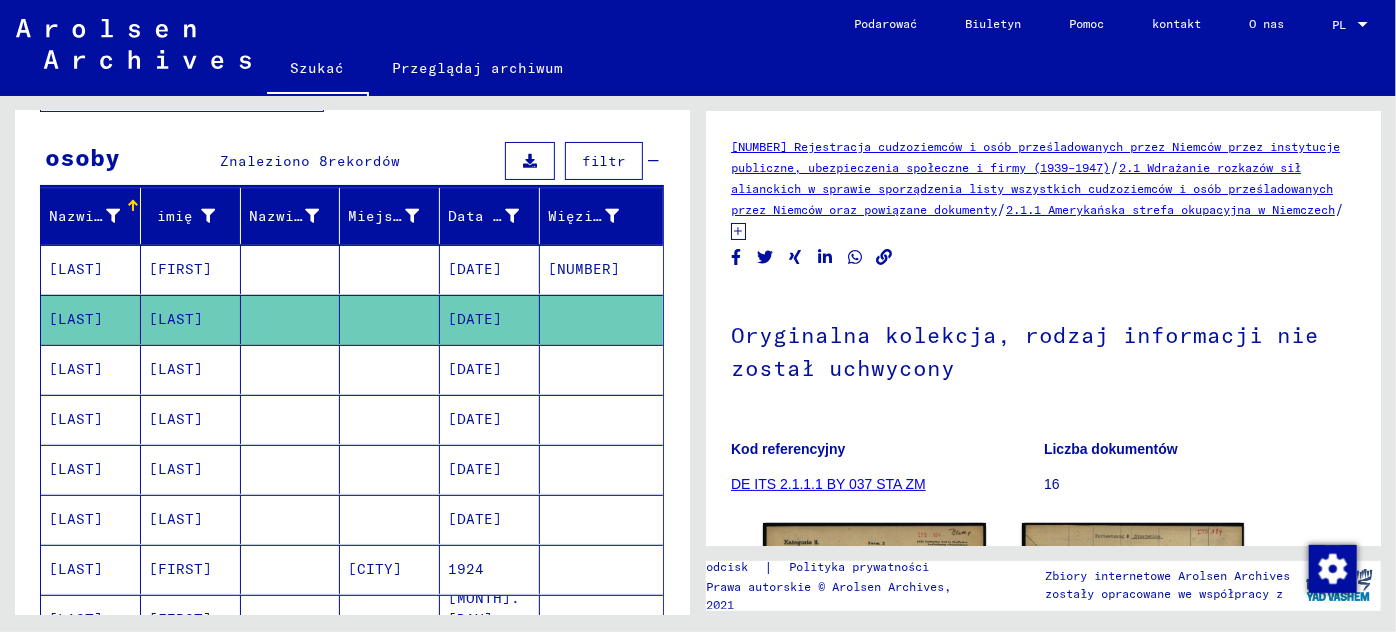 scroll, scrollTop: 0, scrollLeft: 0, axis: both 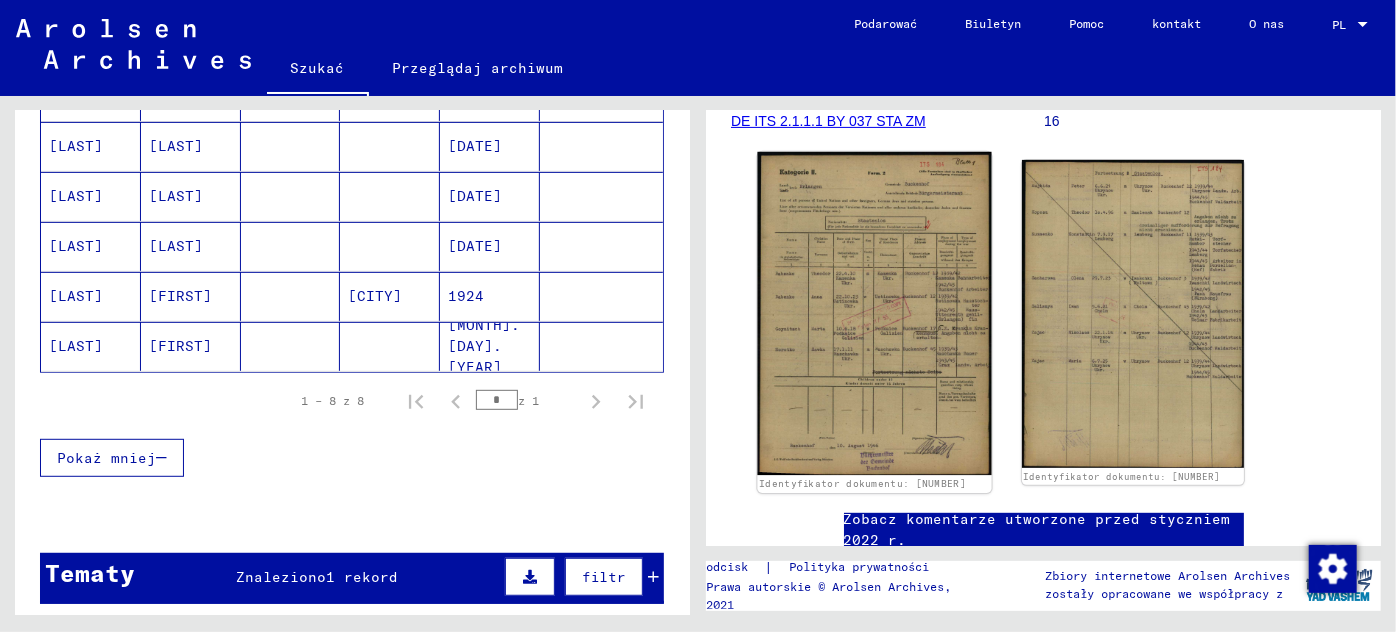 click 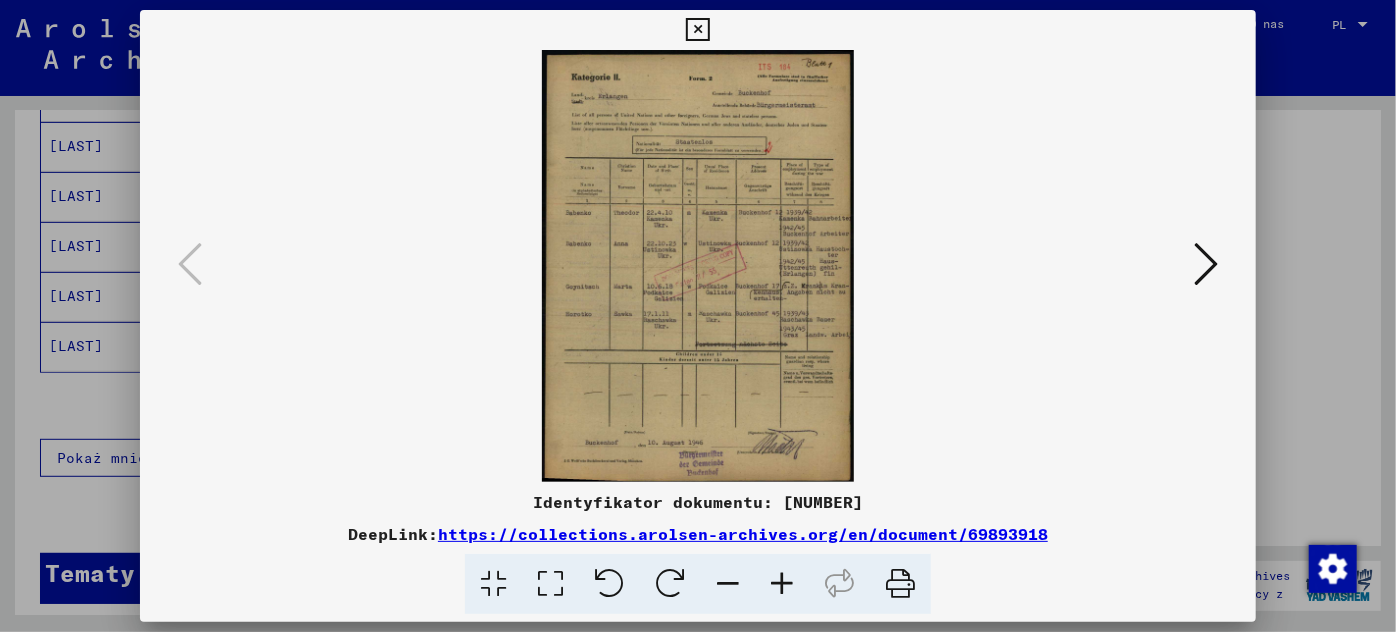 click at bounding box center (1206, 264) 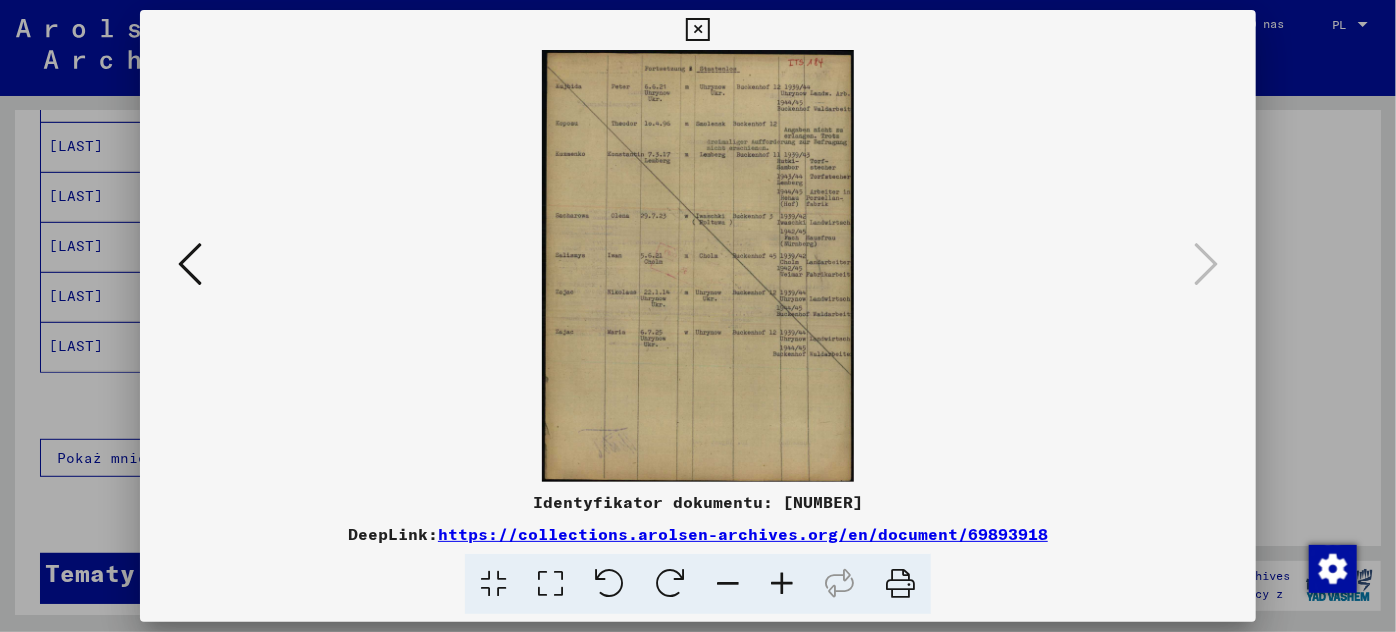 click at bounding box center (698, 266) 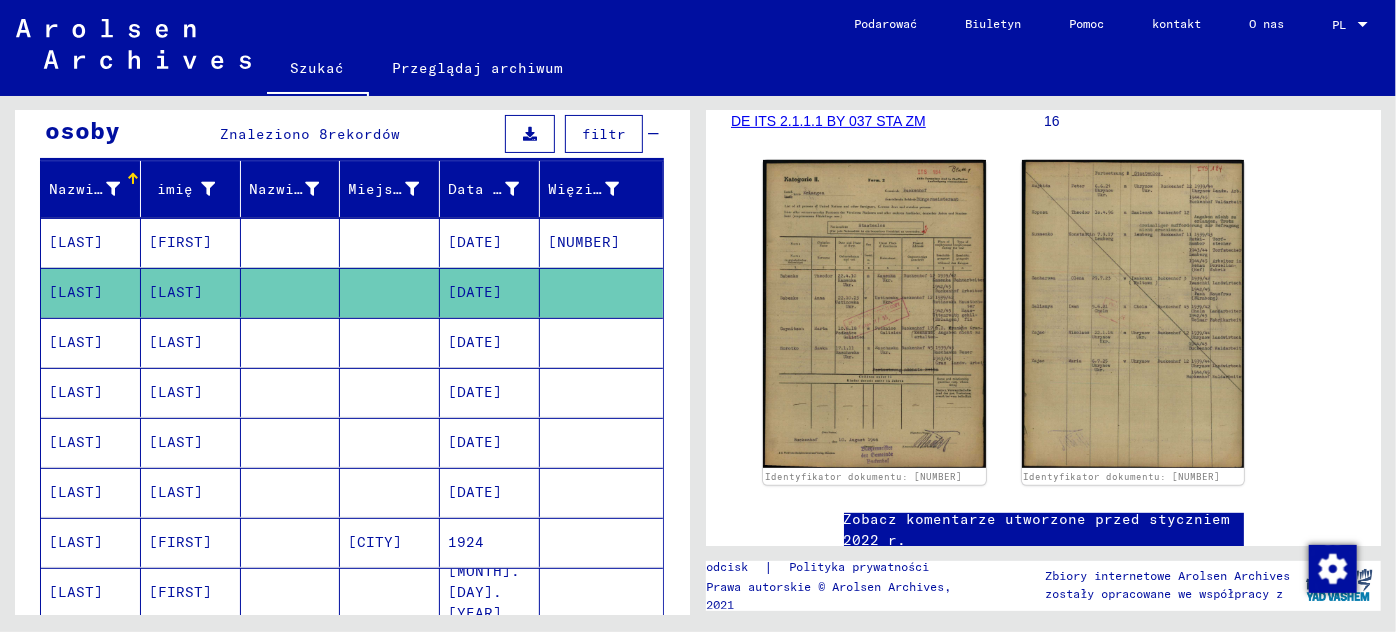 scroll, scrollTop: 272, scrollLeft: 0, axis: vertical 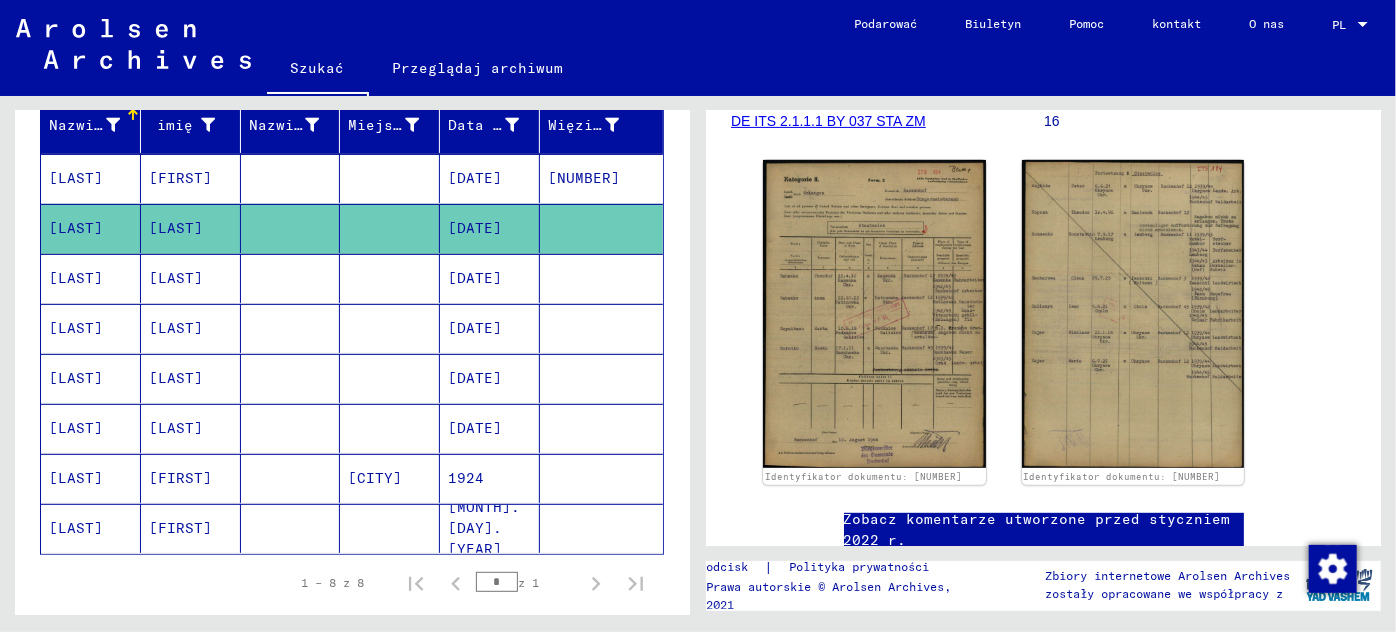 click 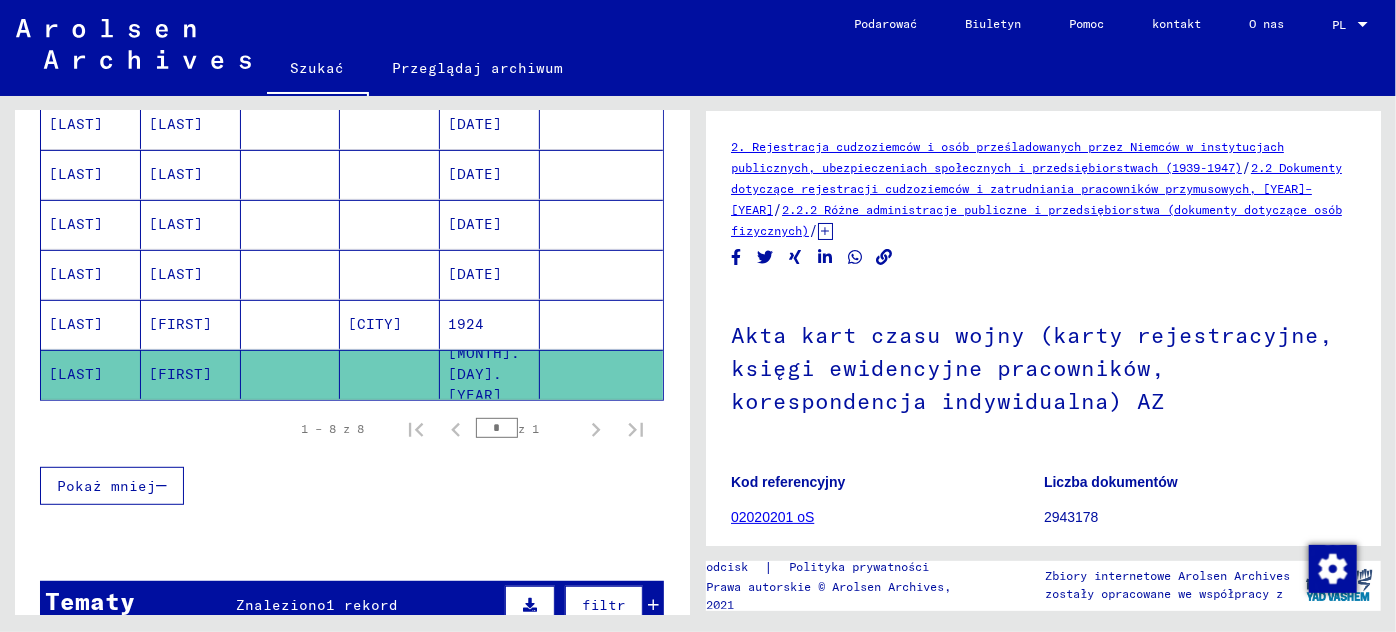 scroll, scrollTop: 0, scrollLeft: 0, axis: both 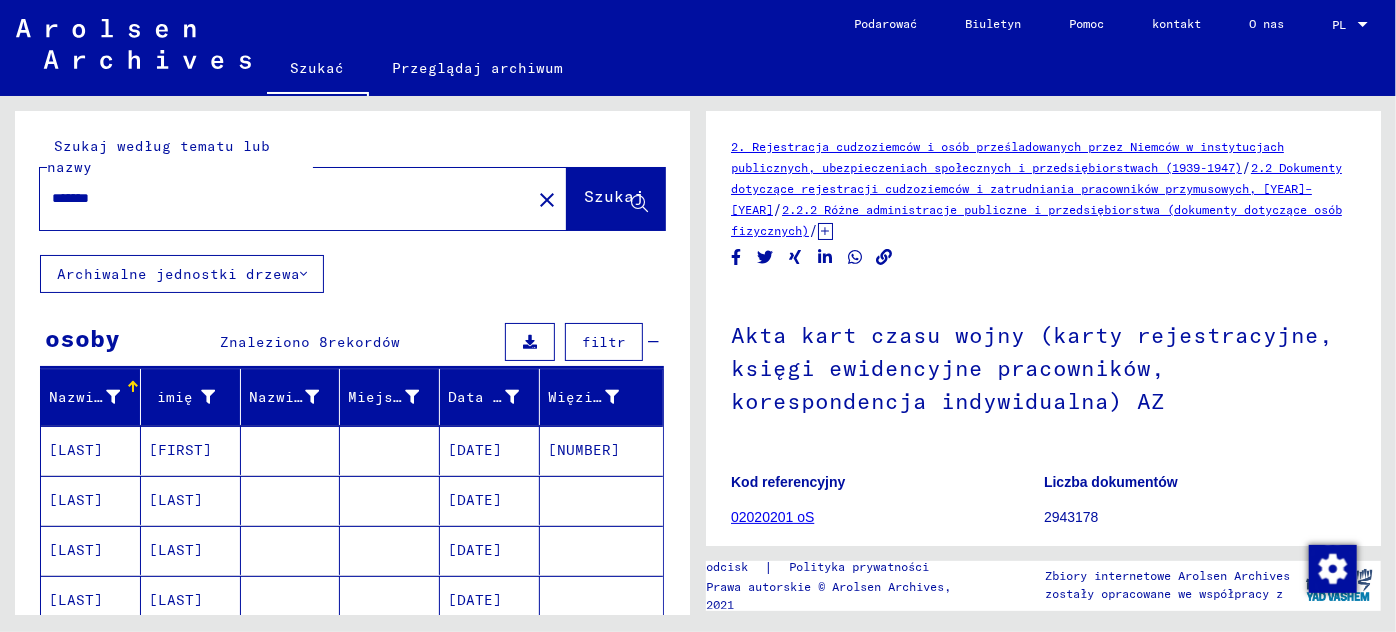 click on "*******" at bounding box center [285, 198] 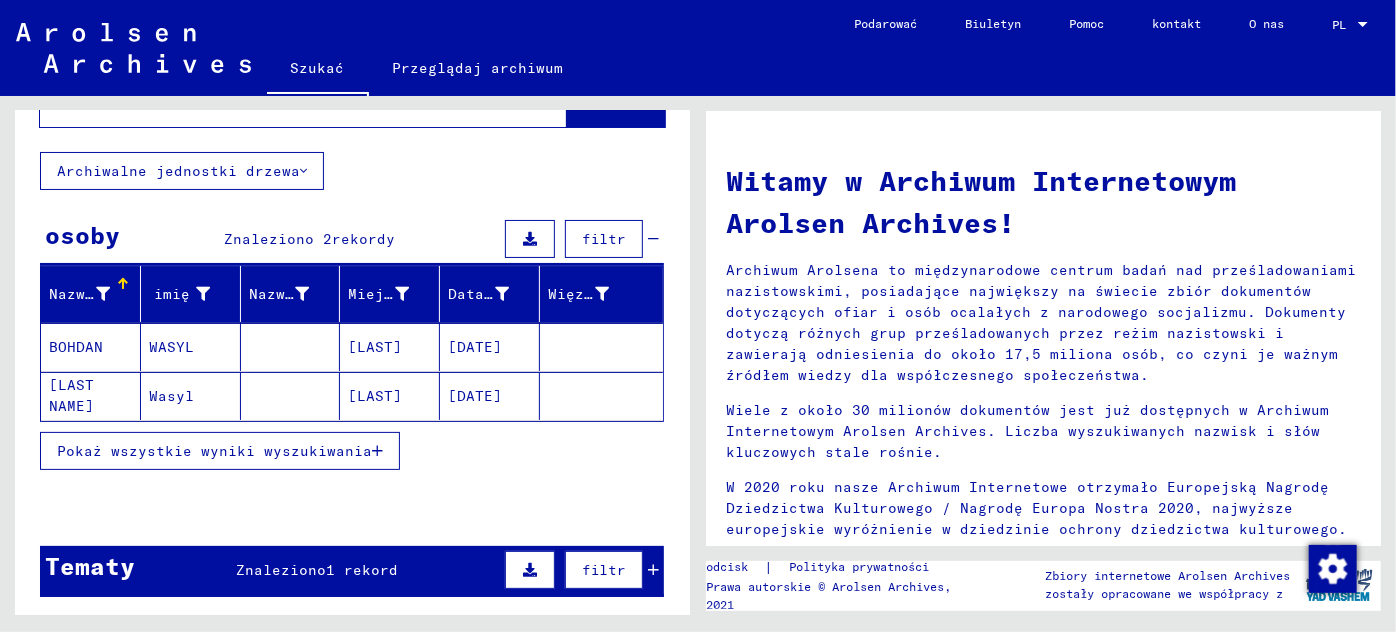 scroll, scrollTop: 0, scrollLeft: 0, axis: both 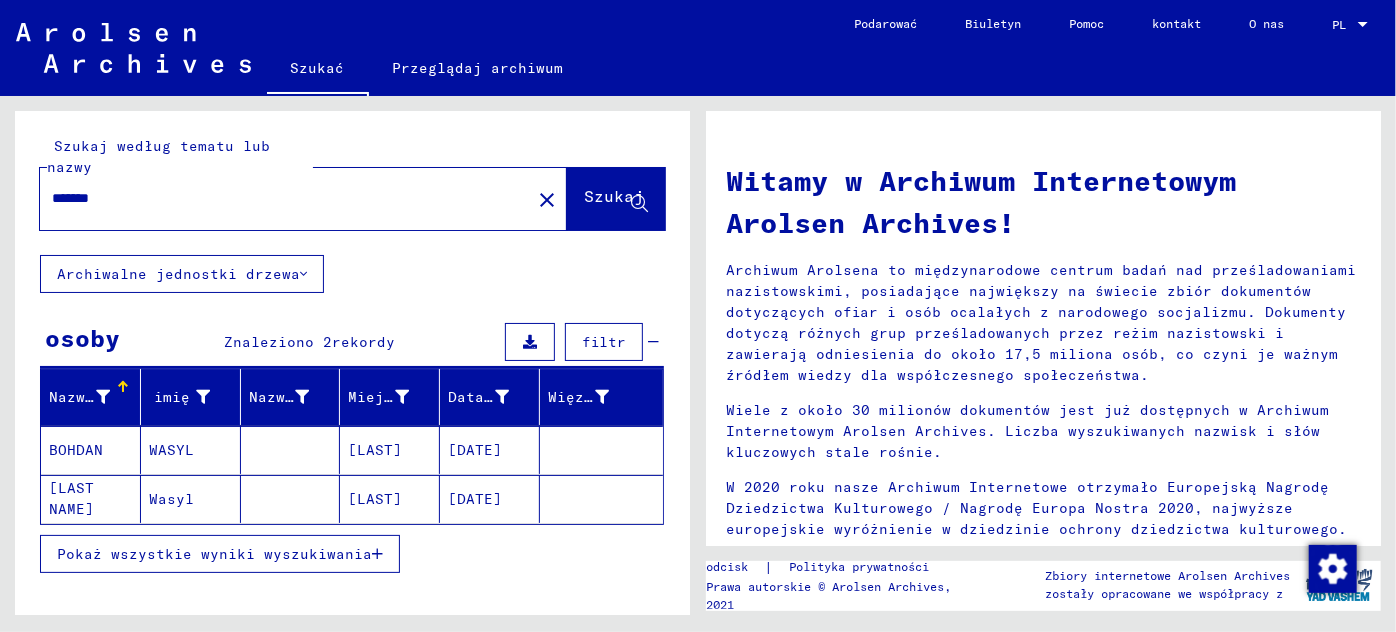 click on "*******" at bounding box center (279, 198) 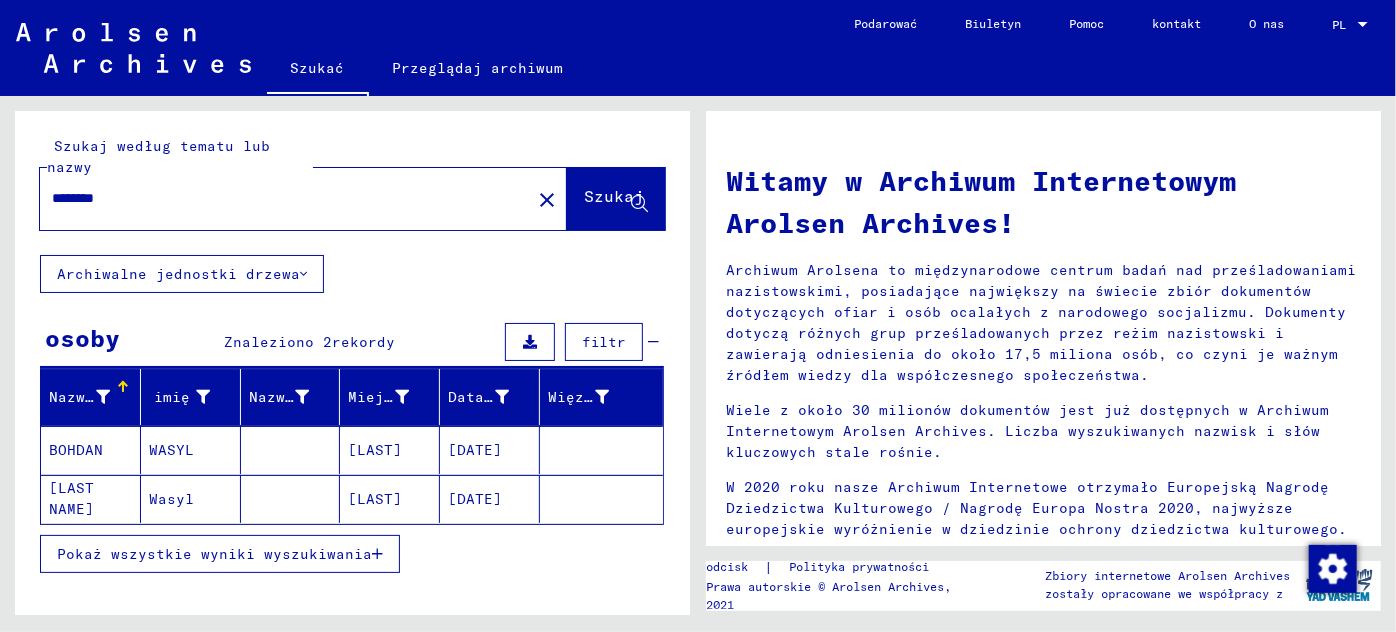 type on "*******" 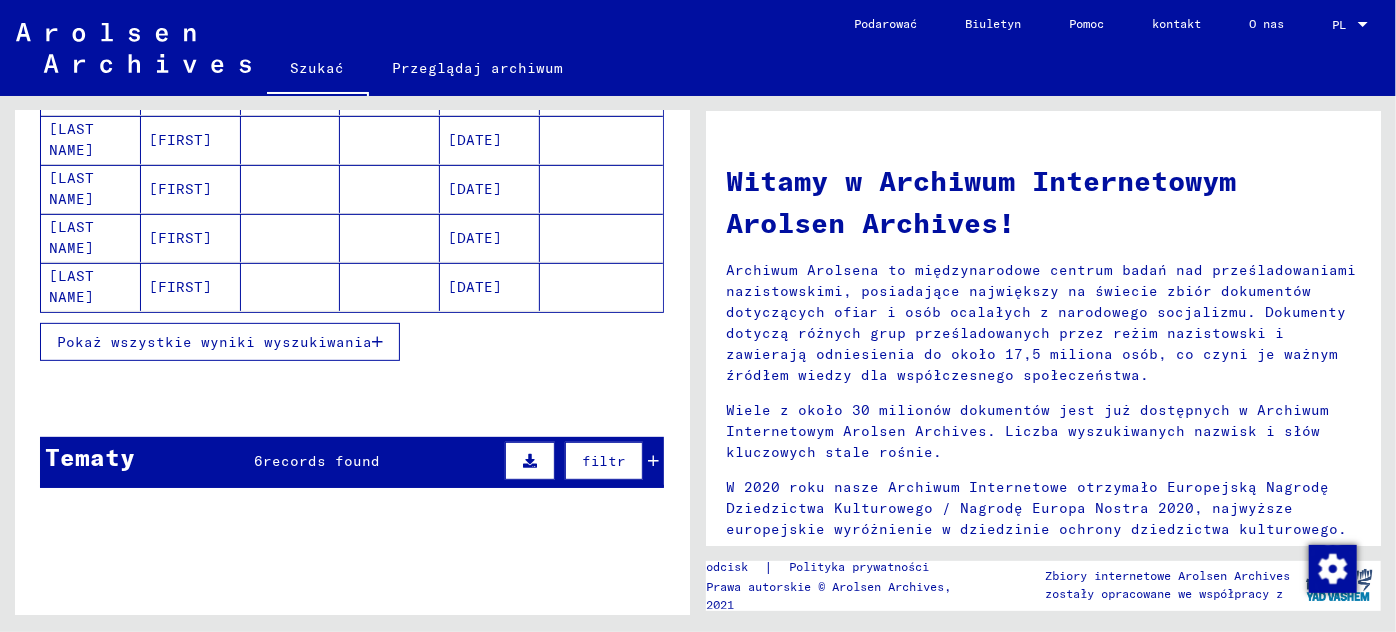 scroll, scrollTop: 363, scrollLeft: 0, axis: vertical 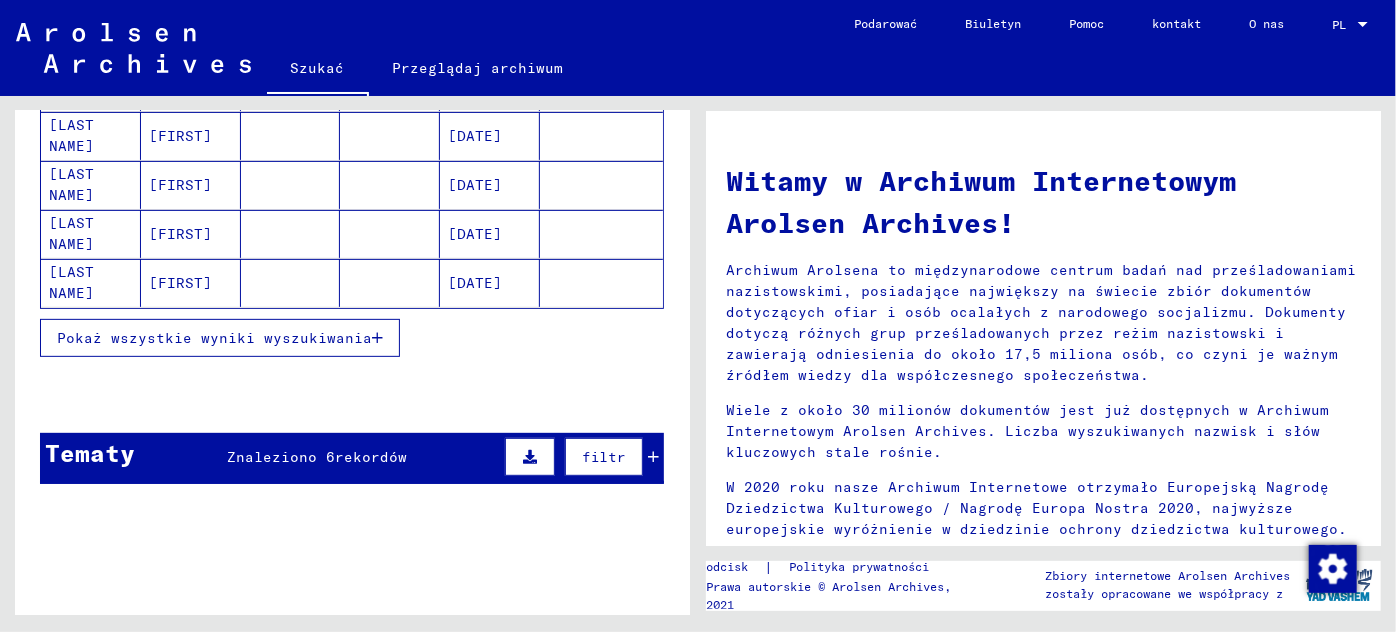 click on "Pokaż wszystkie wyniki wyszukiwania" at bounding box center [220, 338] 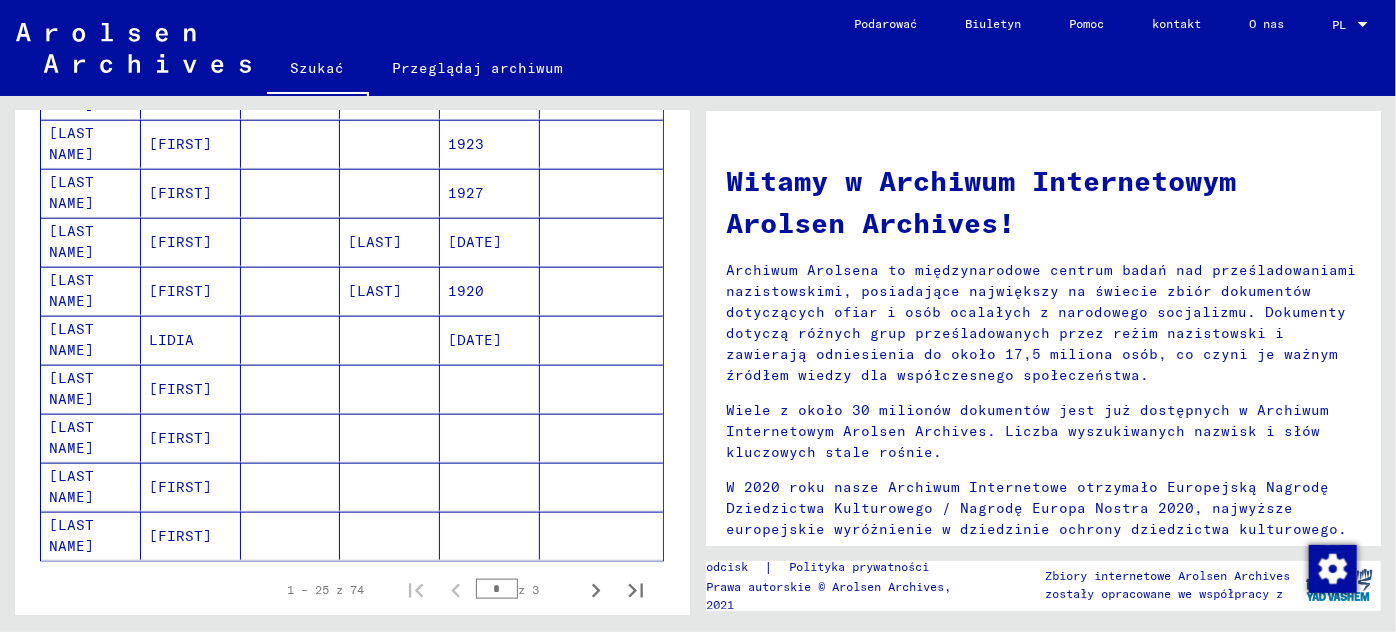scroll, scrollTop: 1363, scrollLeft: 0, axis: vertical 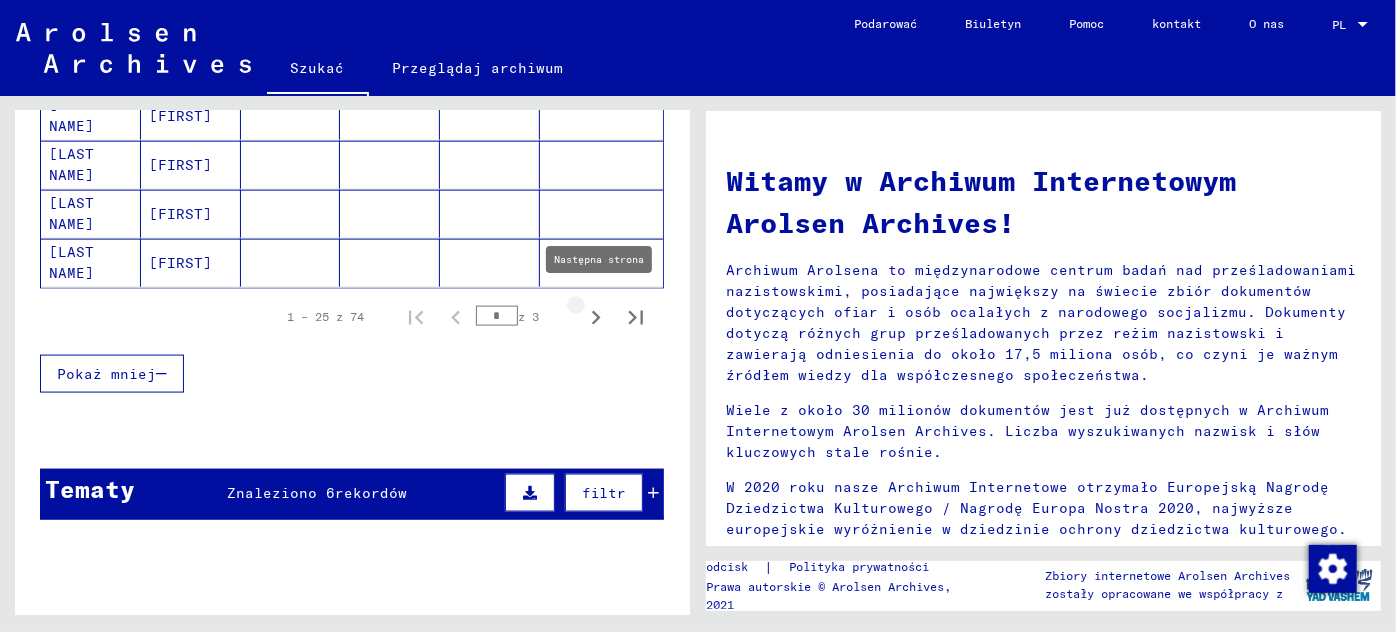 click 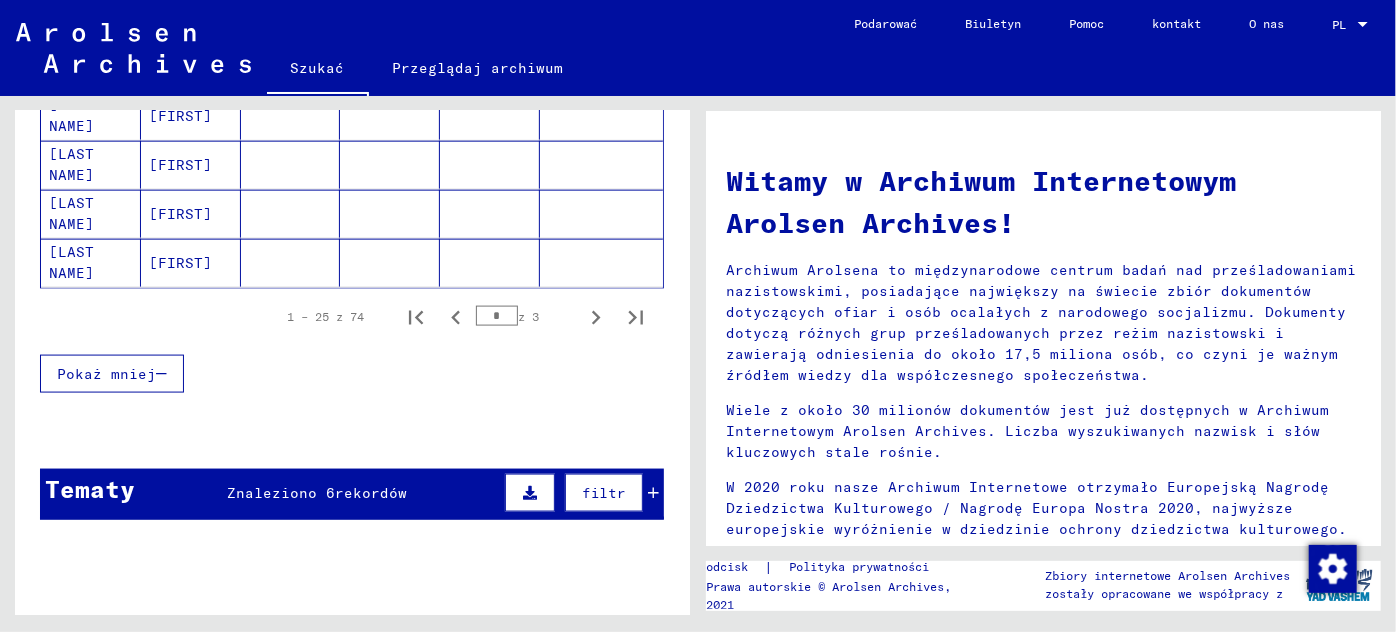 click 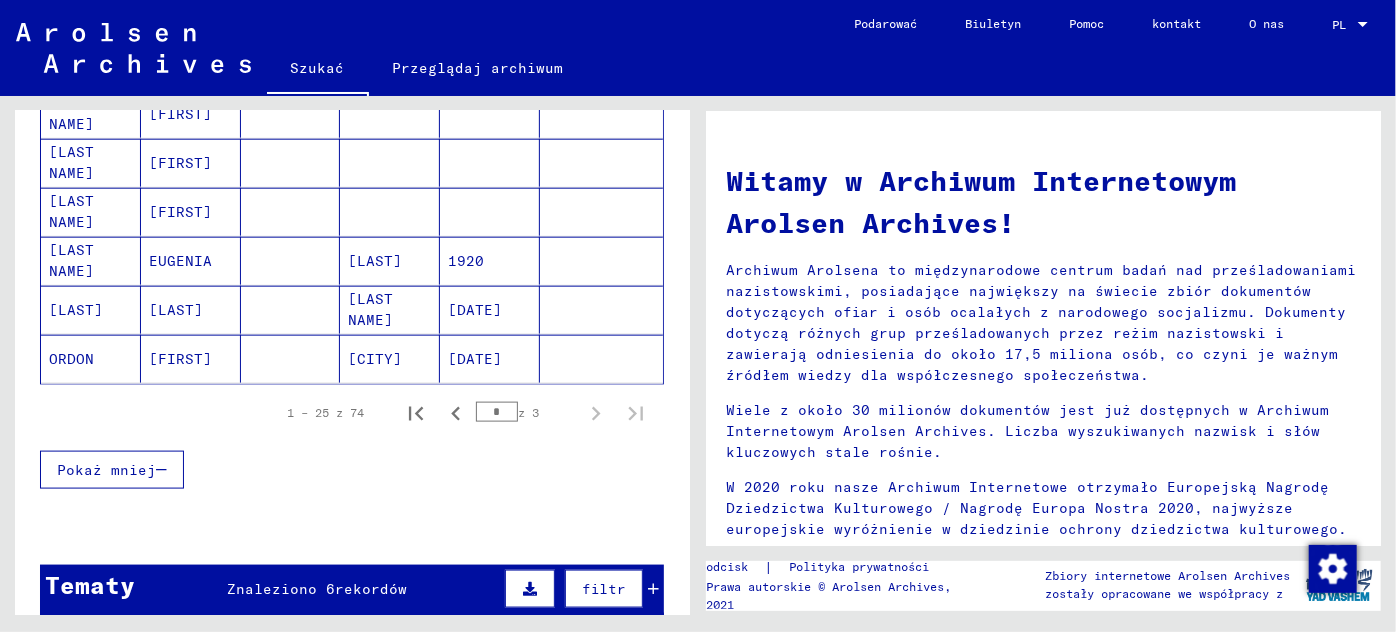 scroll, scrollTop: 1181, scrollLeft: 0, axis: vertical 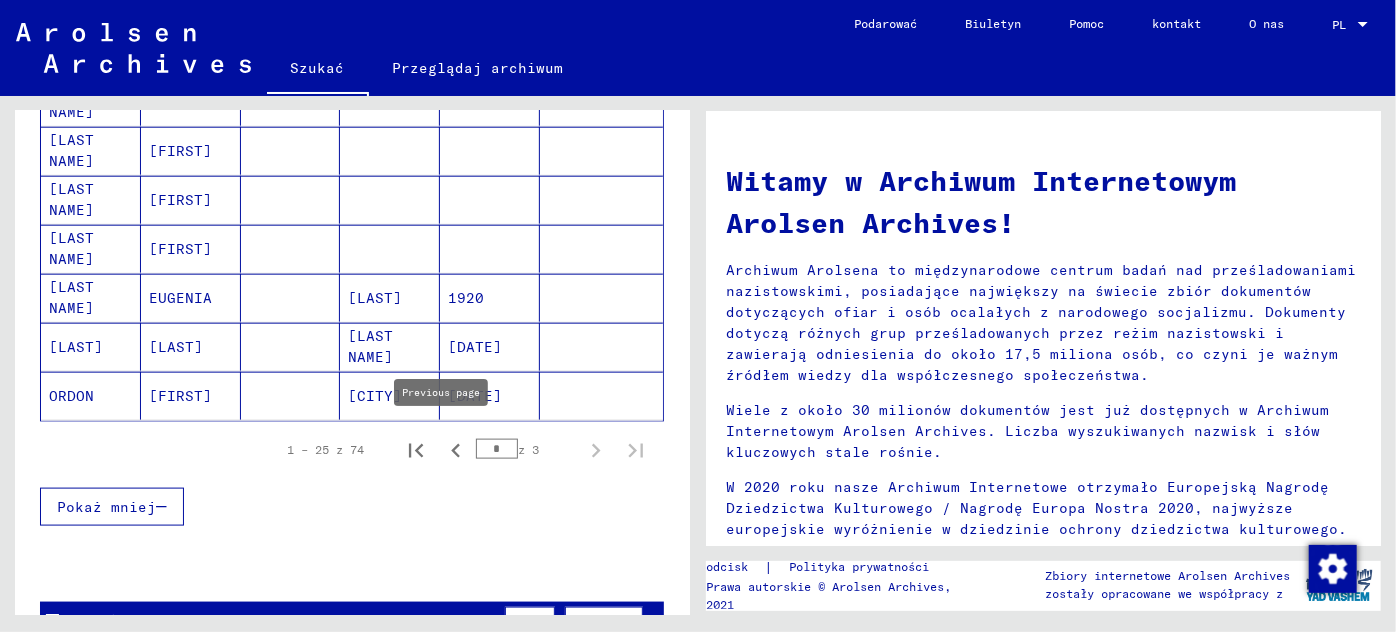click 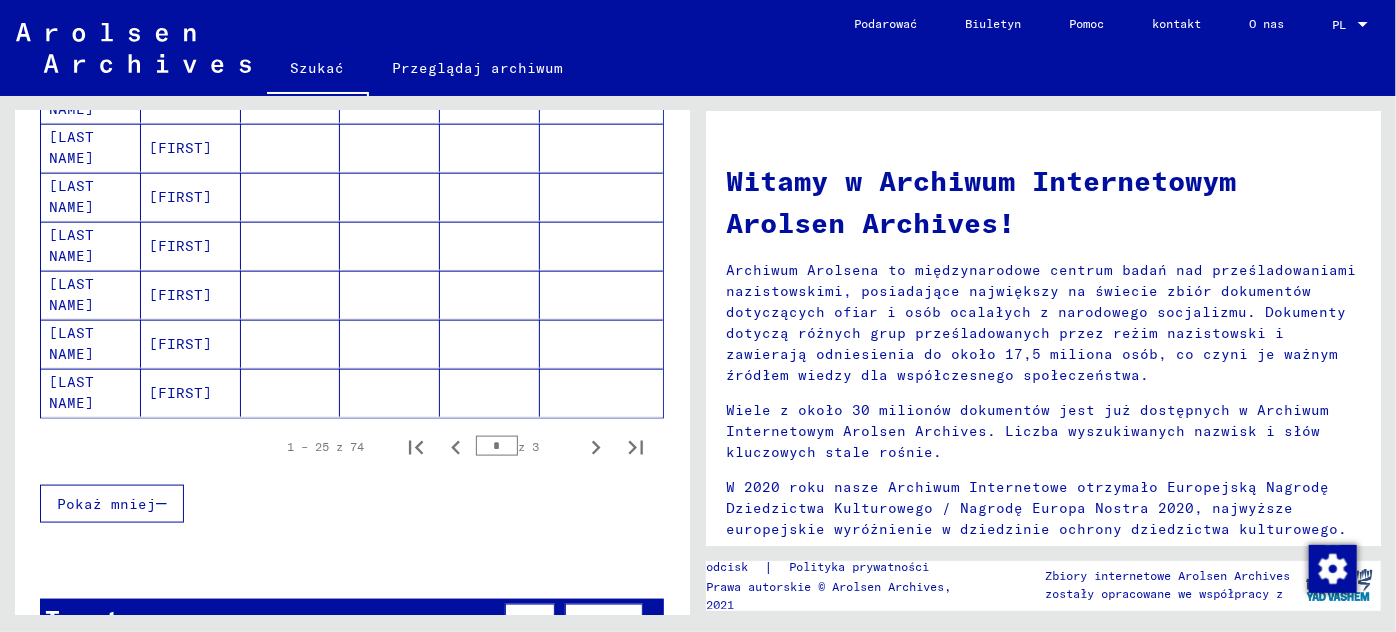 scroll, scrollTop: 1363, scrollLeft: 0, axis: vertical 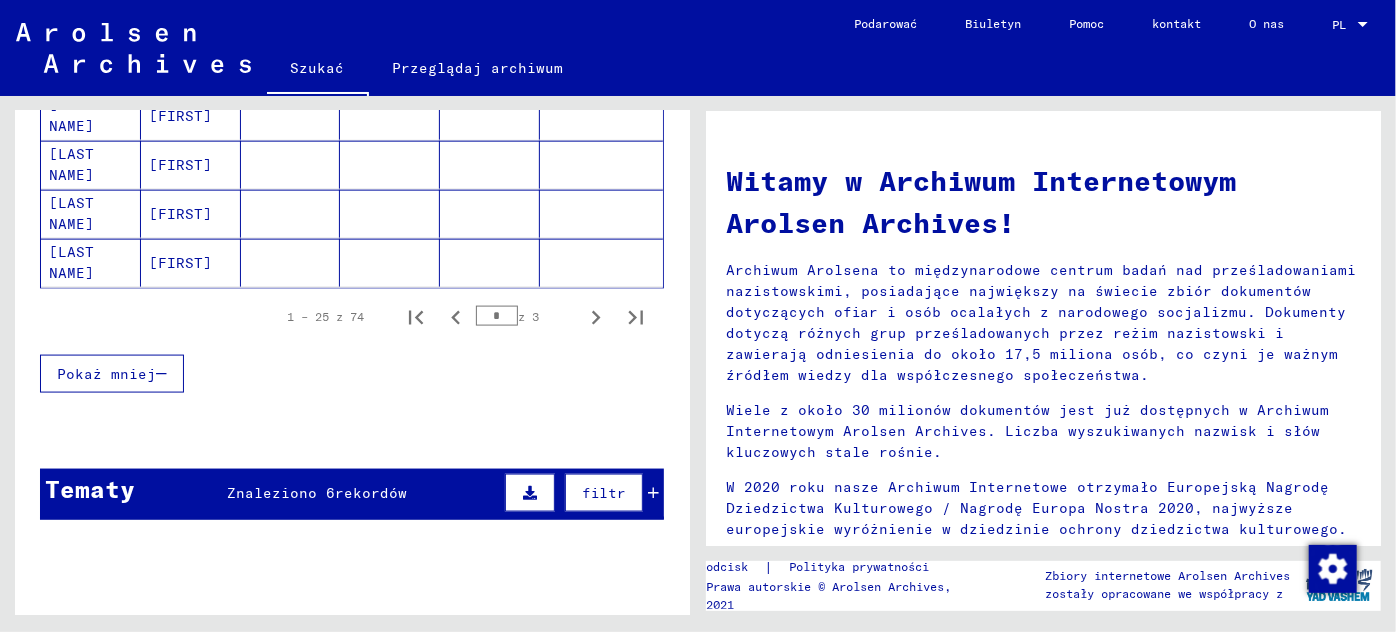 click on "1 – 25 z 74 * z 3" at bounding box center [459, 317] 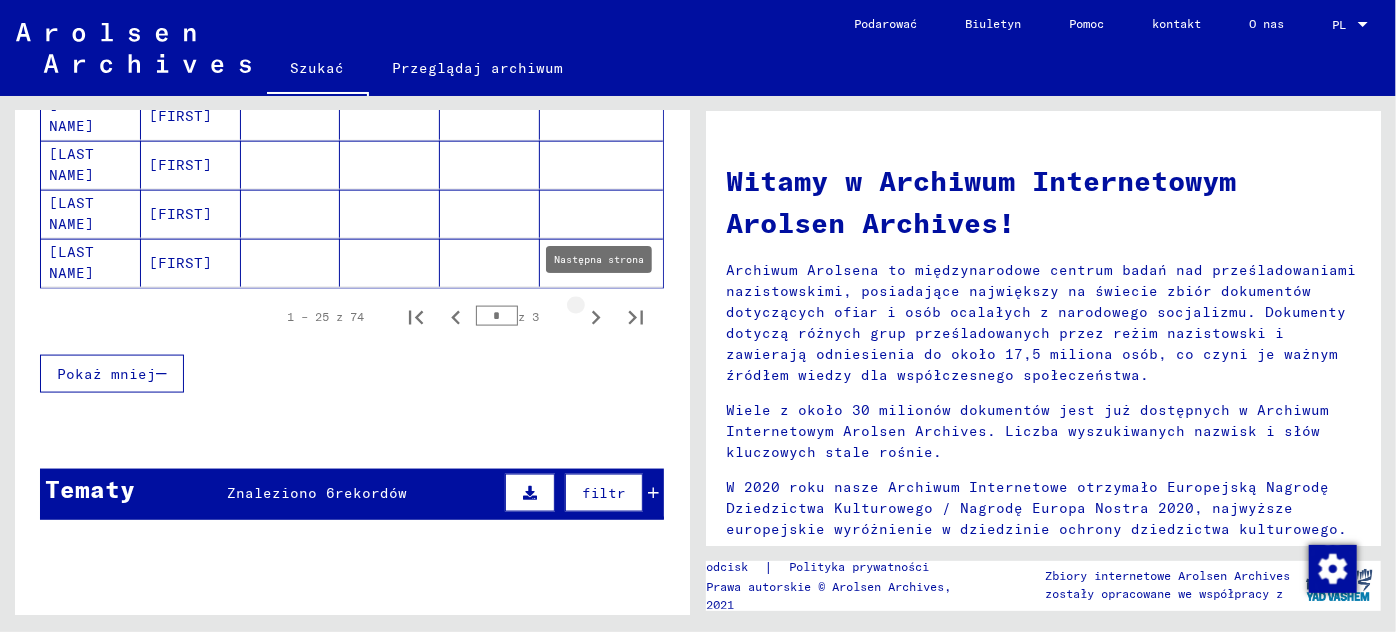 click 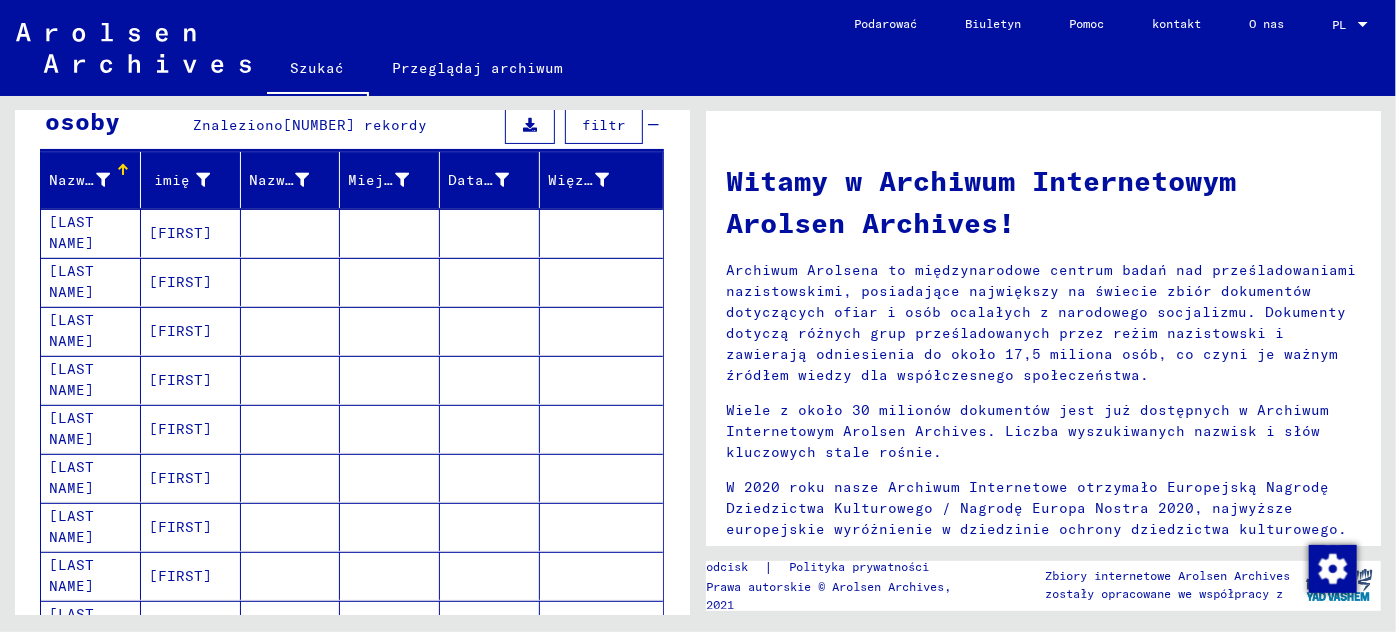 scroll, scrollTop: 0, scrollLeft: 0, axis: both 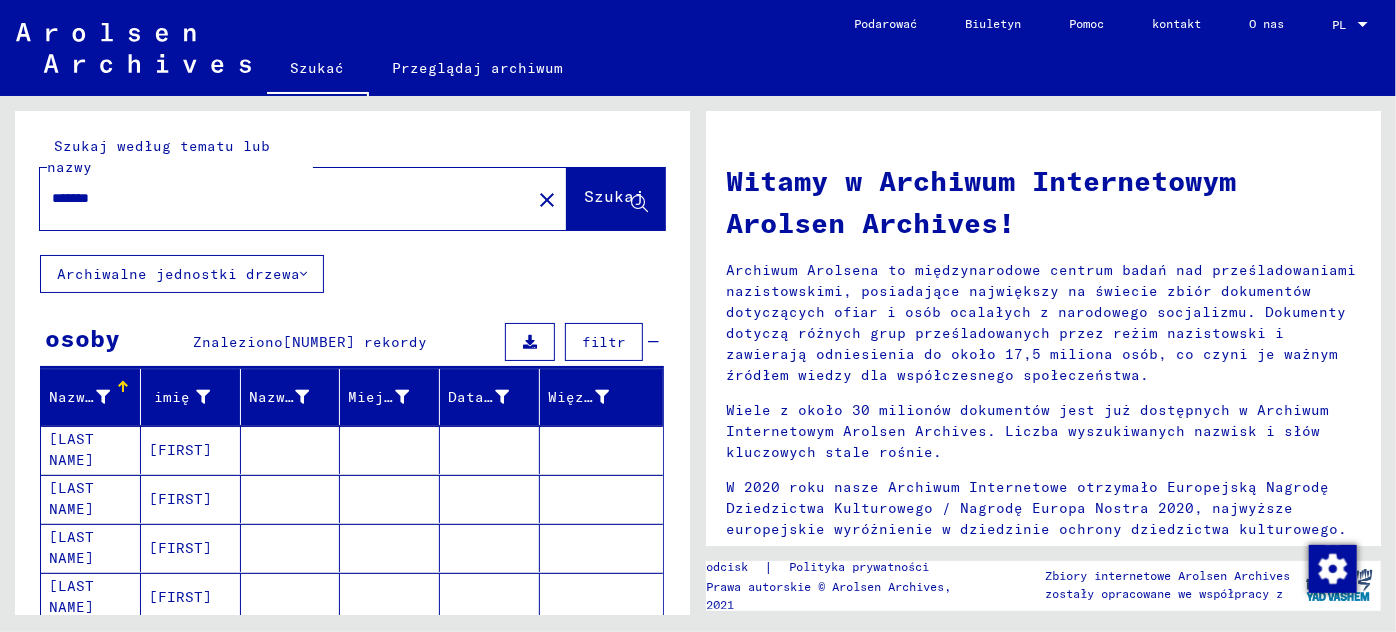 click on "*******" 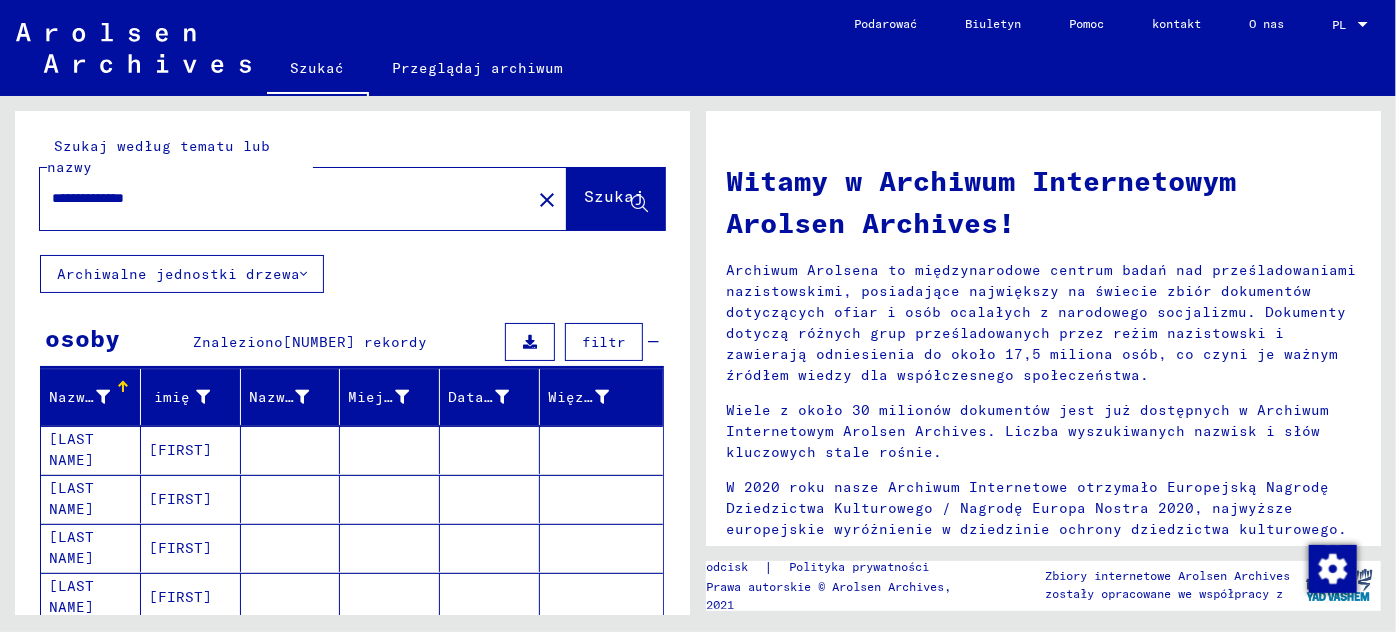 type on "**********" 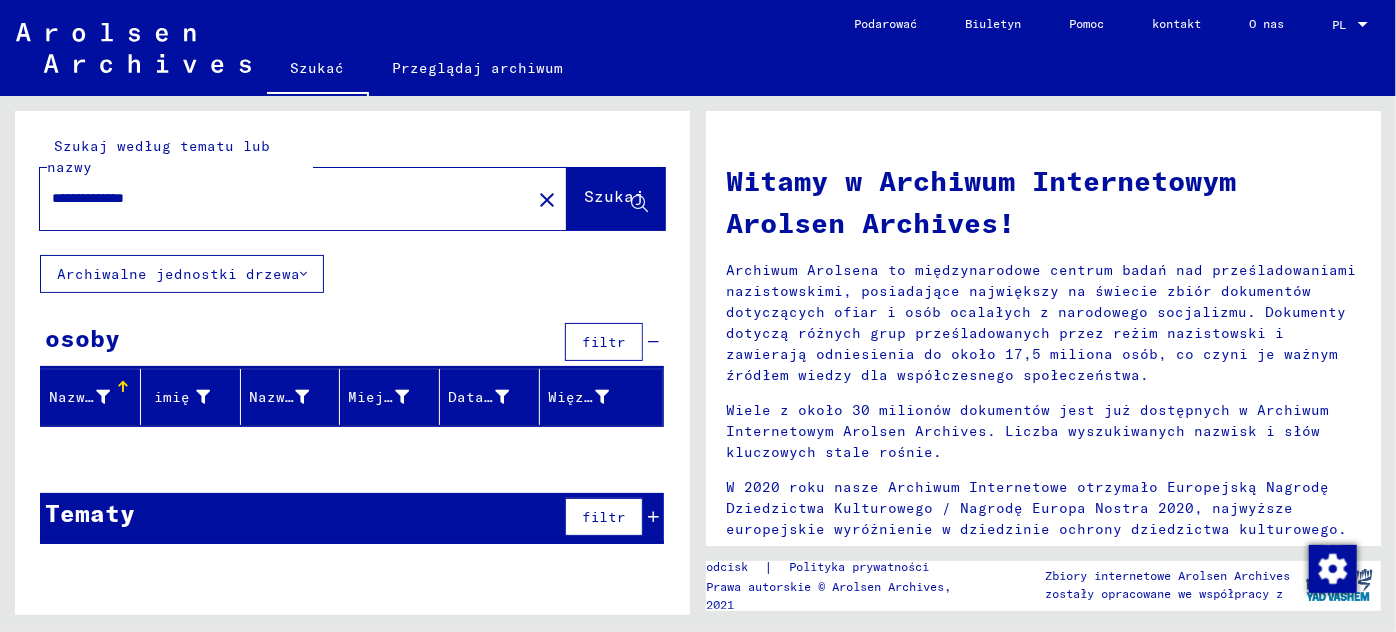 click on "**********" at bounding box center (279, 198) 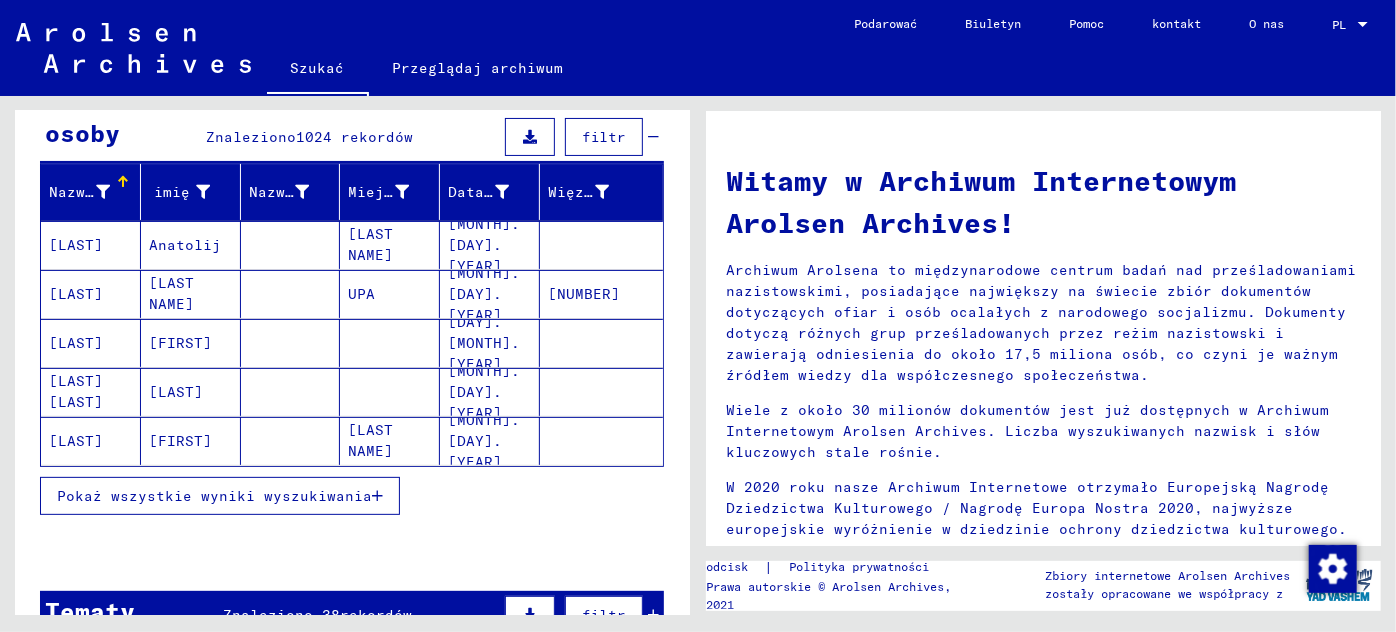 scroll, scrollTop: 272, scrollLeft: 0, axis: vertical 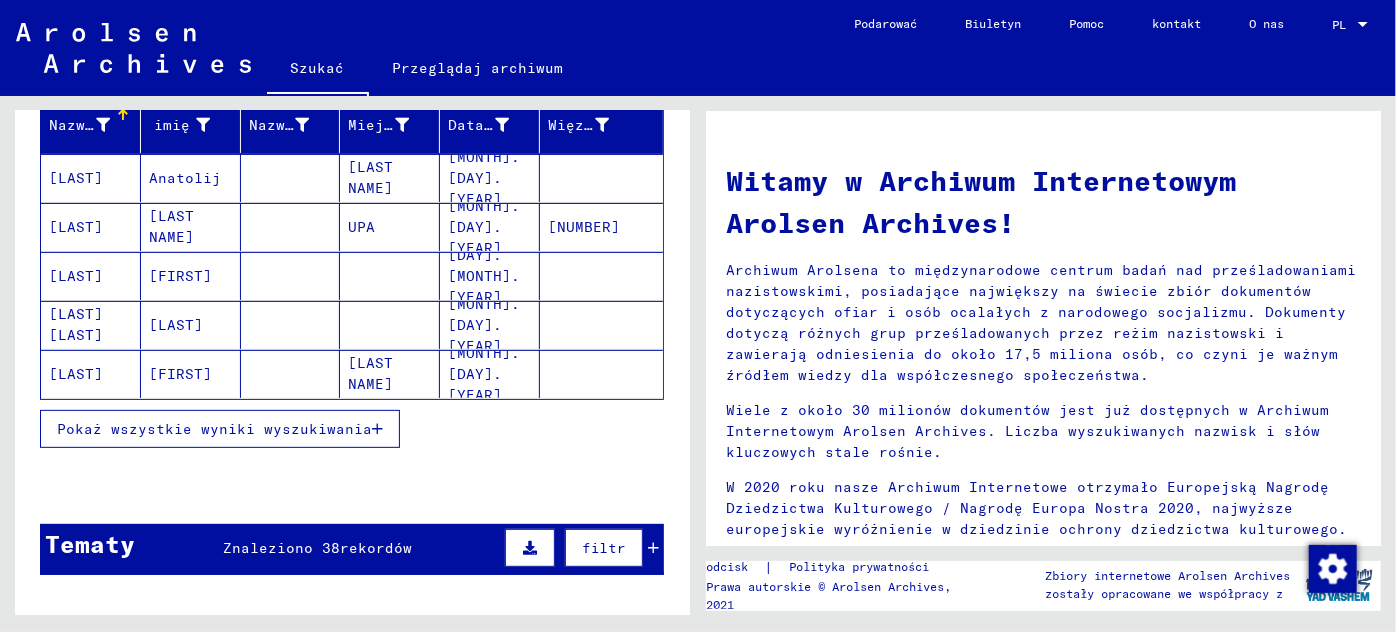click on "Pokaż wszystkie wyniki wyszukiwania" at bounding box center [214, 429] 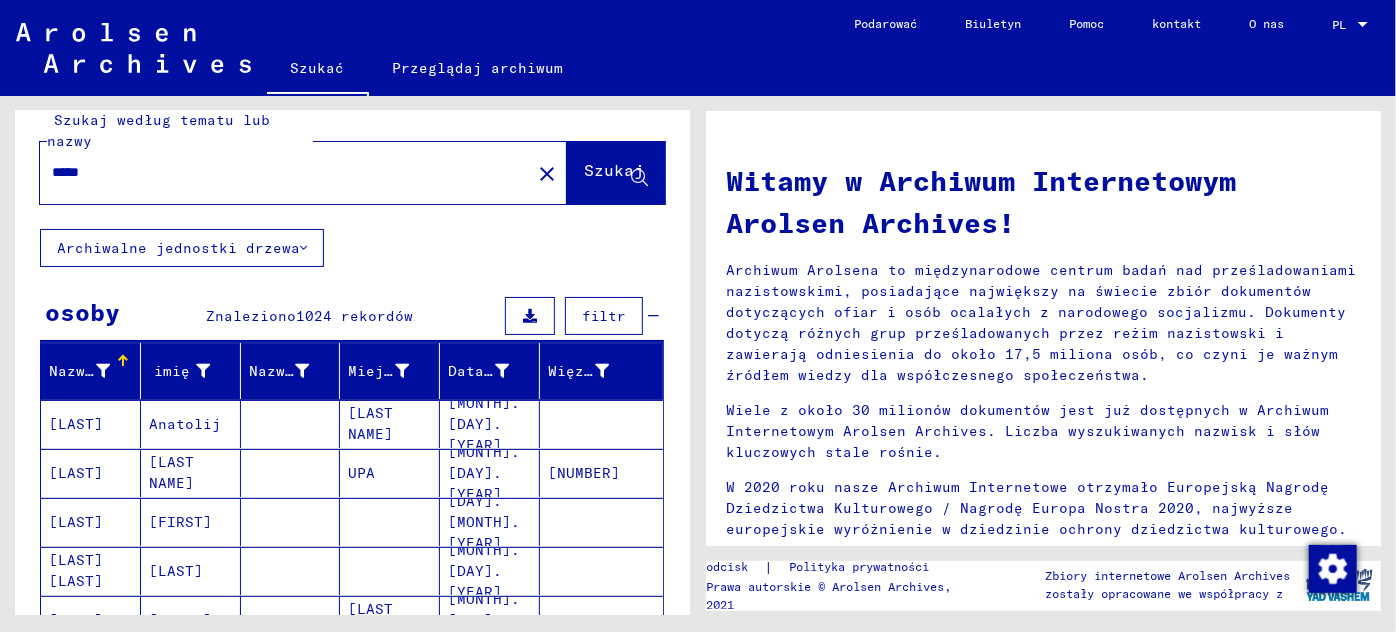scroll, scrollTop: 0, scrollLeft: 0, axis: both 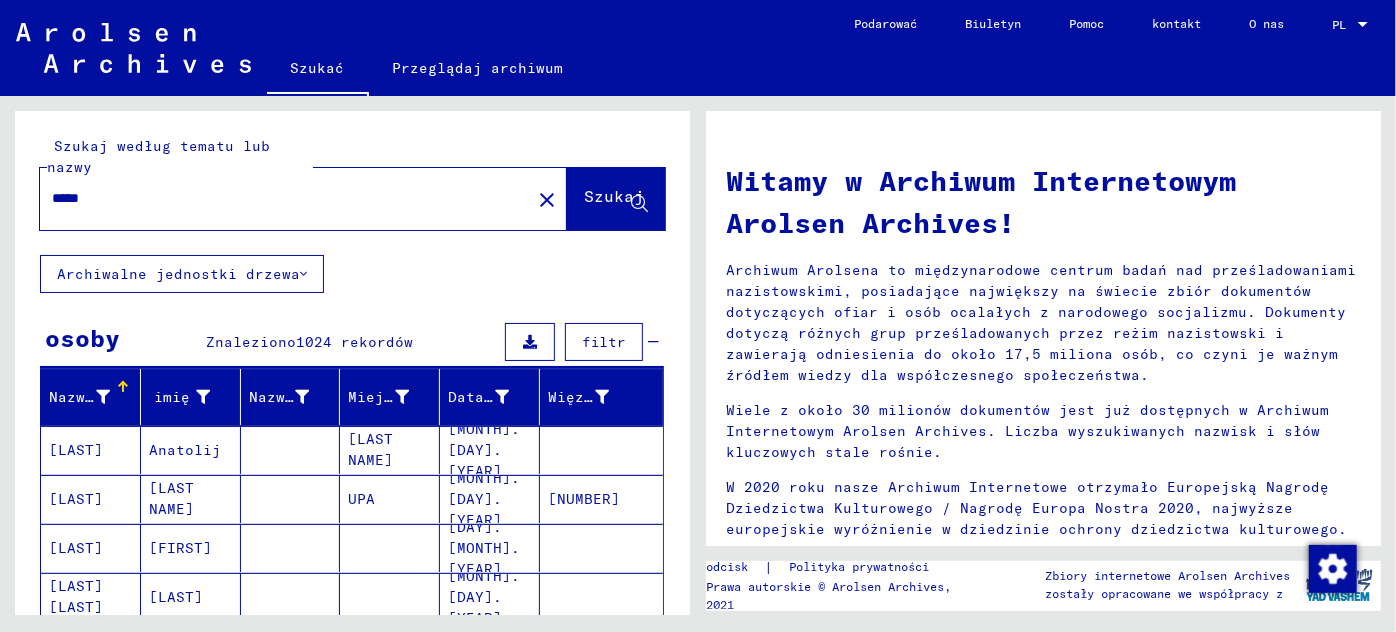 click on "Szukaj według tematu lub nazwy ***** close Szukaj  Archiwalne jednostki drzewa osoby Znaleziono  1024 rekordów filtr Nazwisko imię Nazwisko panieńskie Miejsce urodzenia Data urodzenia Więzień nr [LAST] [FIRST]    [LAST] [DATE]    [LAST] [LAST]    UPA [DATE] [NUMBER] HIACEPA [FIRST]       [DATE]    HIJAN [LAST] [FIRST]       [DATE]    Jespenko [FIRST]    [LAST] [DATE]    KABAITIS          [DATE]    KAJAUSKAS [FIRST]       [DATE]    KERIMOW [FIRST]             KIACEŠAS [FIRST]       [DATE]    KIALLIS [FIRST]    winogrono [DATE]    KIAN [LAST] [FIRST] [LAST]    Barbenkovo [DATE] [NUMBER] KIANA [FIRST]       [DATE]    KIANA [LAST]       [DATE]    KIANKA [FIRST]    DAVIDOW [DATE]    KIANKA [FIRST]       [DATE]    KIANNC [FIRST]       [DATE]    KIANNE [FIRST]       [DATE]    KIANNE [FIRST]       [DATE]    KIANNE [FIRST]       [DATE]    KIANNE [FIRST]       [DATE]    KIANNE [LAST] [FIRST]       [DATE]    KIANNIENE [FIRST]       [DATE]    KIANPA" 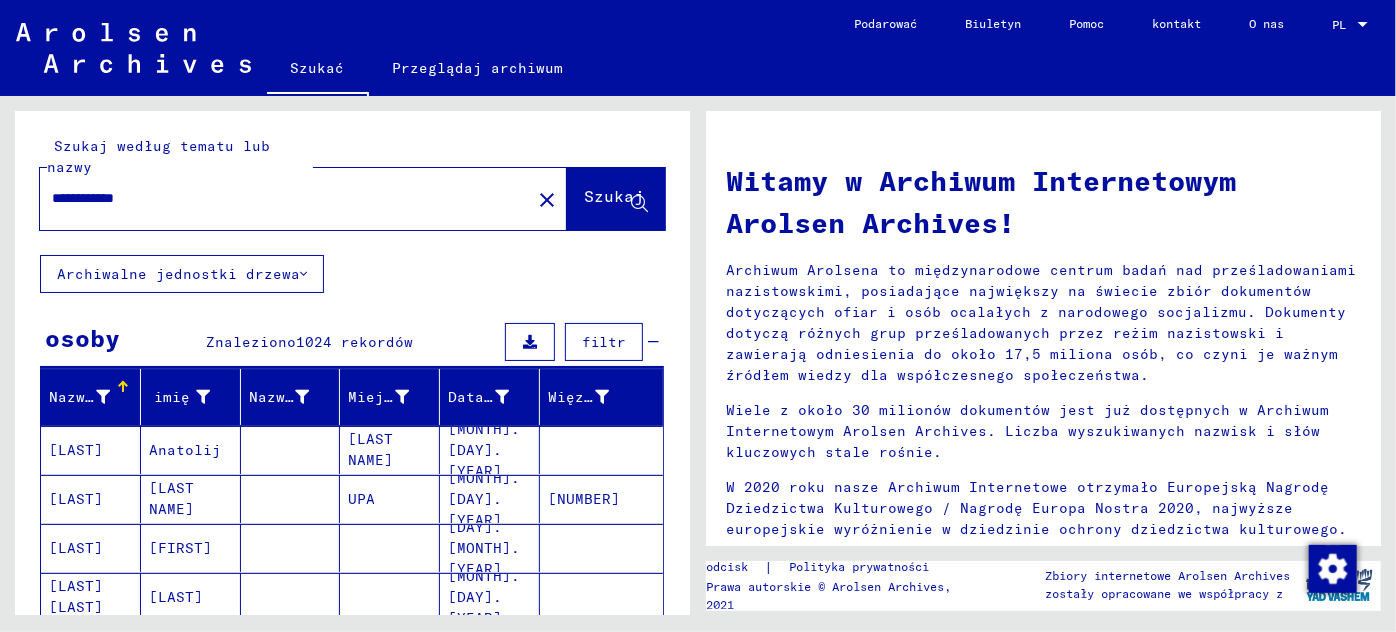 type on "**********" 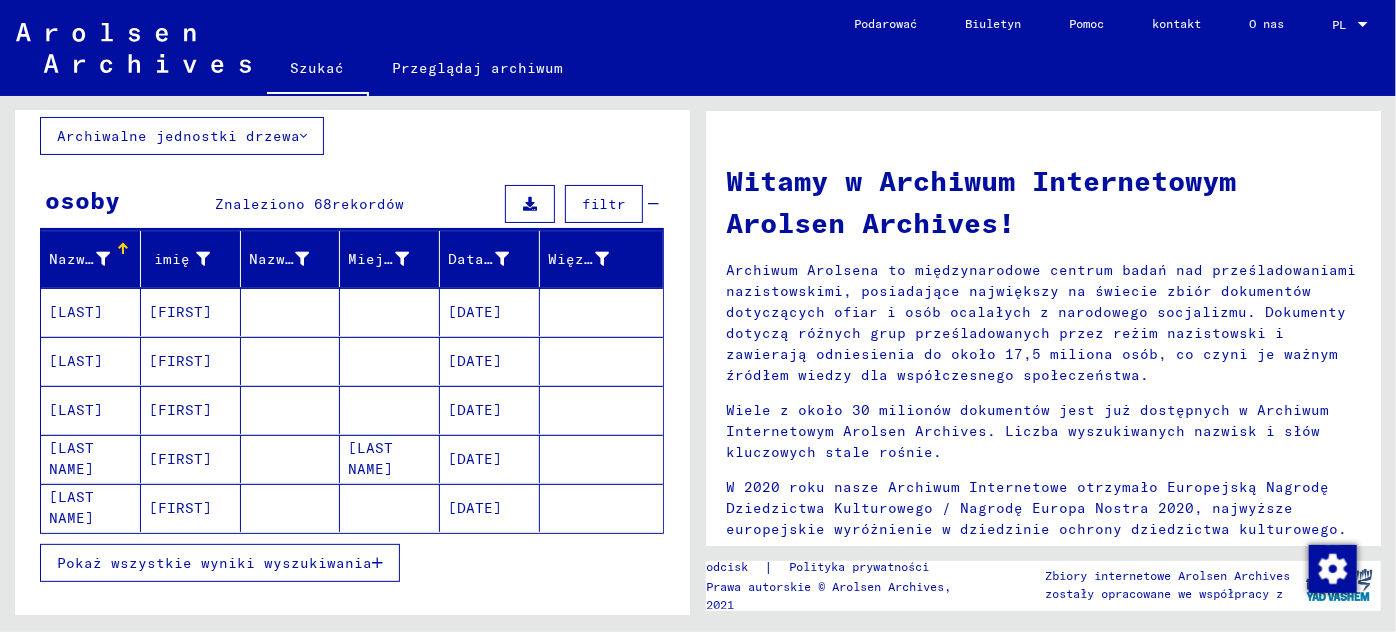 scroll, scrollTop: 248, scrollLeft: 0, axis: vertical 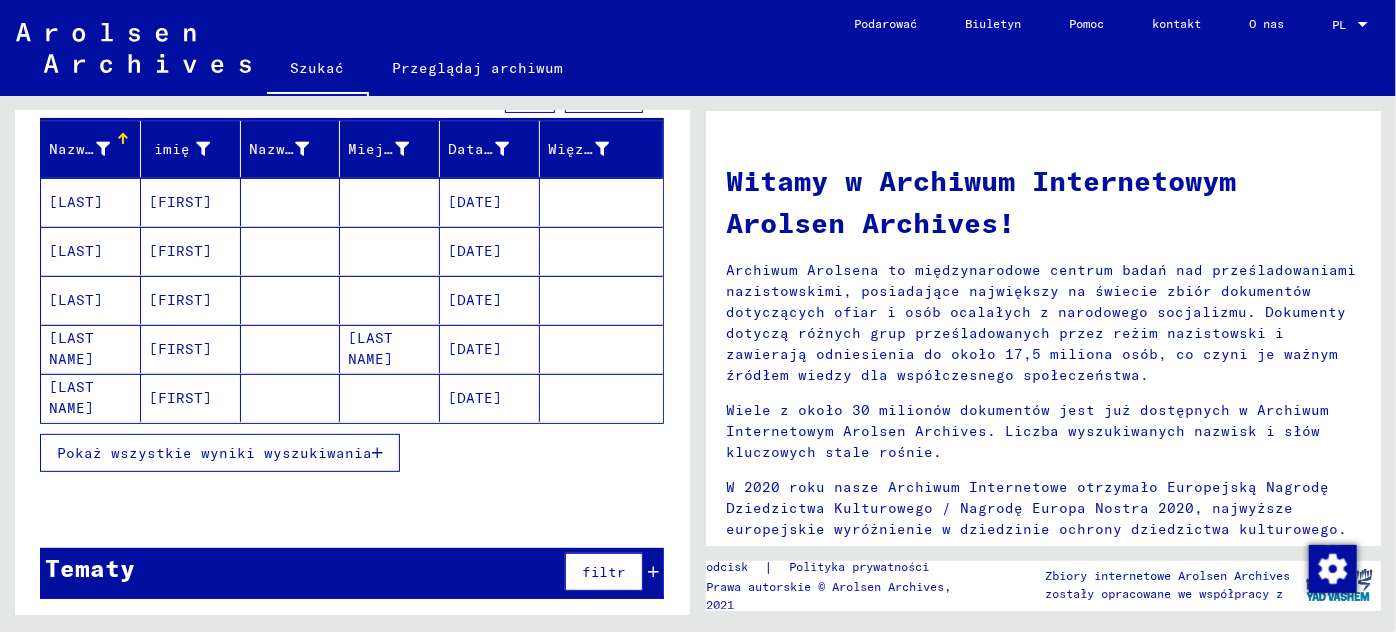 click on "Pokaż wszystkie wyniki wyszukiwania" at bounding box center (214, 453) 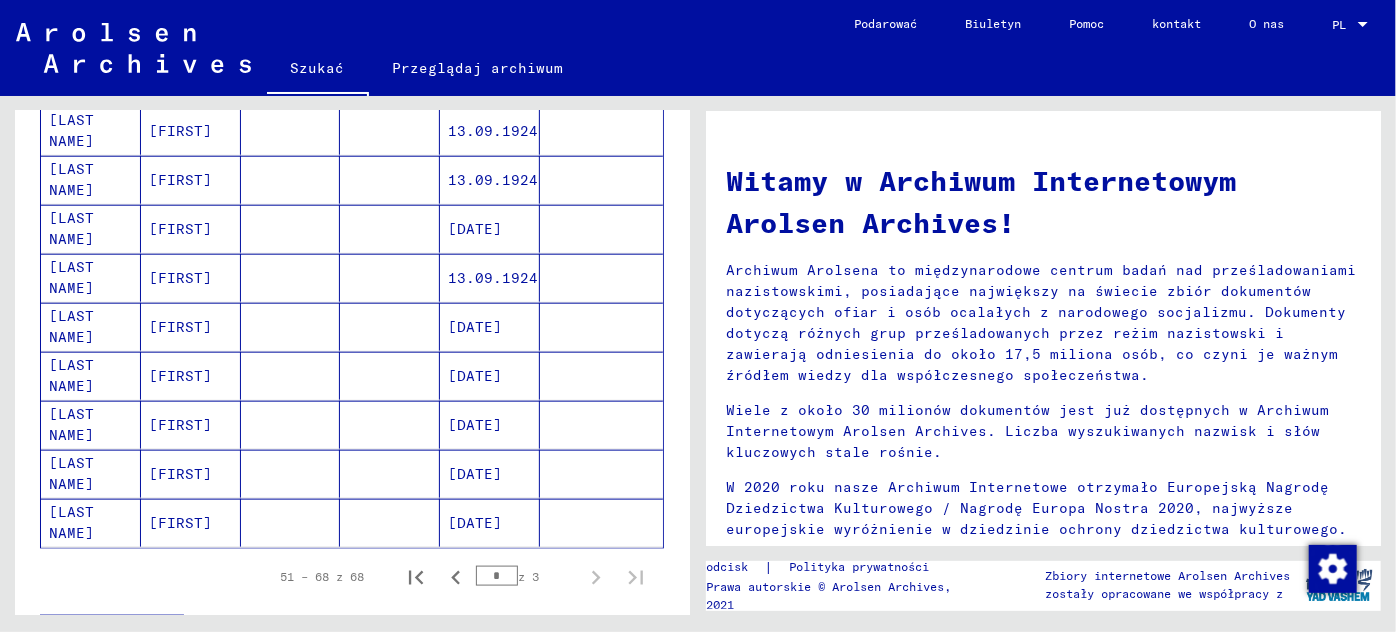 scroll, scrollTop: 1272, scrollLeft: 0, axis: vertical 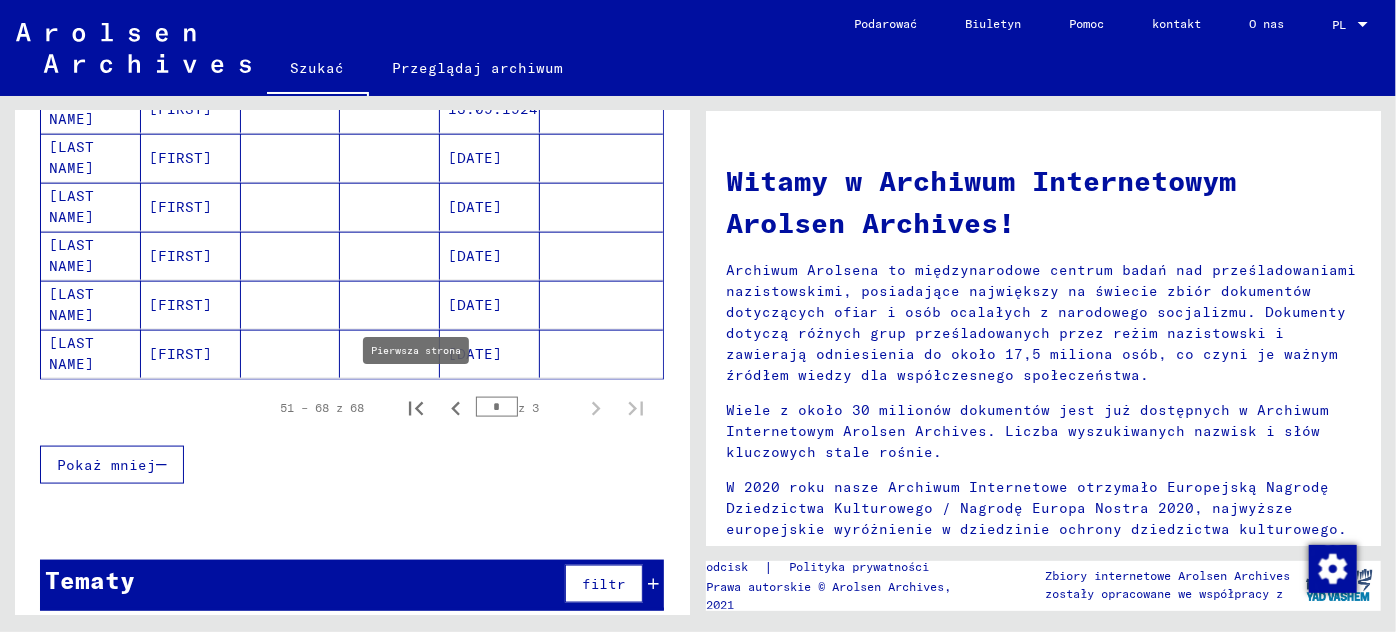 click 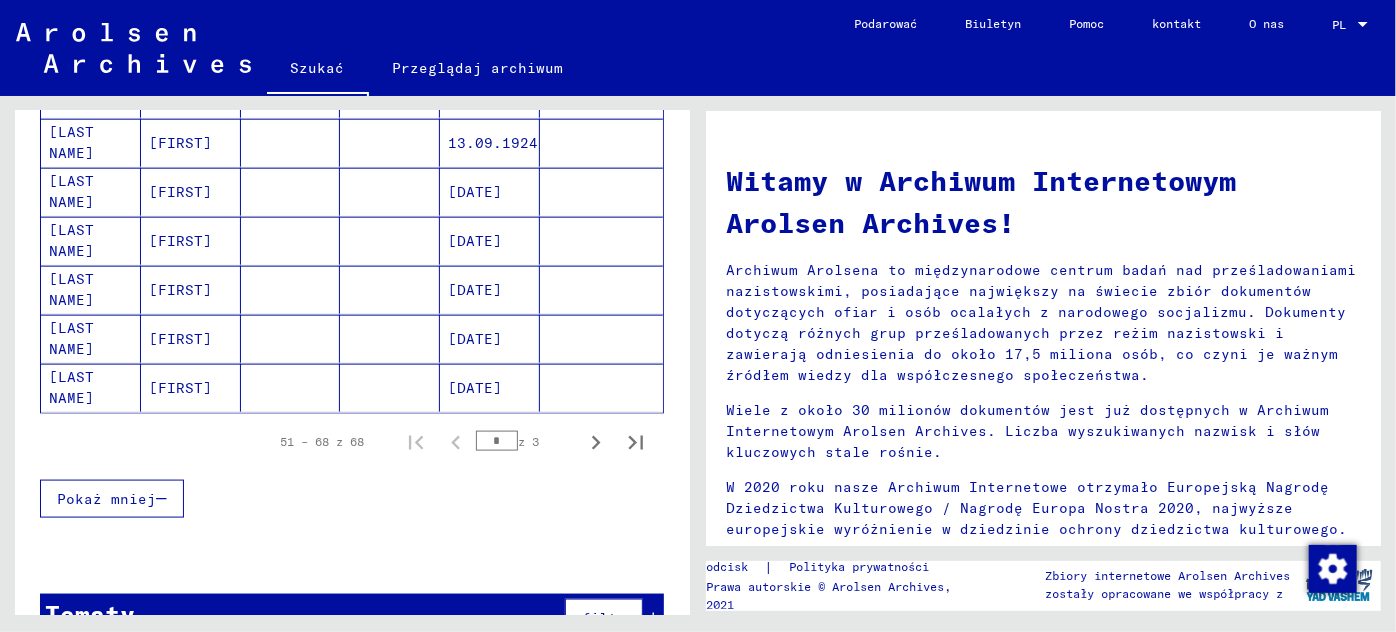 scroll, scrollTop: 1272, scrollLeft: 0, axis: vertical 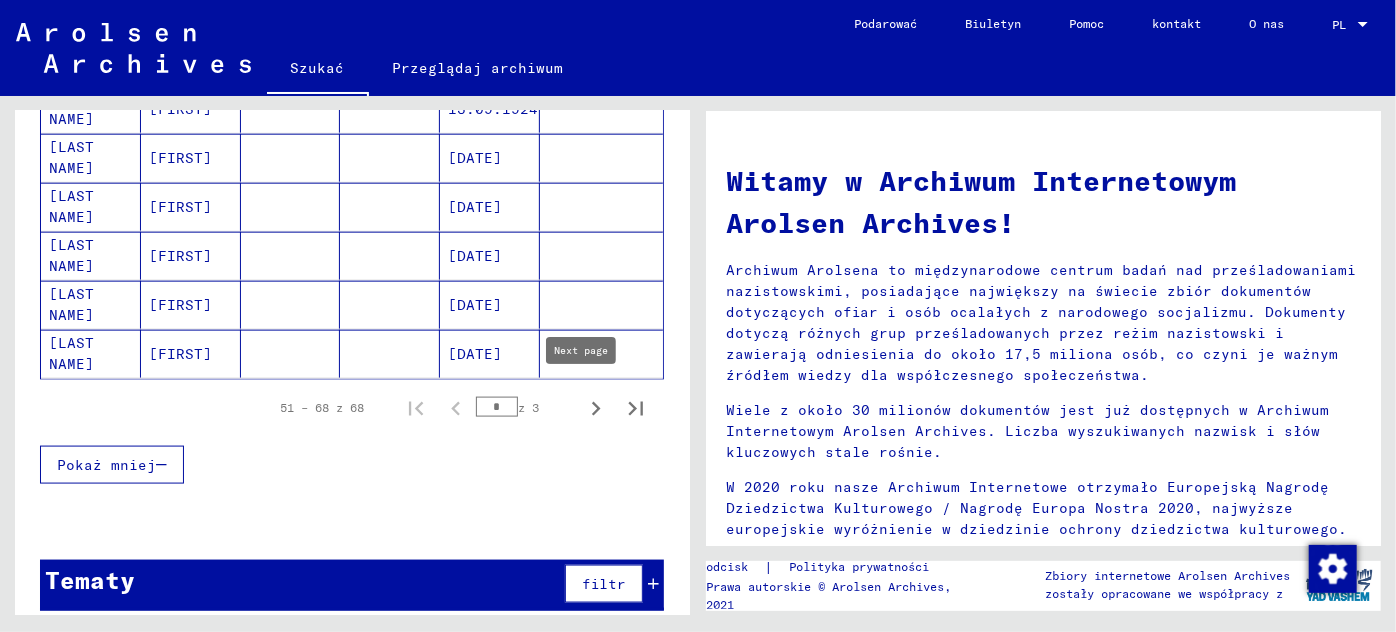 click 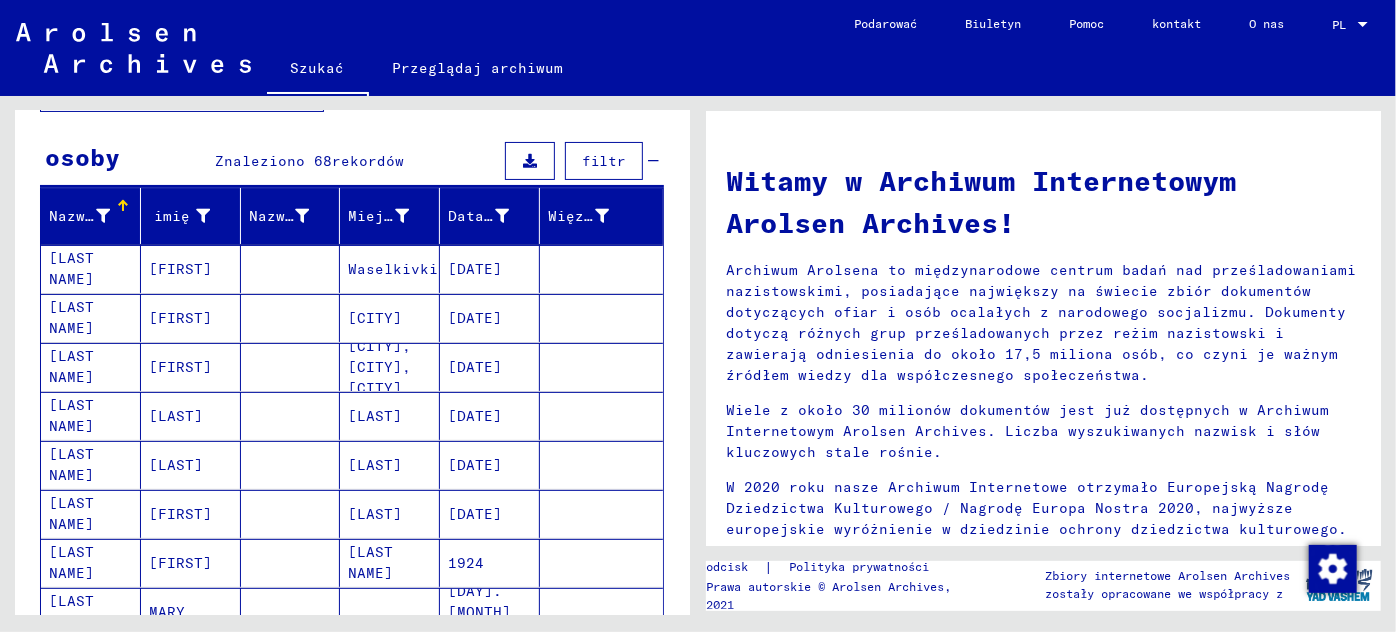 scroll, scrollTop: 272, scrollLeft: 0, axis: vertical 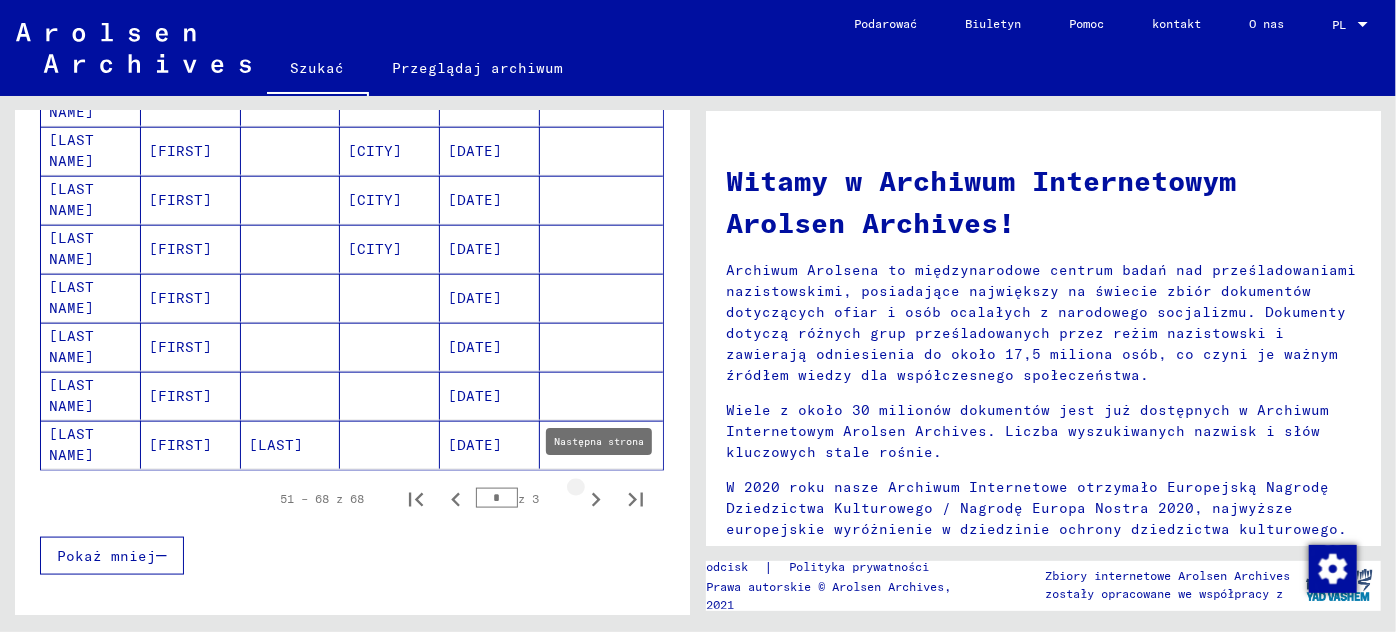 click 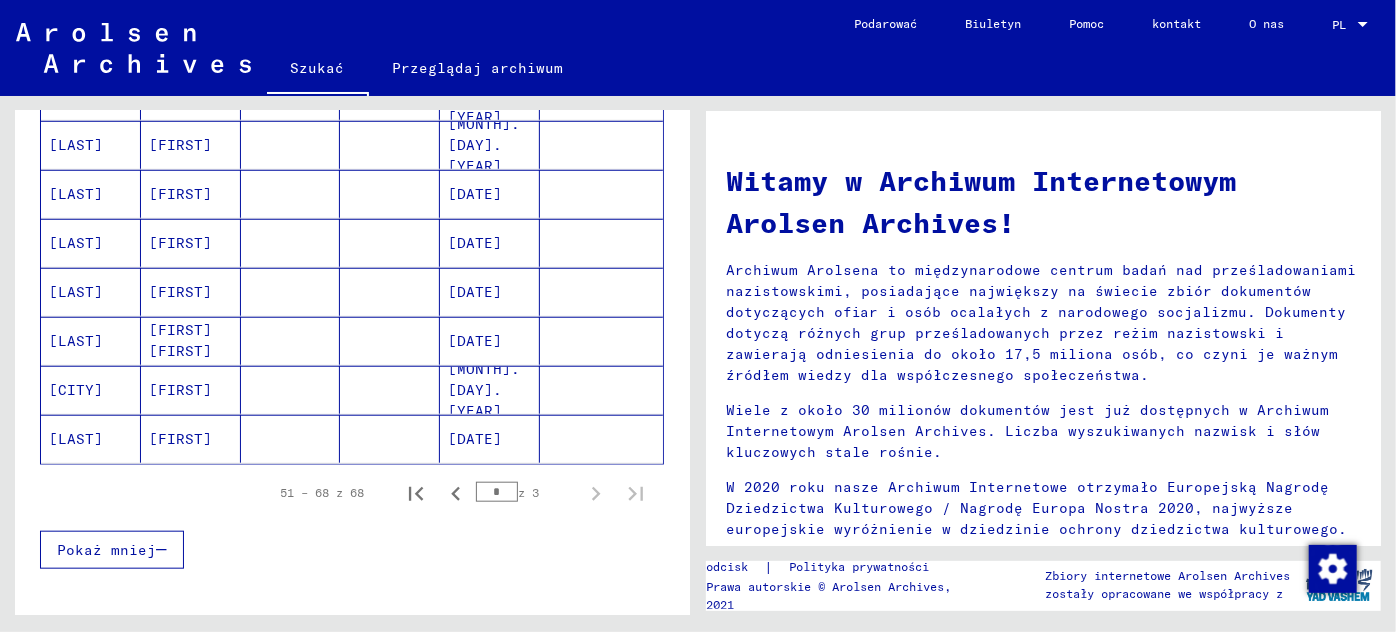 scroll, scrollTop: 938, scrollLeft: 0, axis: vertical 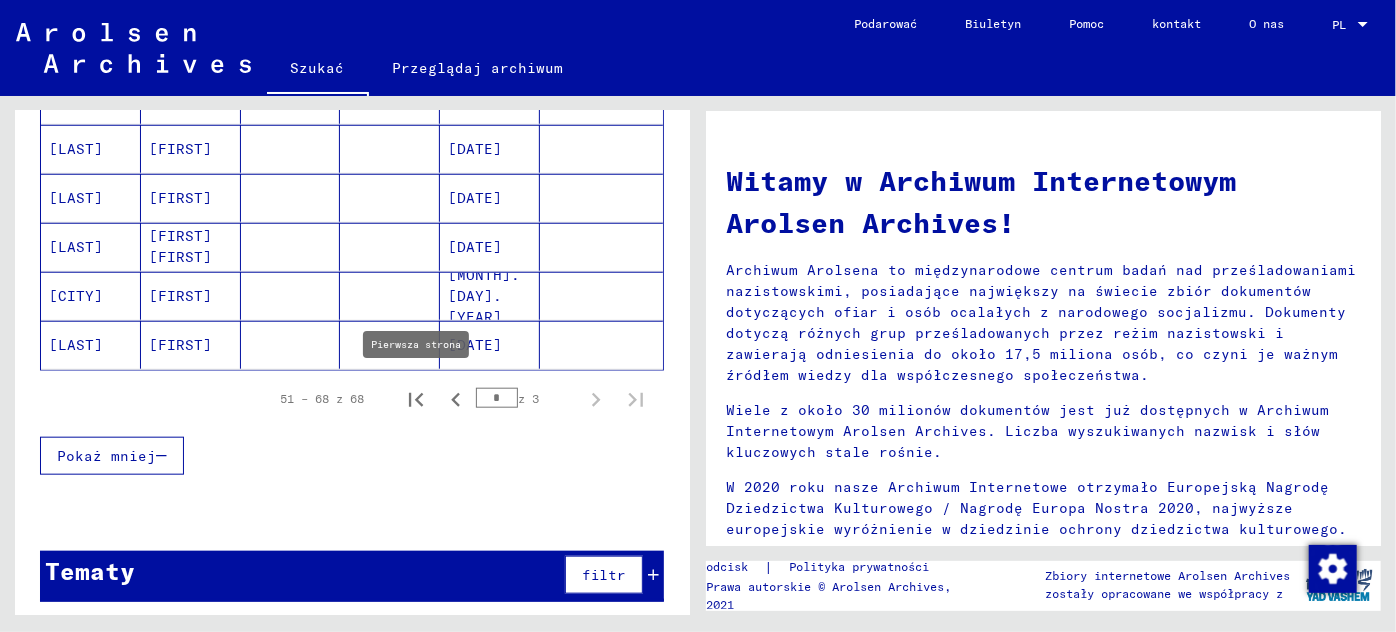 click 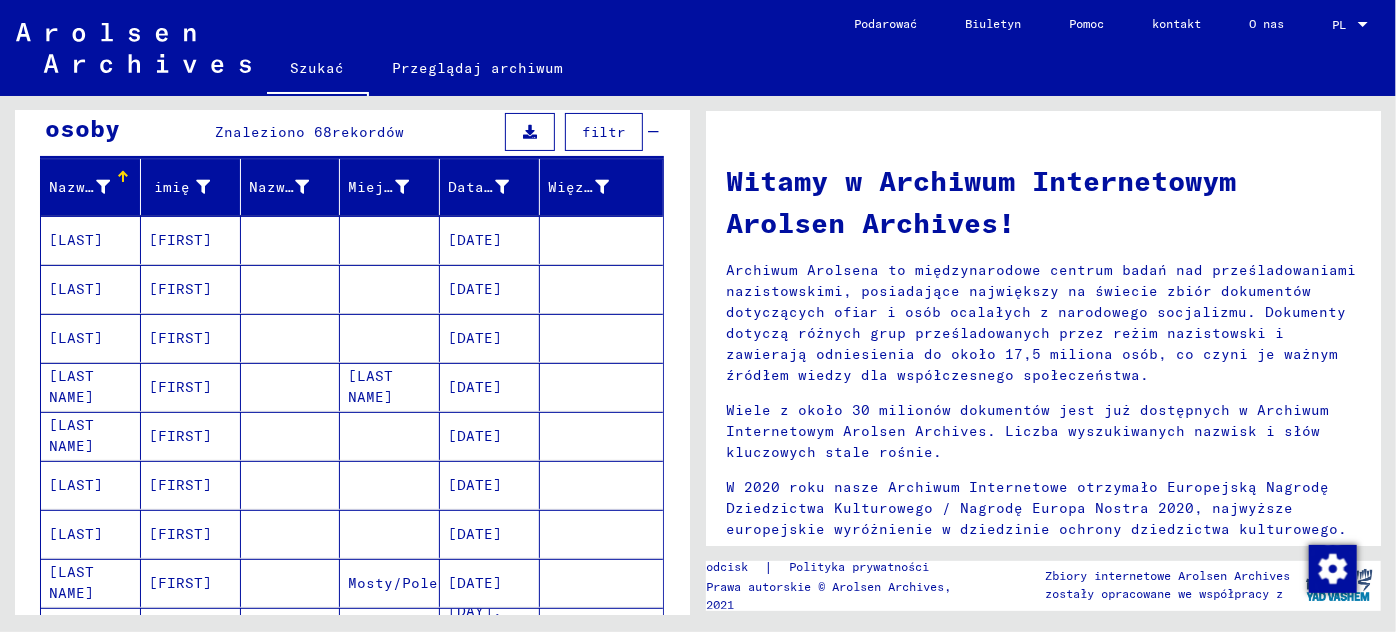 scroll, scrollTop: 0, scrollLeft: 0, axis: both 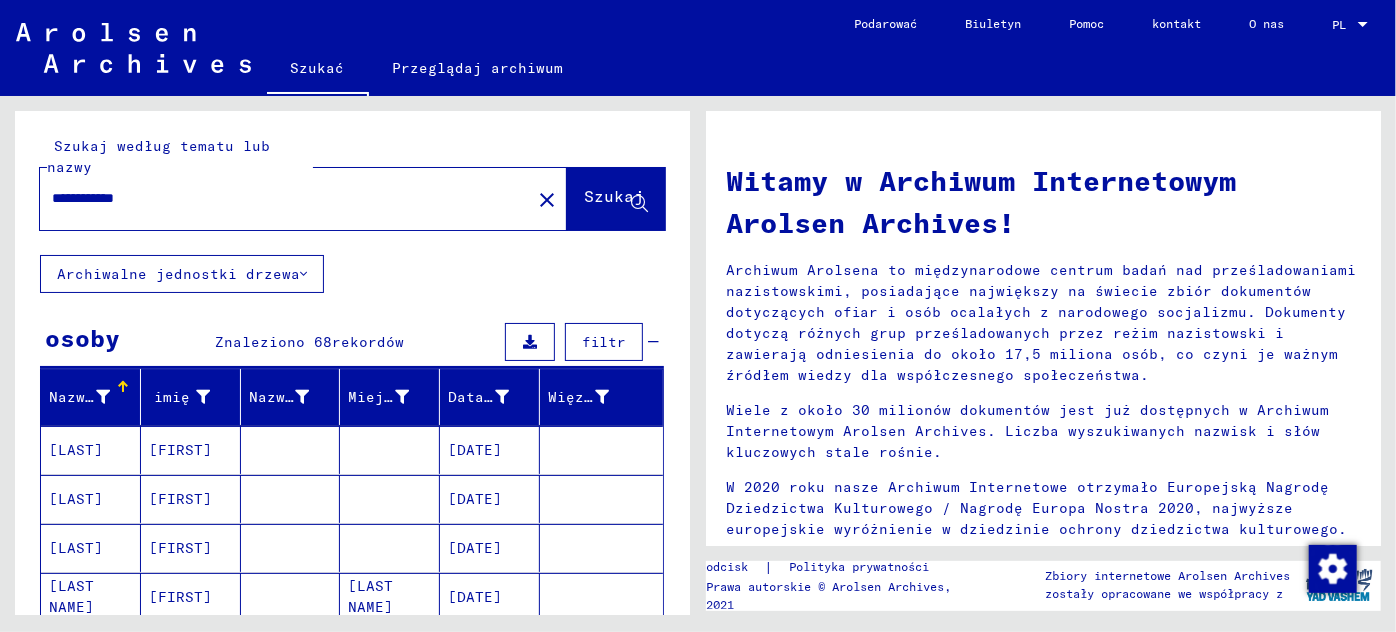 click on "**********" 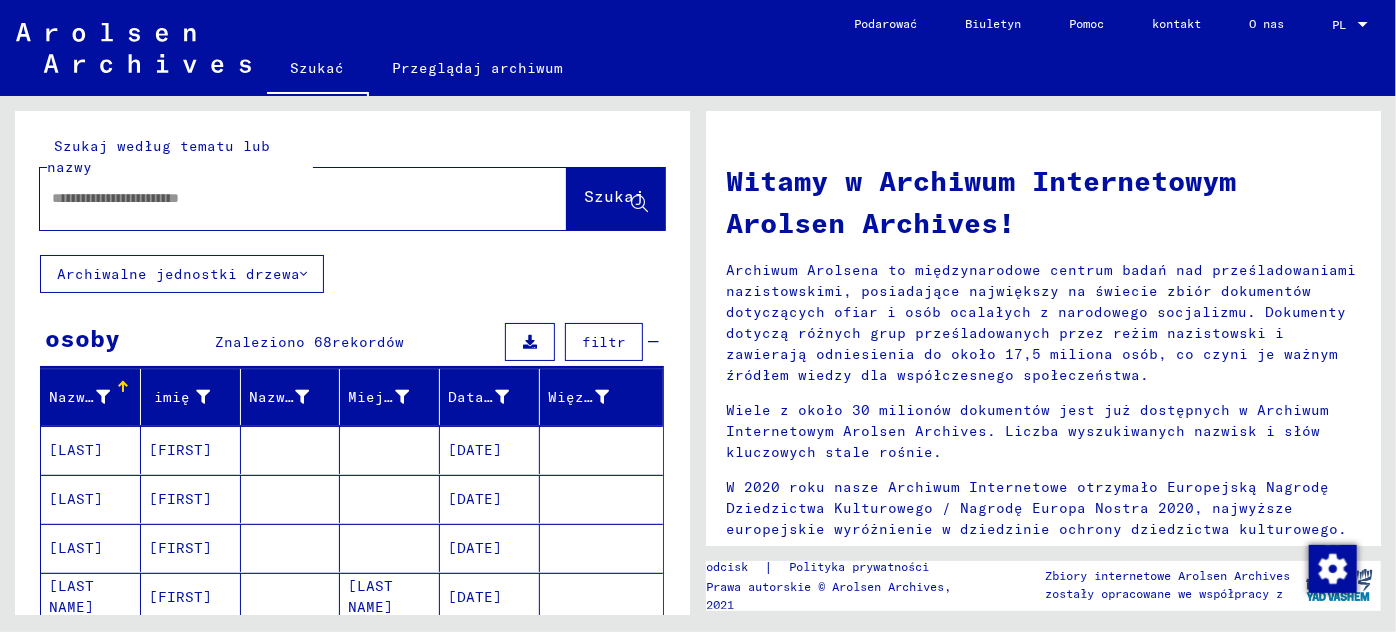 type 